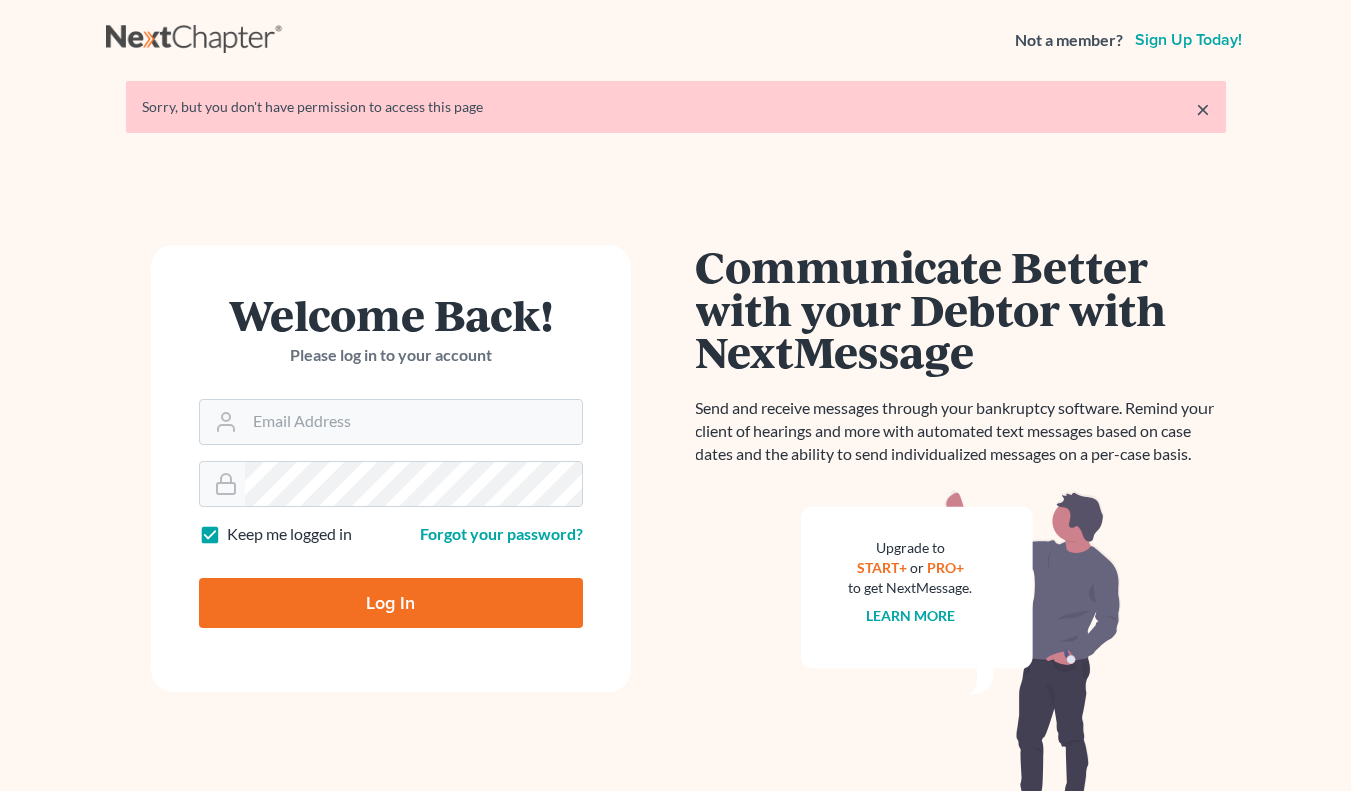 scroll, scrollTop: 0, scrollLeft: 0, axis: both 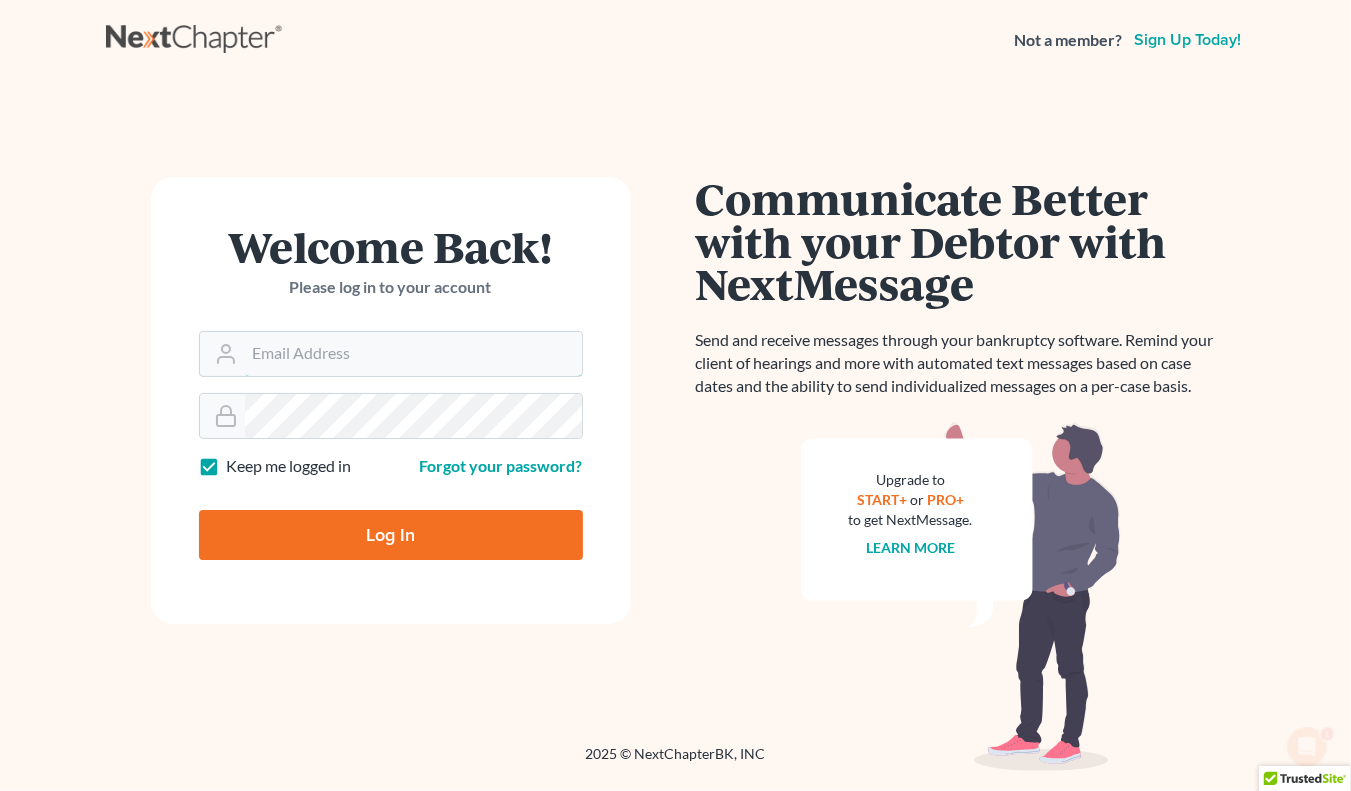 type on "MARIORDELGADOPA@example.com" 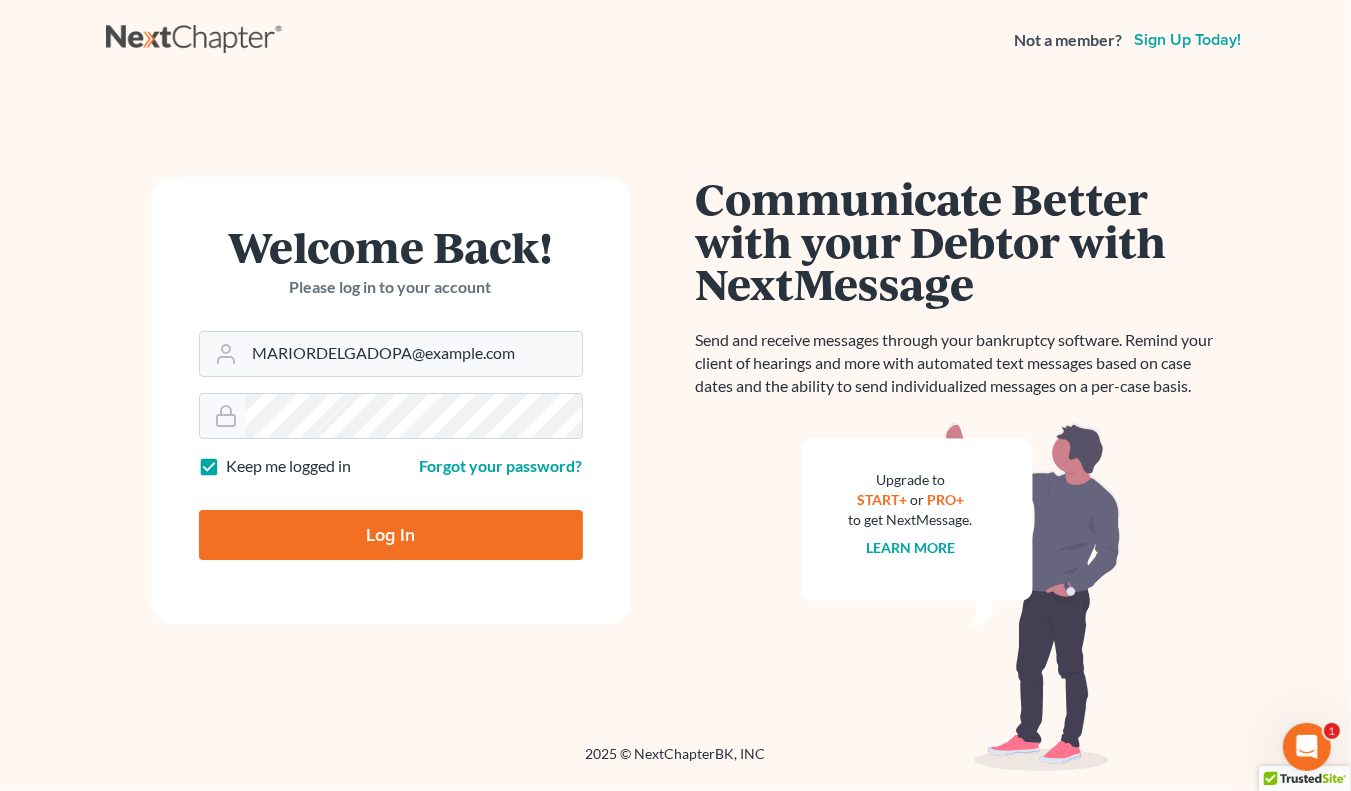 click on "Log In" at bounding box center [391, 535] 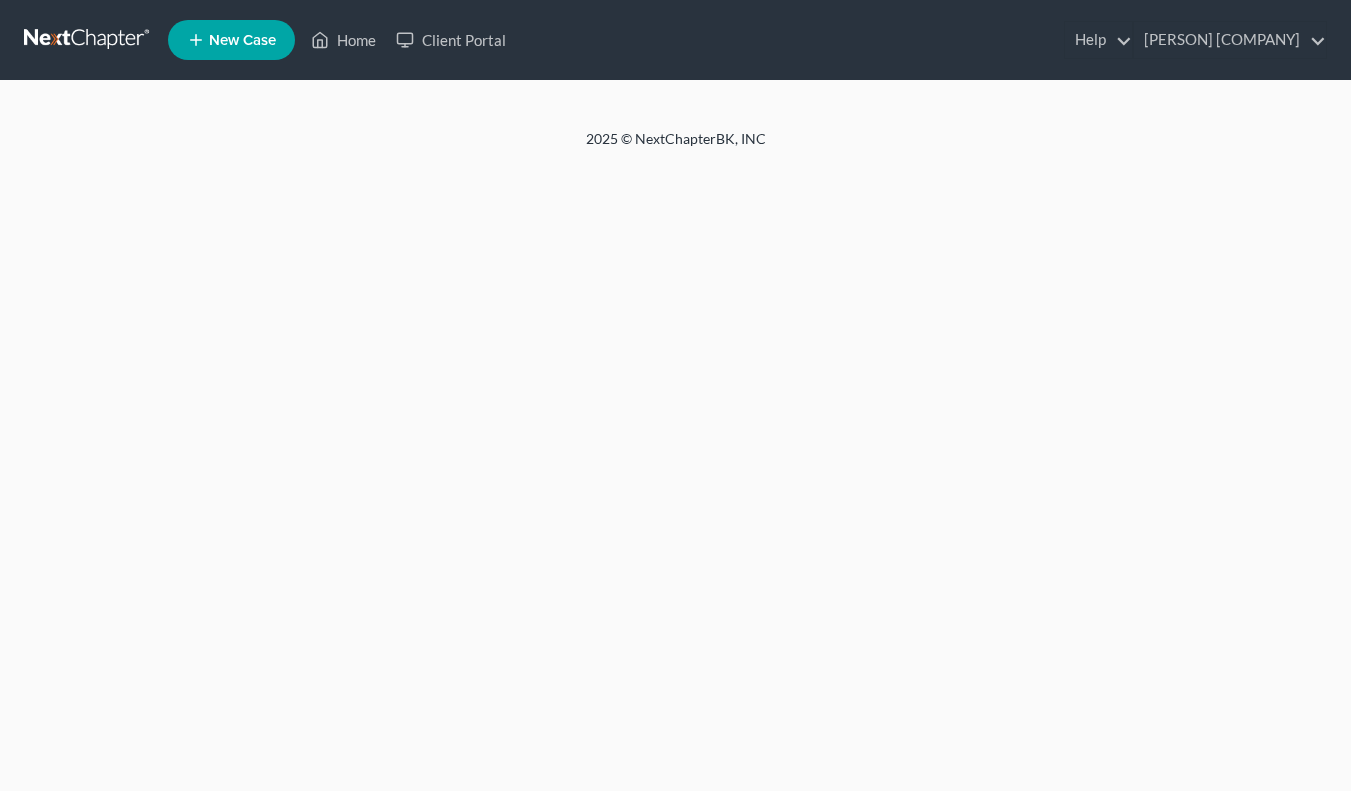 scroll, scrollTop: 0, scrollLeft: 0, axis: both 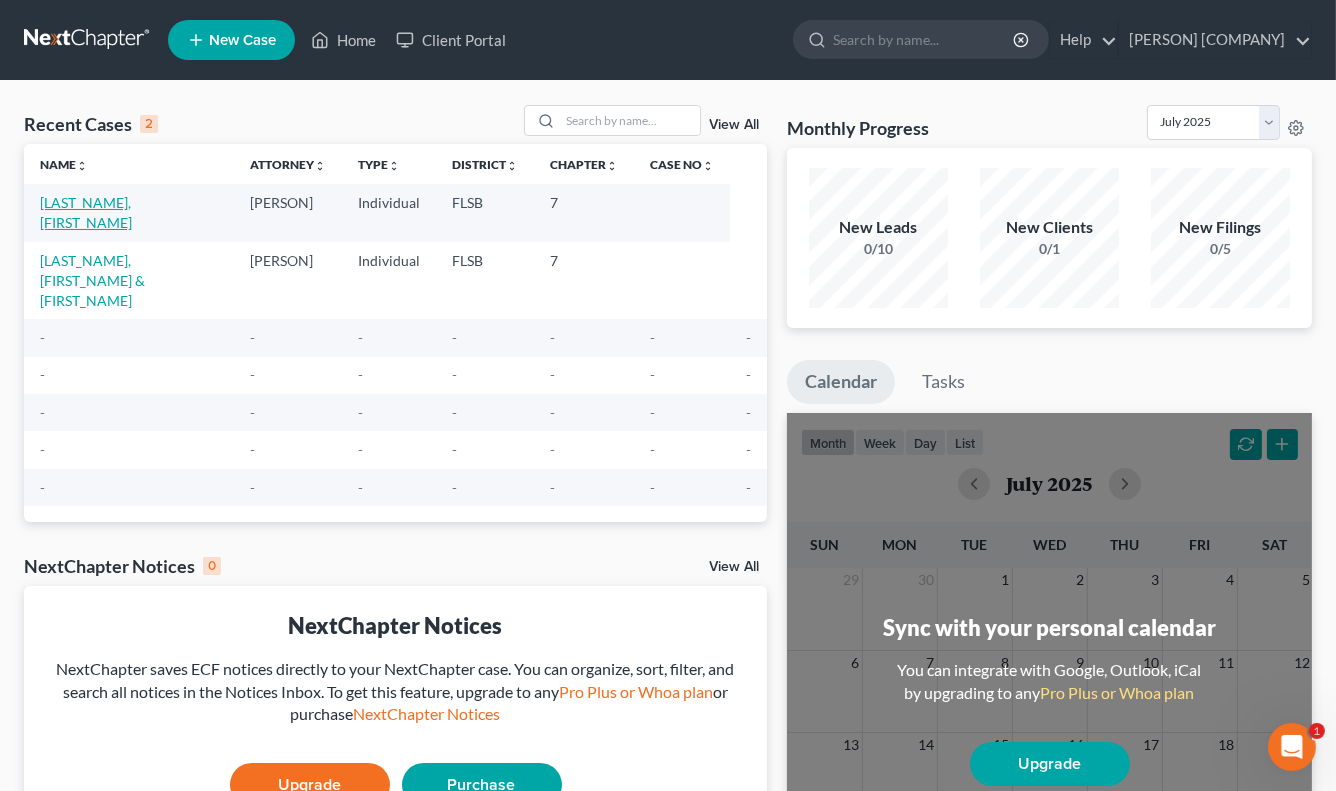 click on "Laxamana, Ronald" at bounding box center [86, 212] 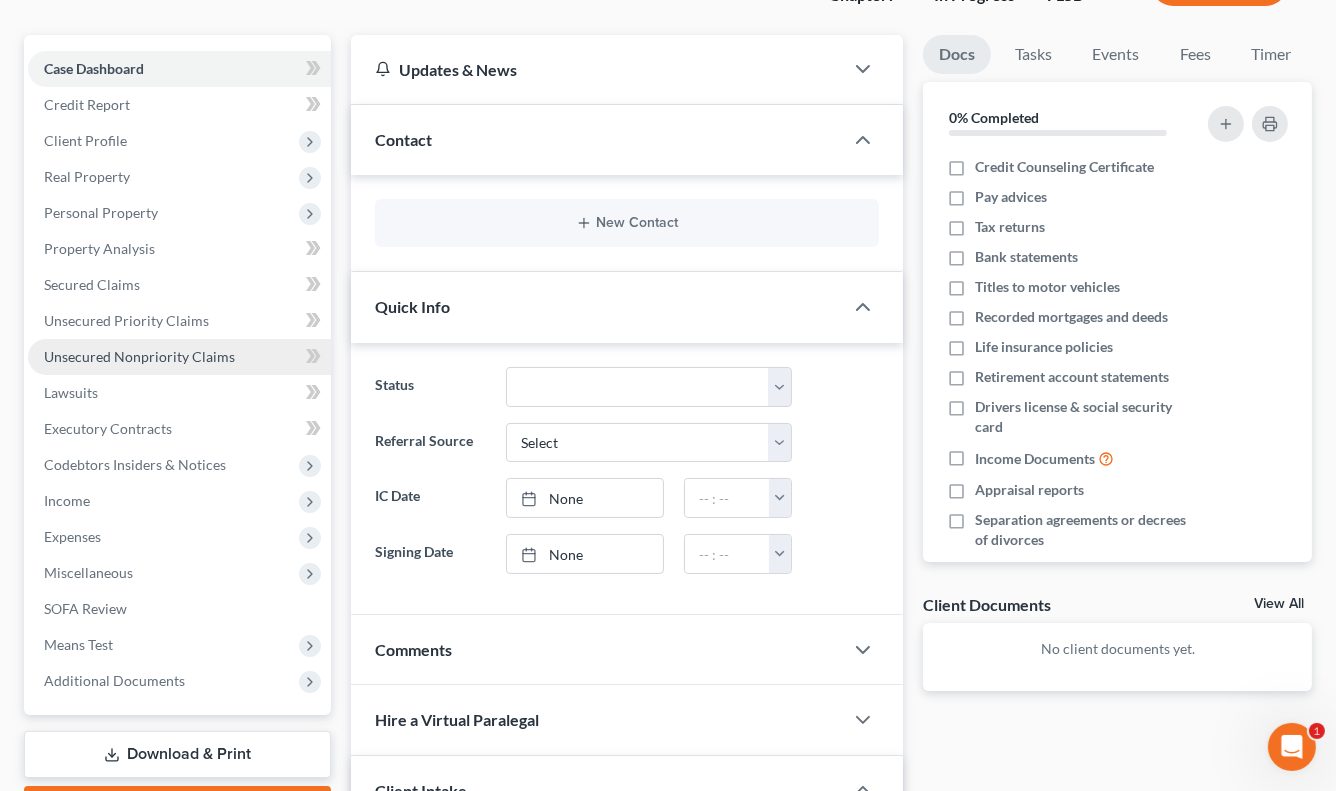 scroll, scrollTop: 159, scrollLeft: 0, axis: vertical 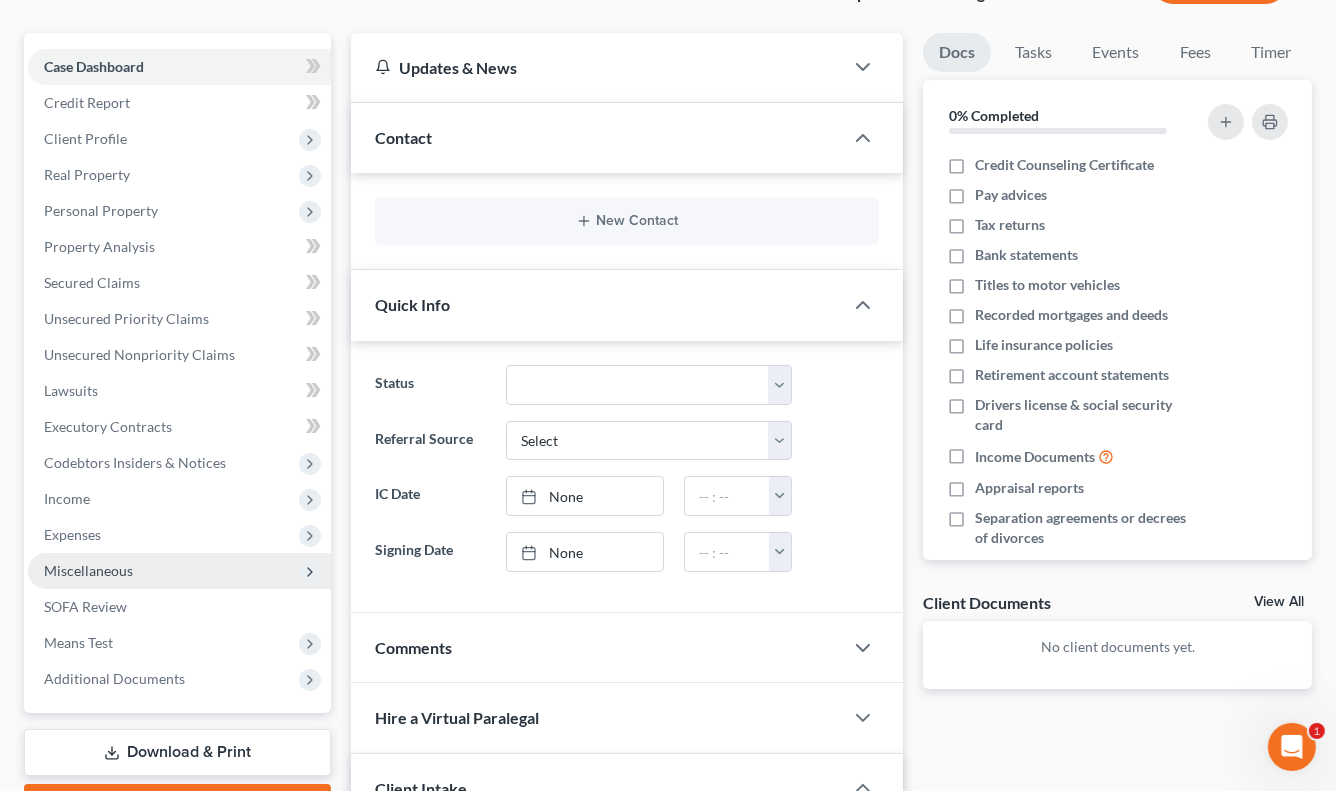 click on "Miscellaneous" at bounding box center [179, 571] 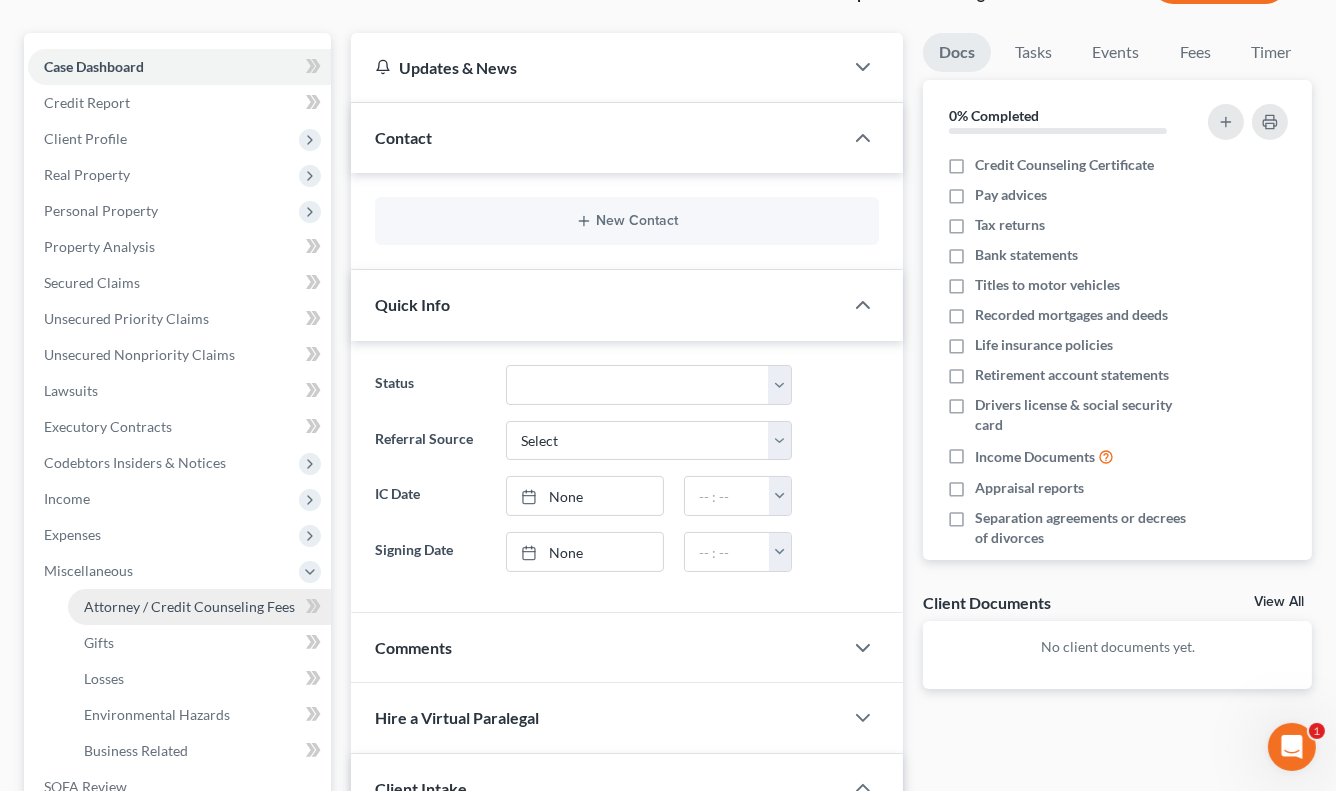 click on "Attorney / Credit Counseling Fees" at bounding box center [199, 607] 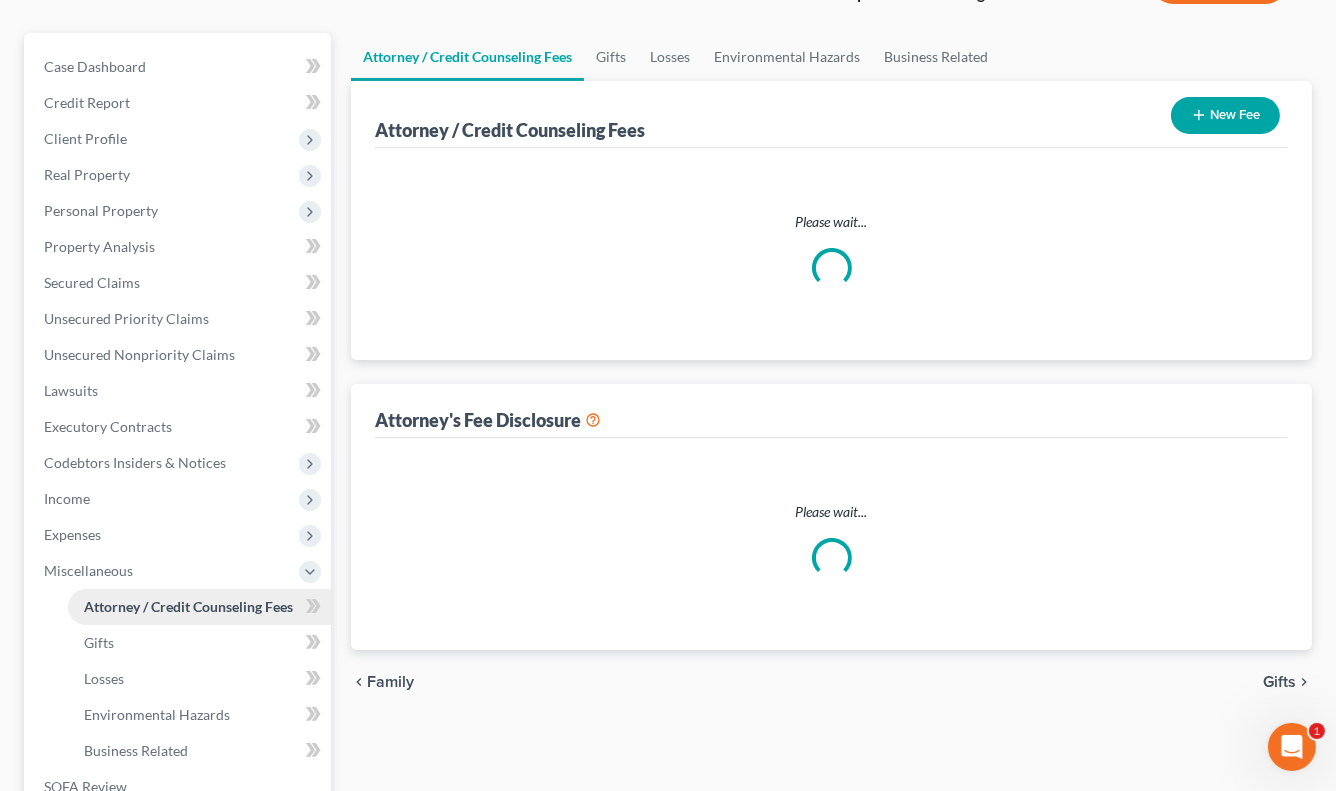 scroll, scrollTop: 62, scrollLeft: 0, axis: vertical 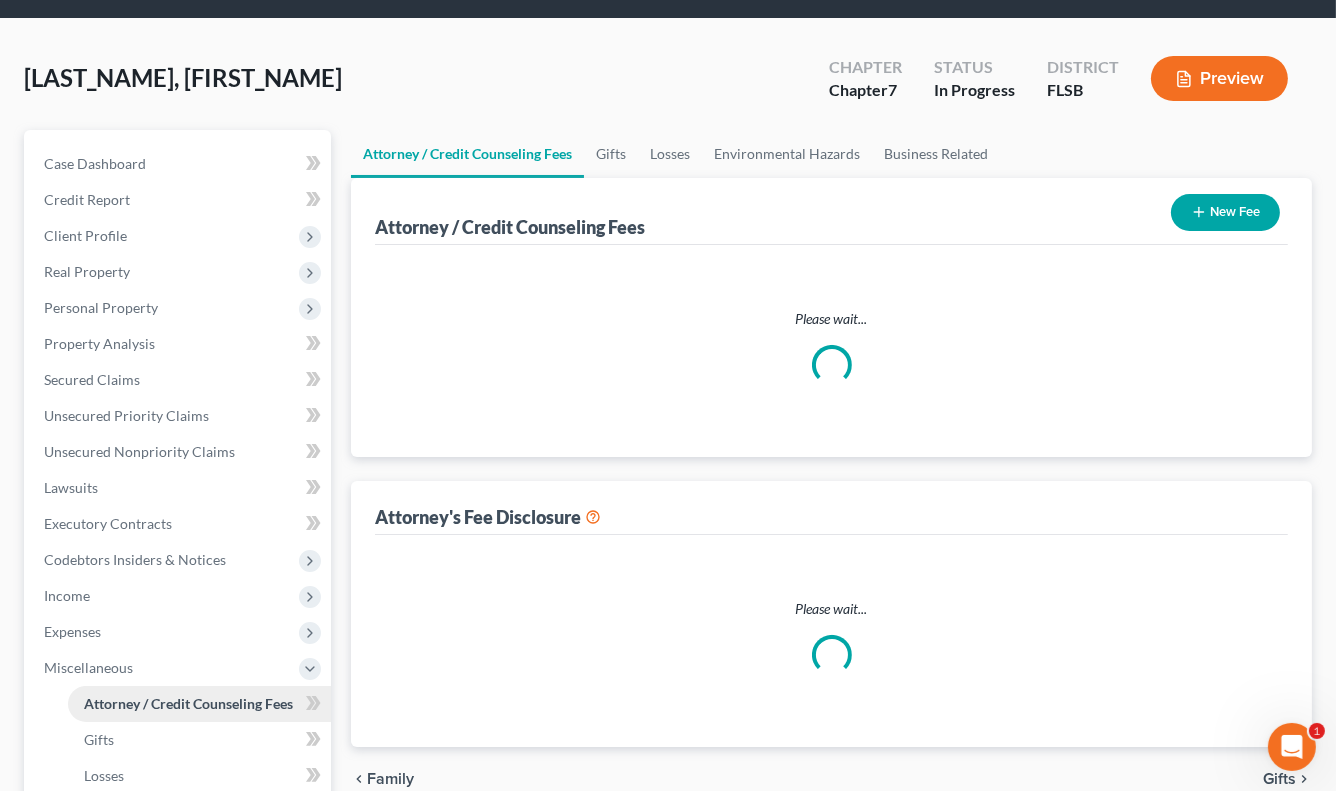 select on "0" 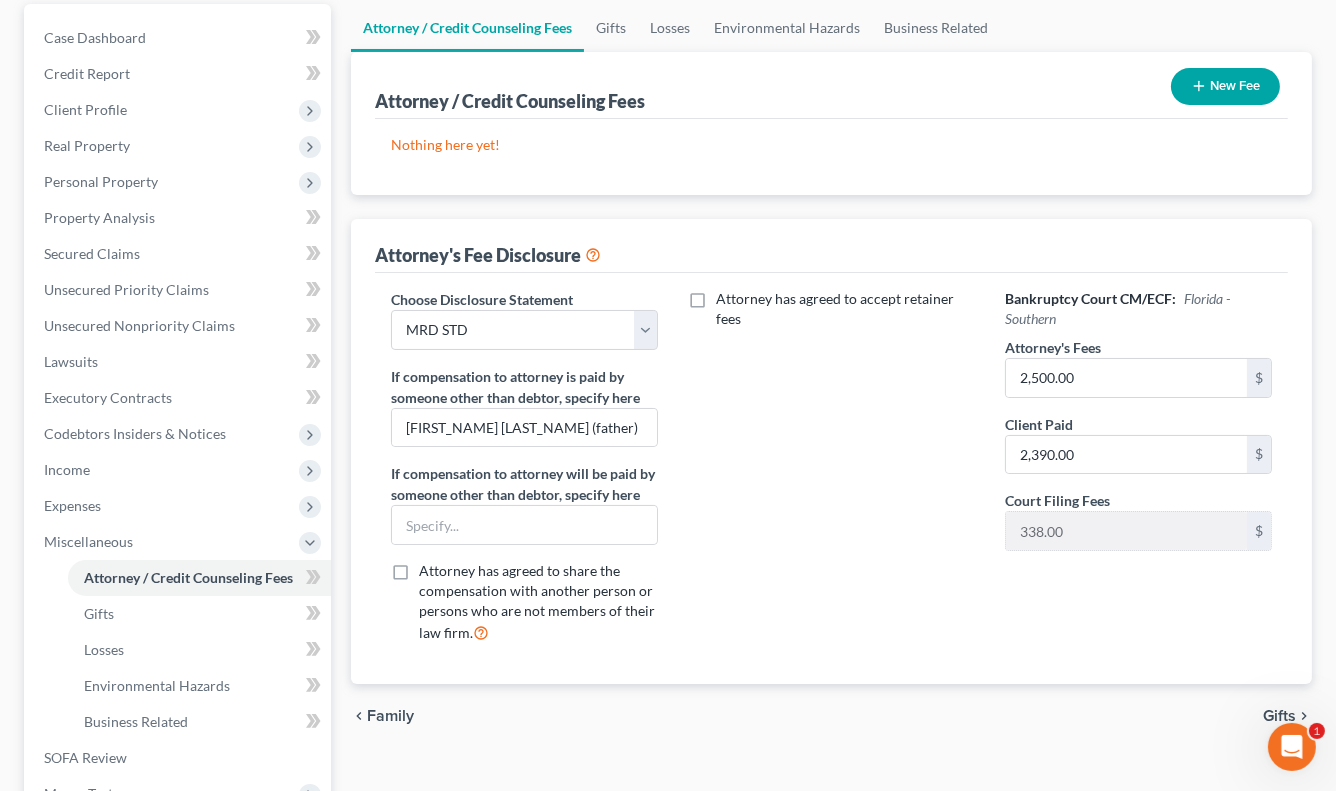 scroll, scrollTop: 188, scrollLeft: 0, axis: vertical 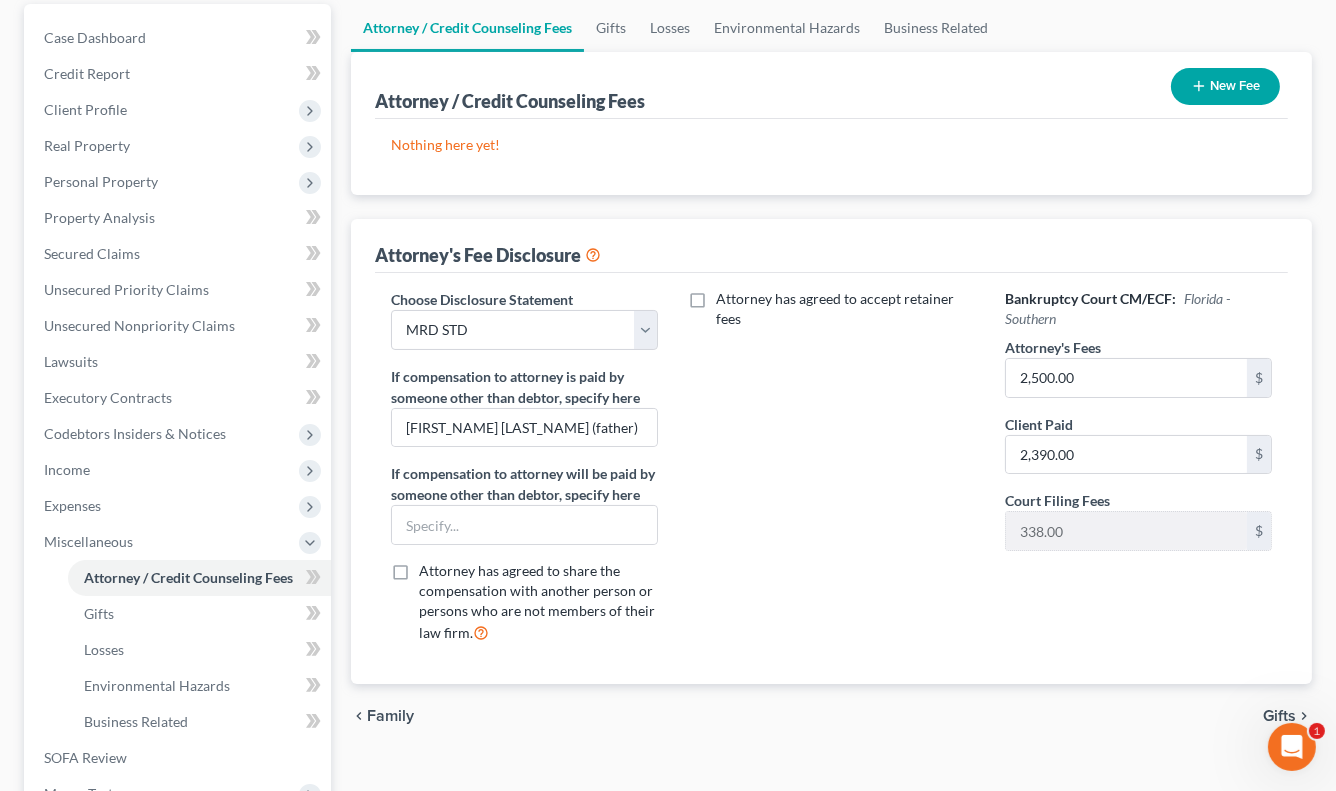 click 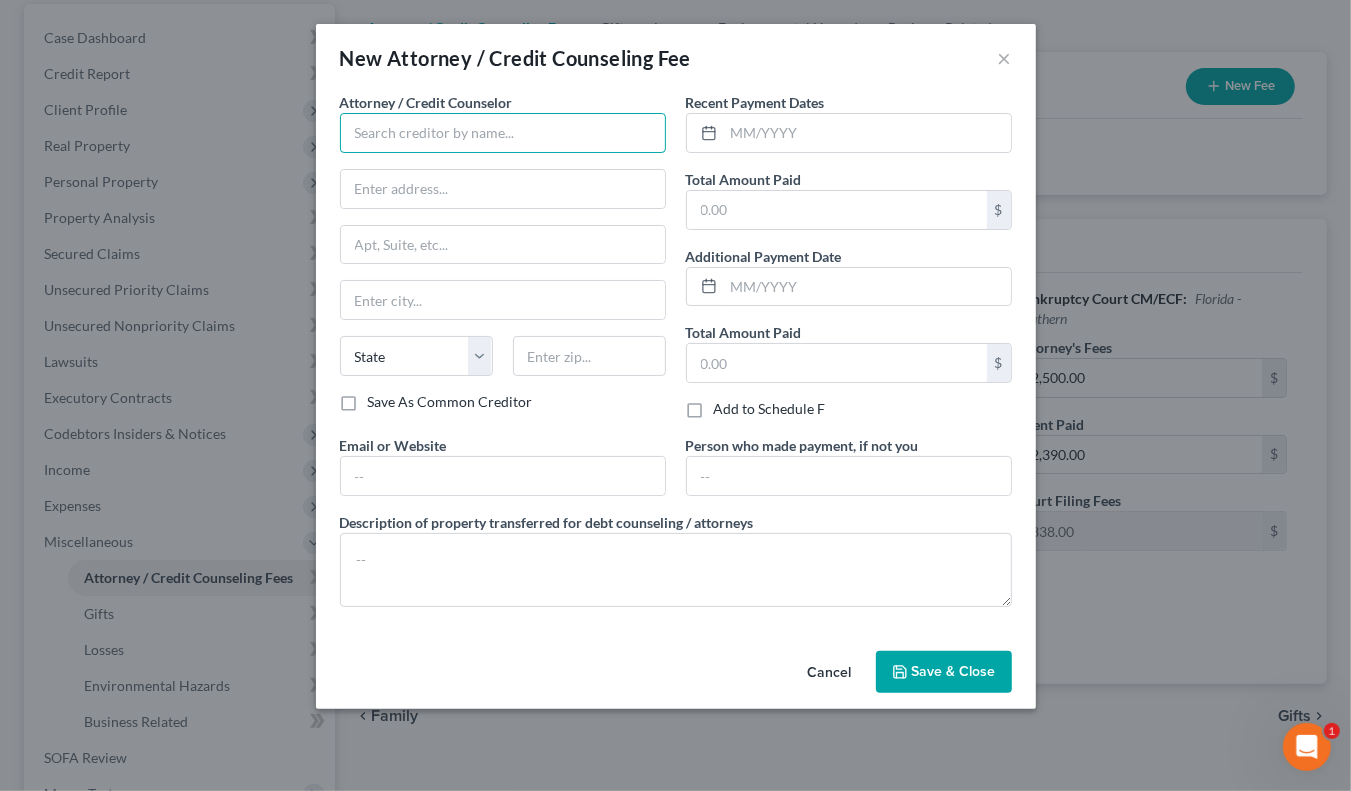 click at bounding box center (503, 133) 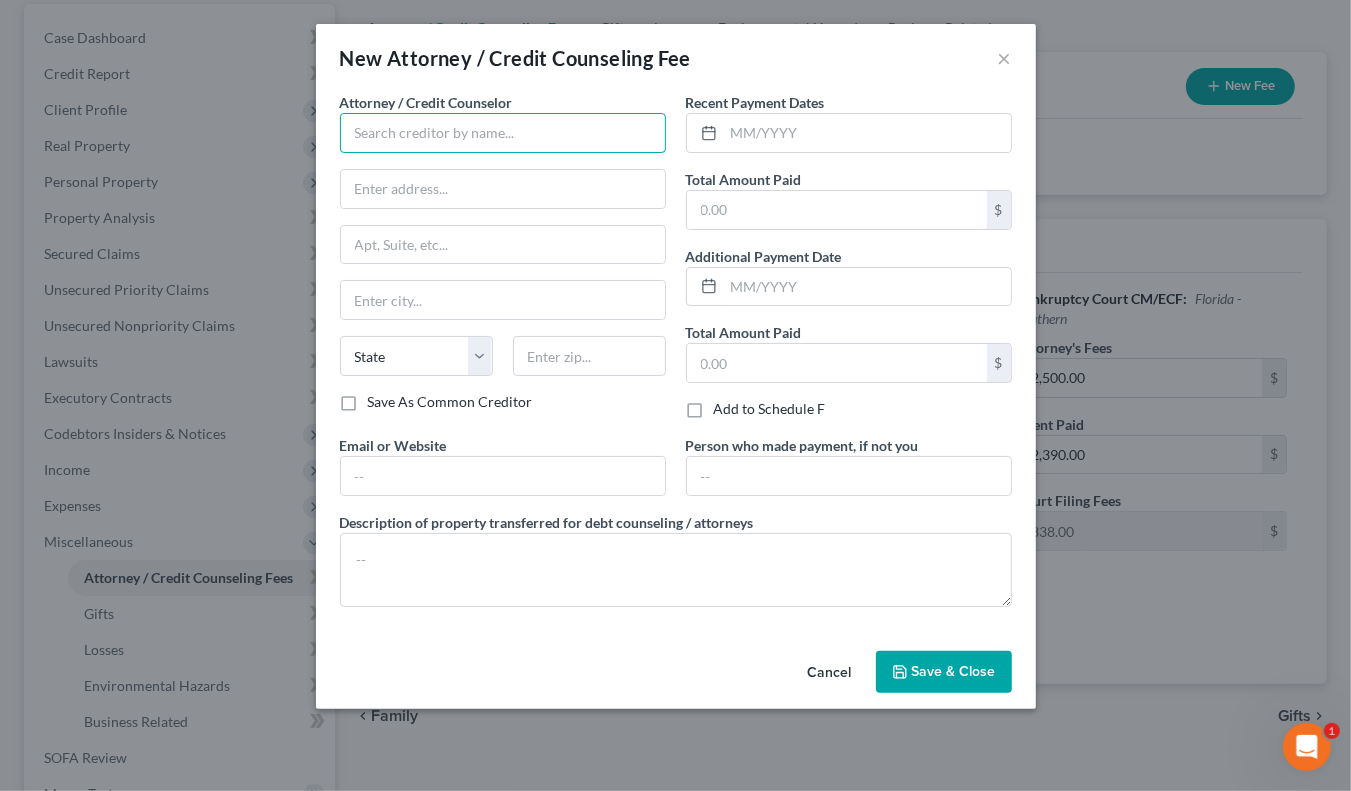 type on "MARIO R DELGADO PA" 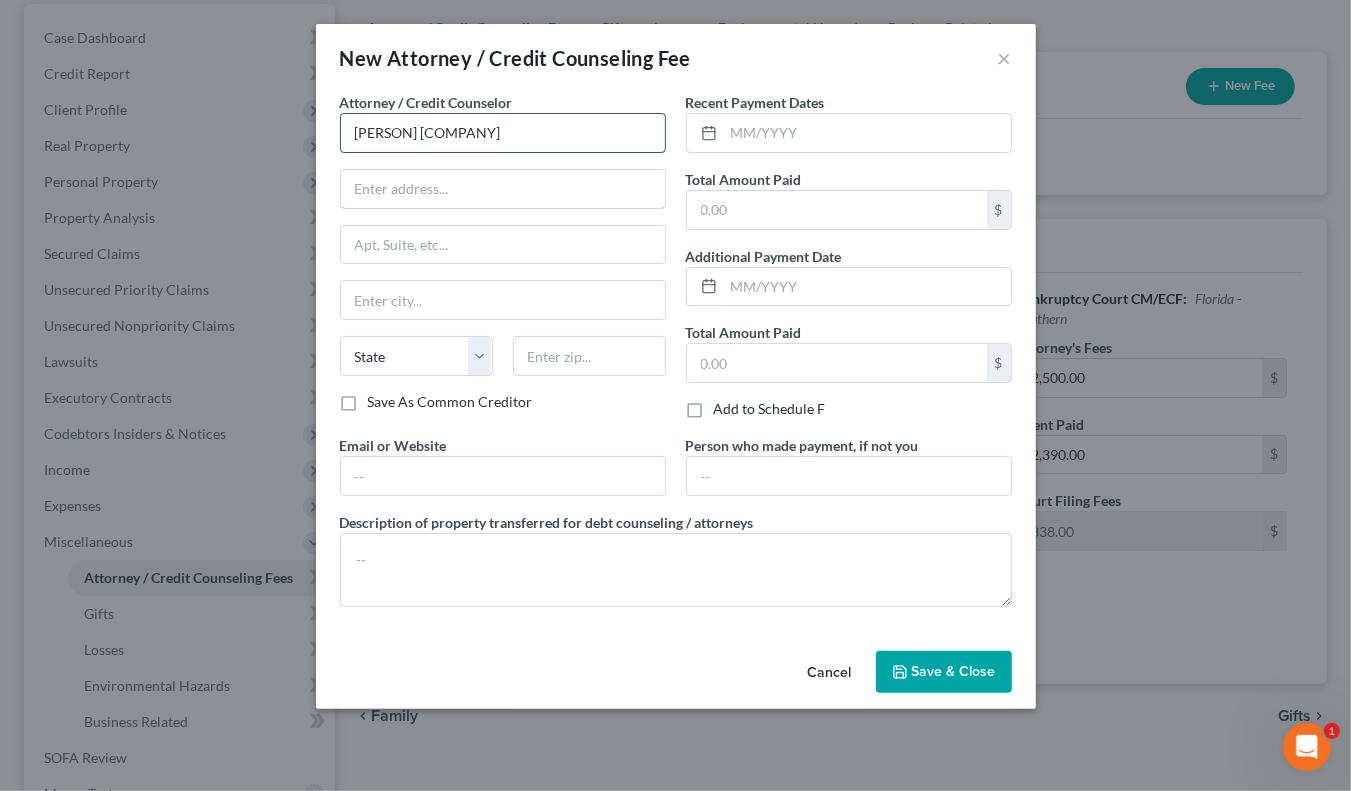 type on "8445 SW 58 Street, Miami FL 33143" 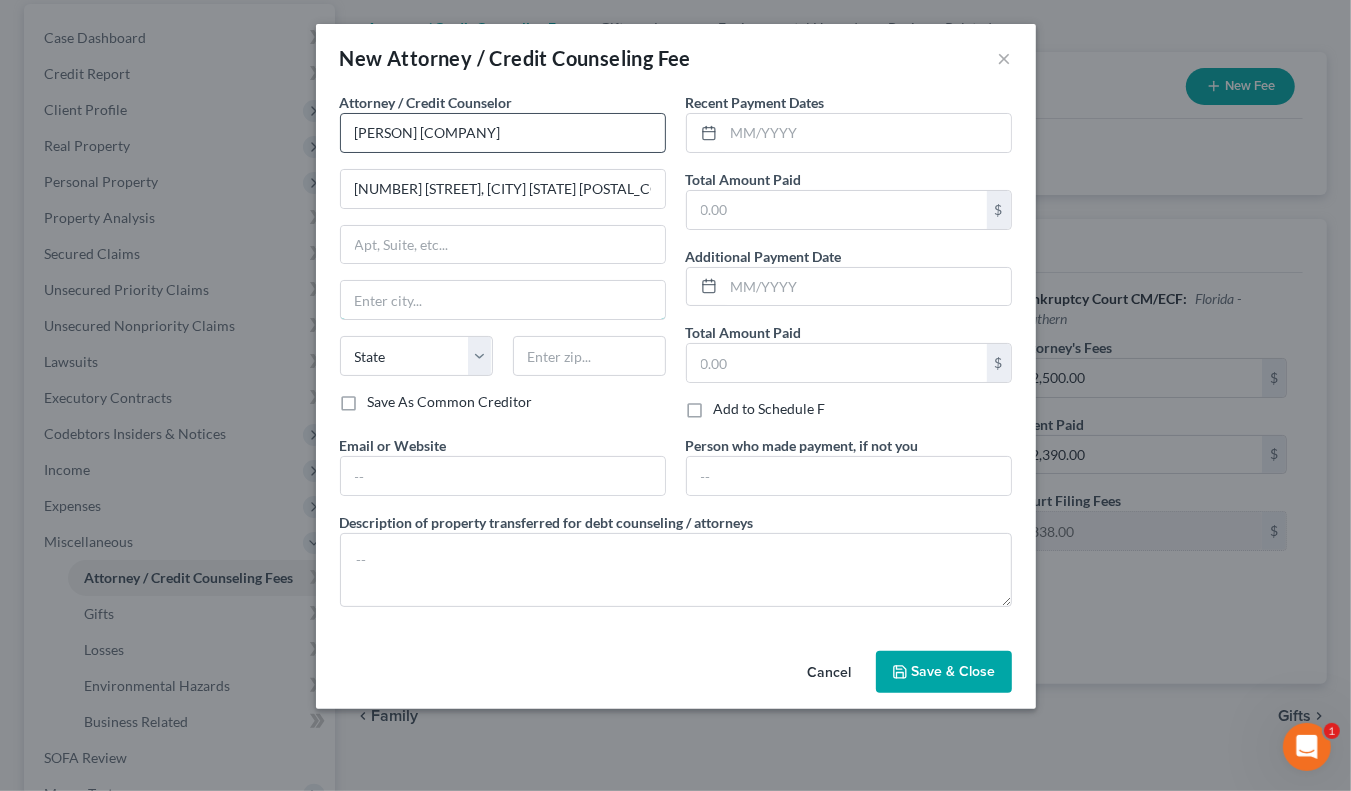 type on "Miami" 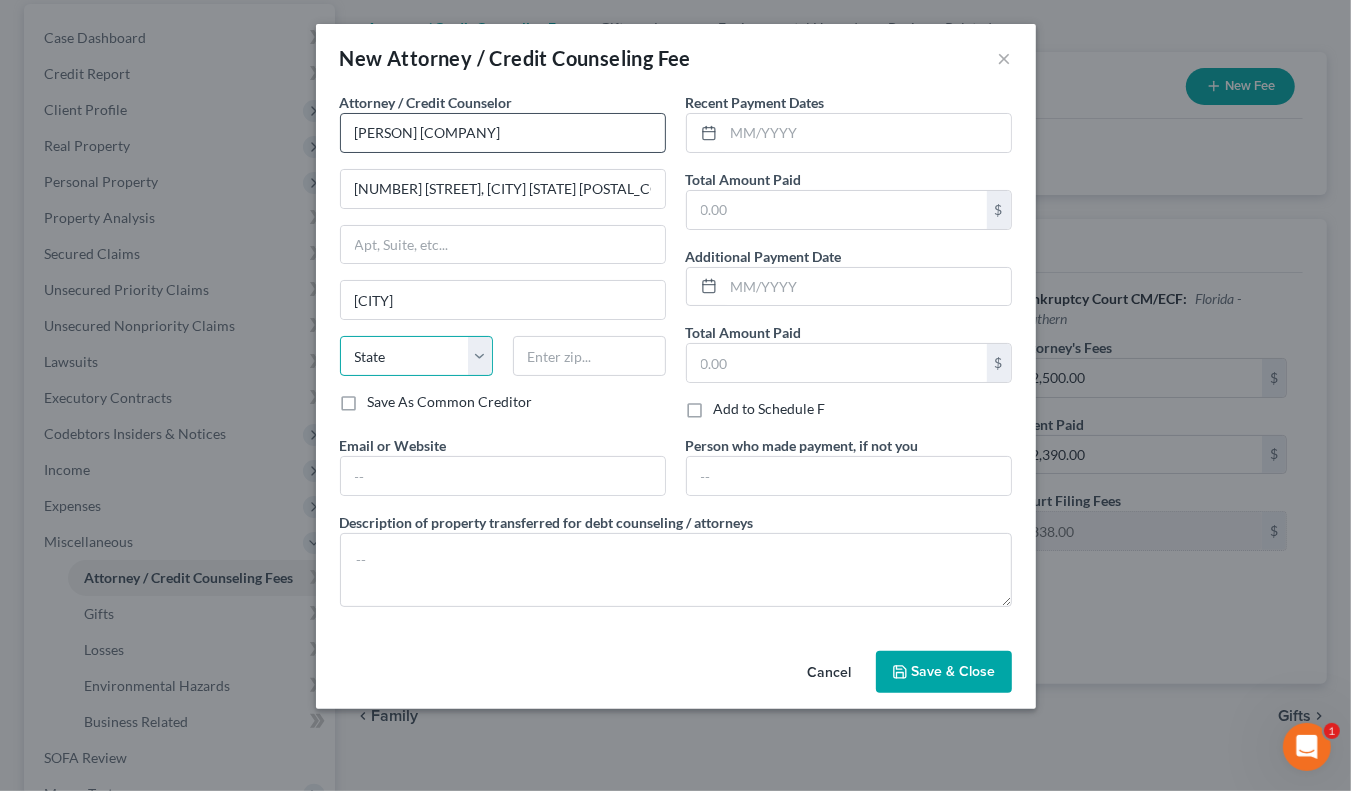 select on "9" 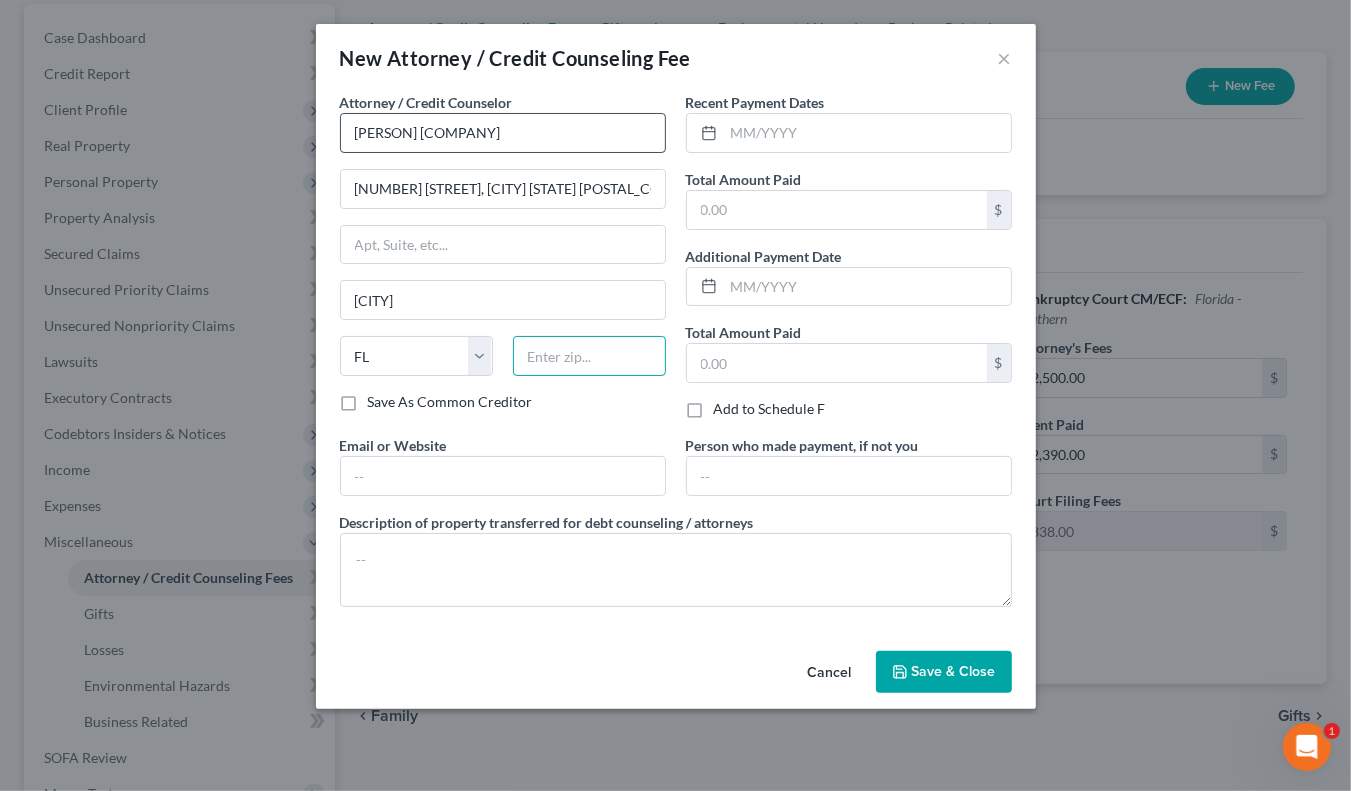 type on "33143" 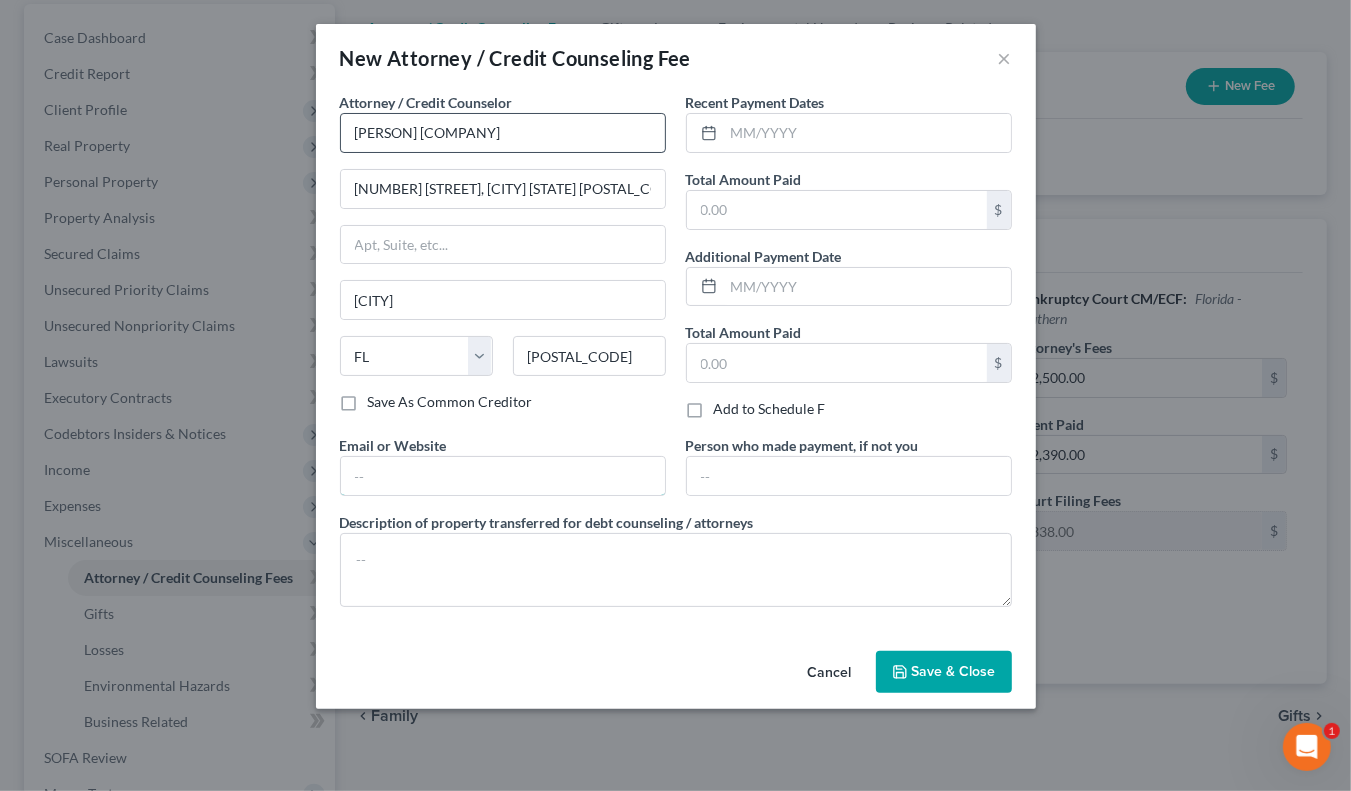 type on "mariordelgadopa@yahoo.com" 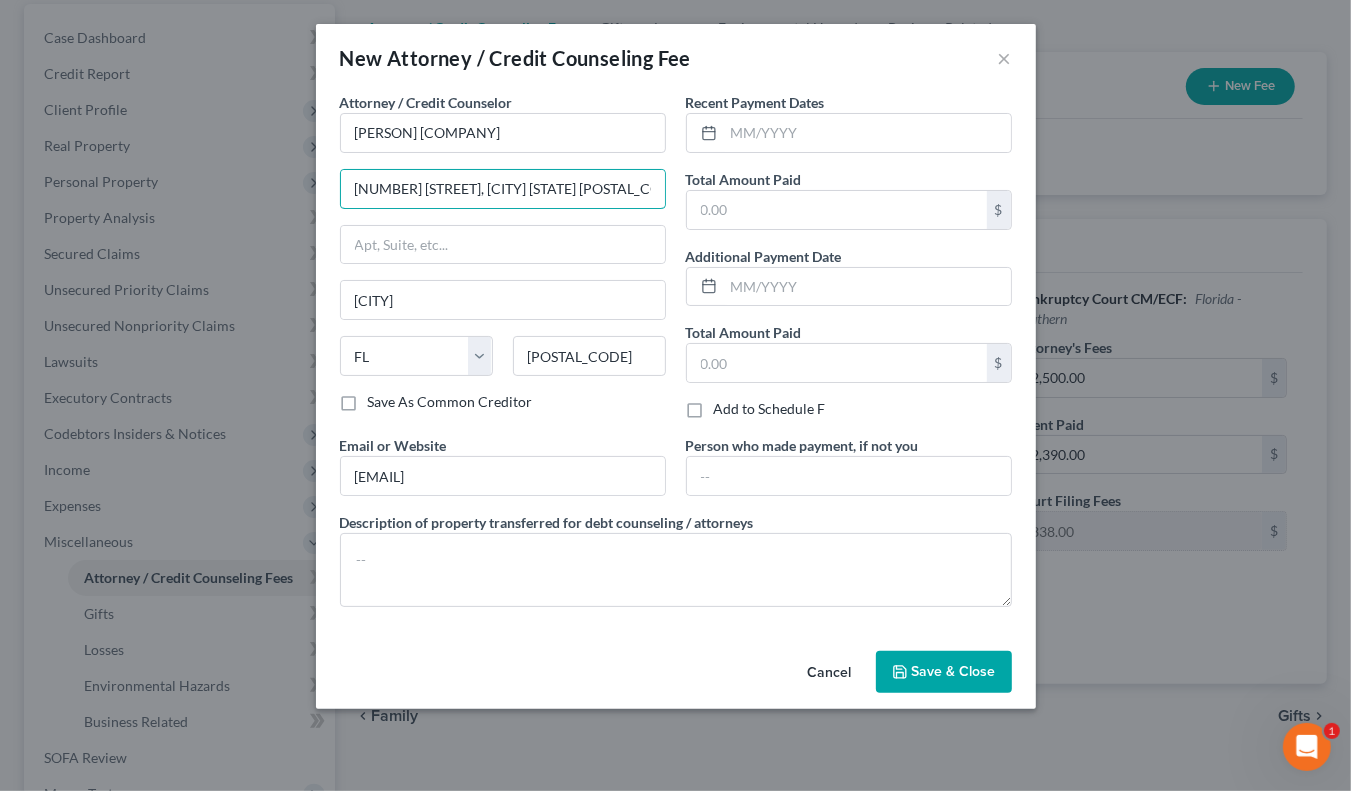 drag, startPoint x: 621, startPoint y: 185, endPoint x: 284, endPoint y: 242, distance: 341.78647 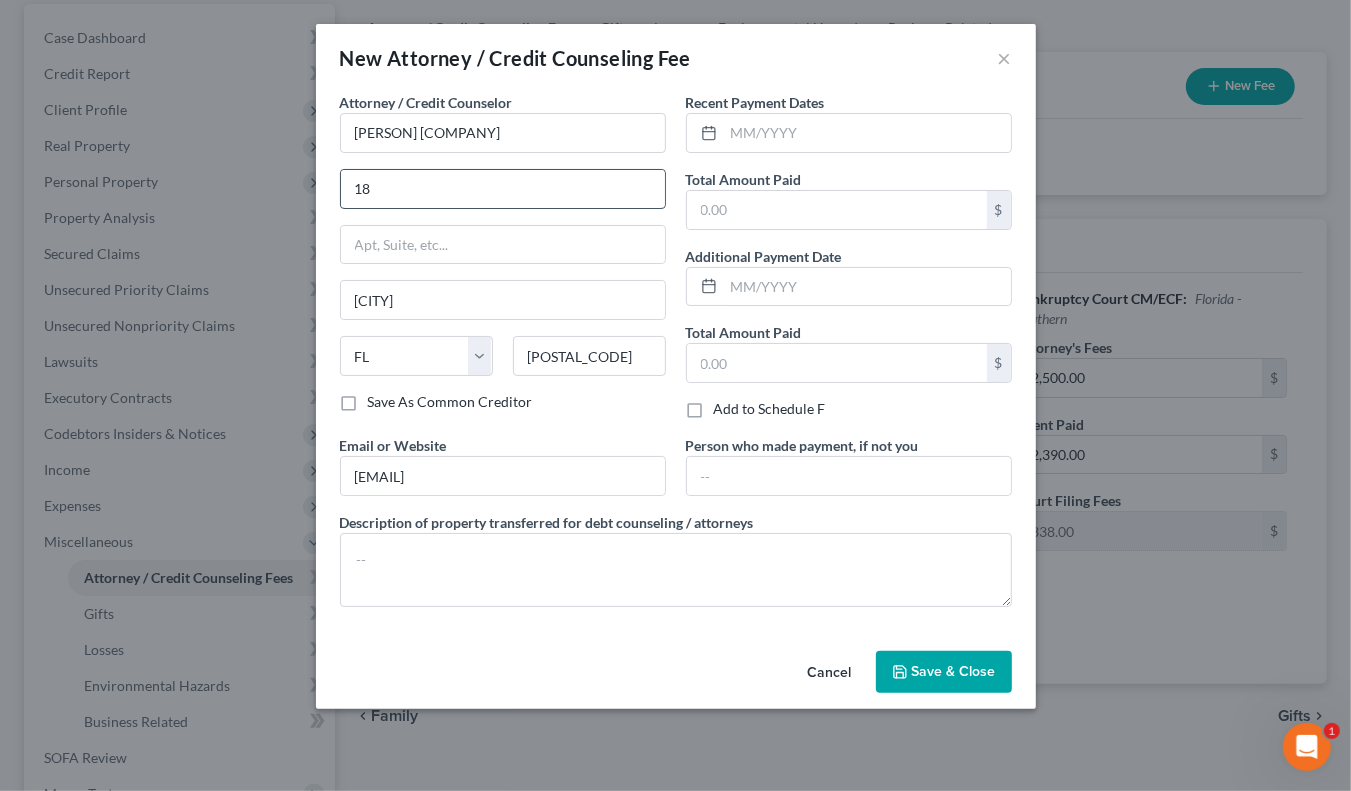 type on "1825 ponce de leon boulevard" 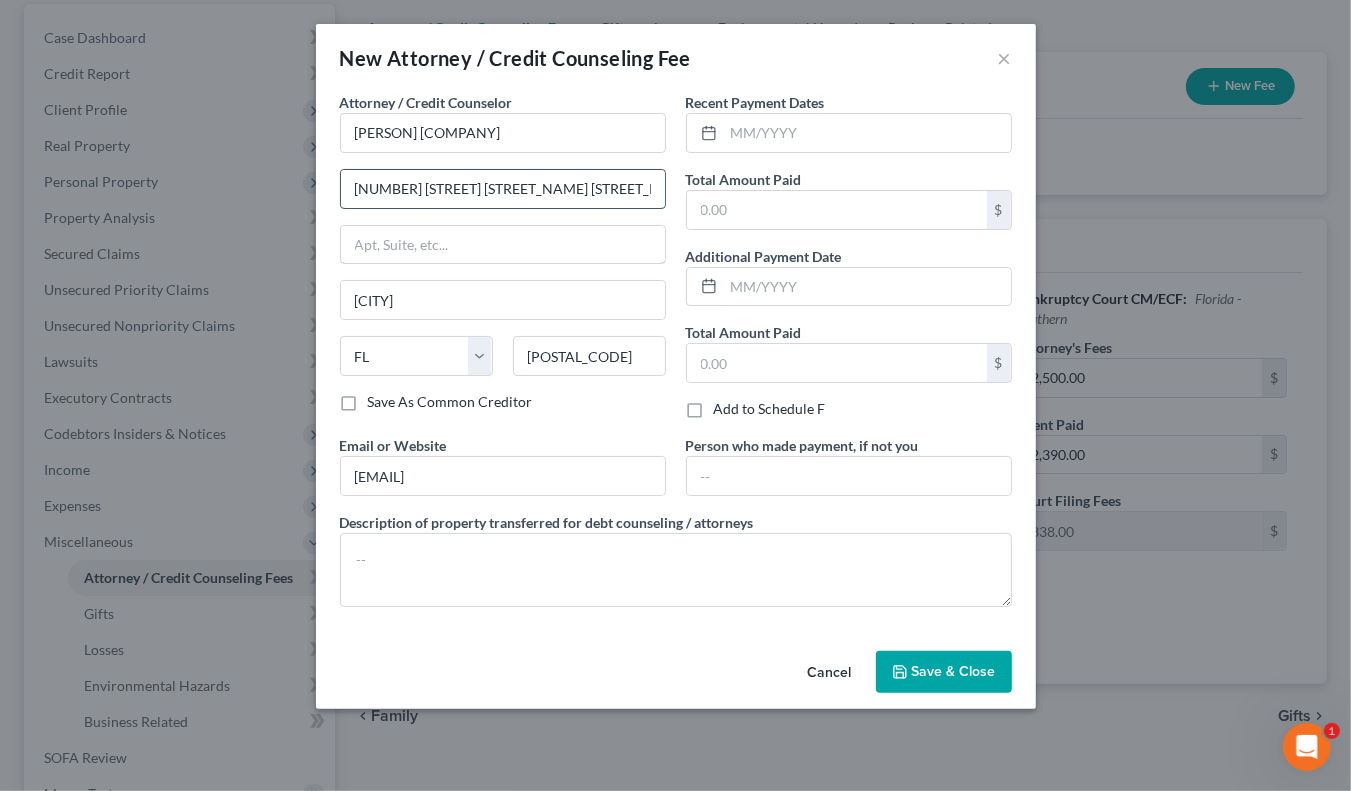 type on "number 214" 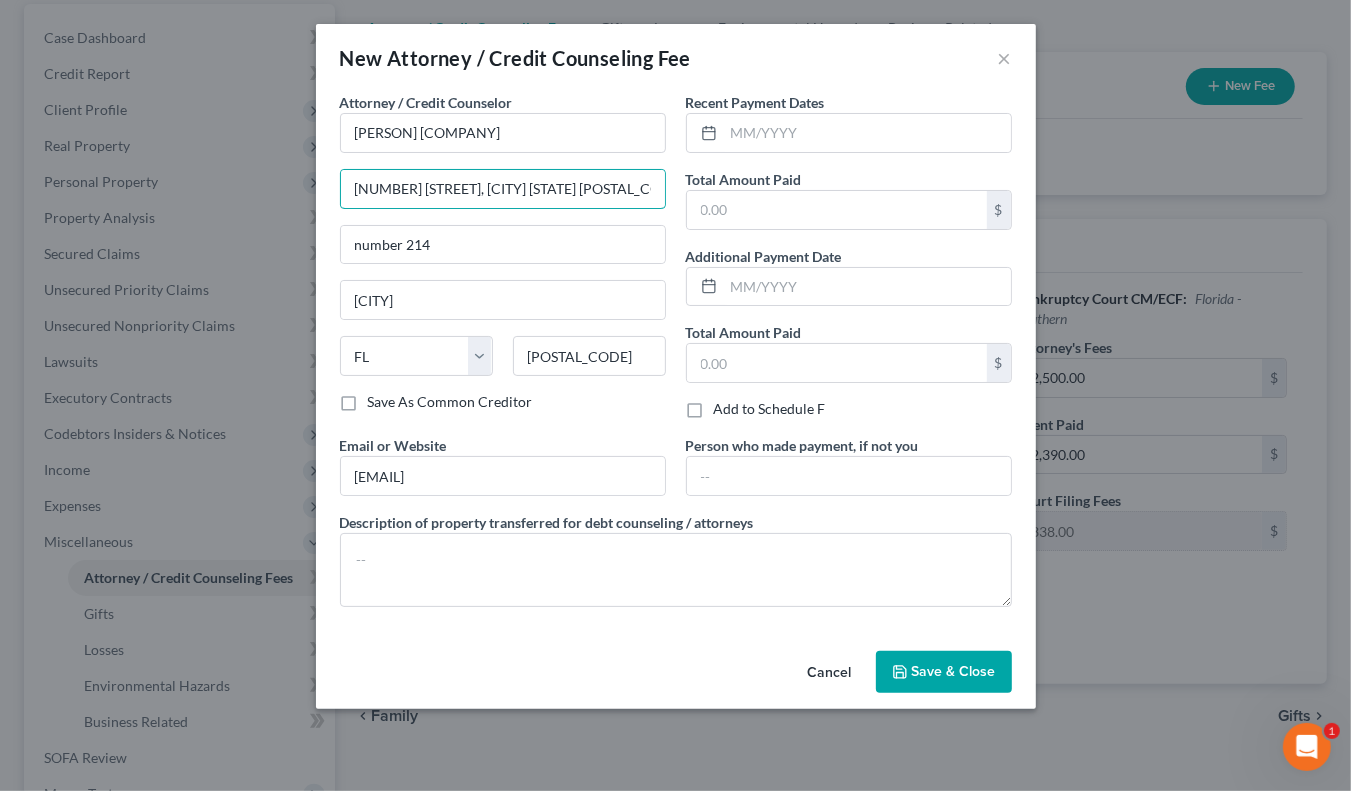 drag, startPoint x: 579, startPoint y: 191, endPoint x: 63, endPoint y: 218, distance: 516.70593 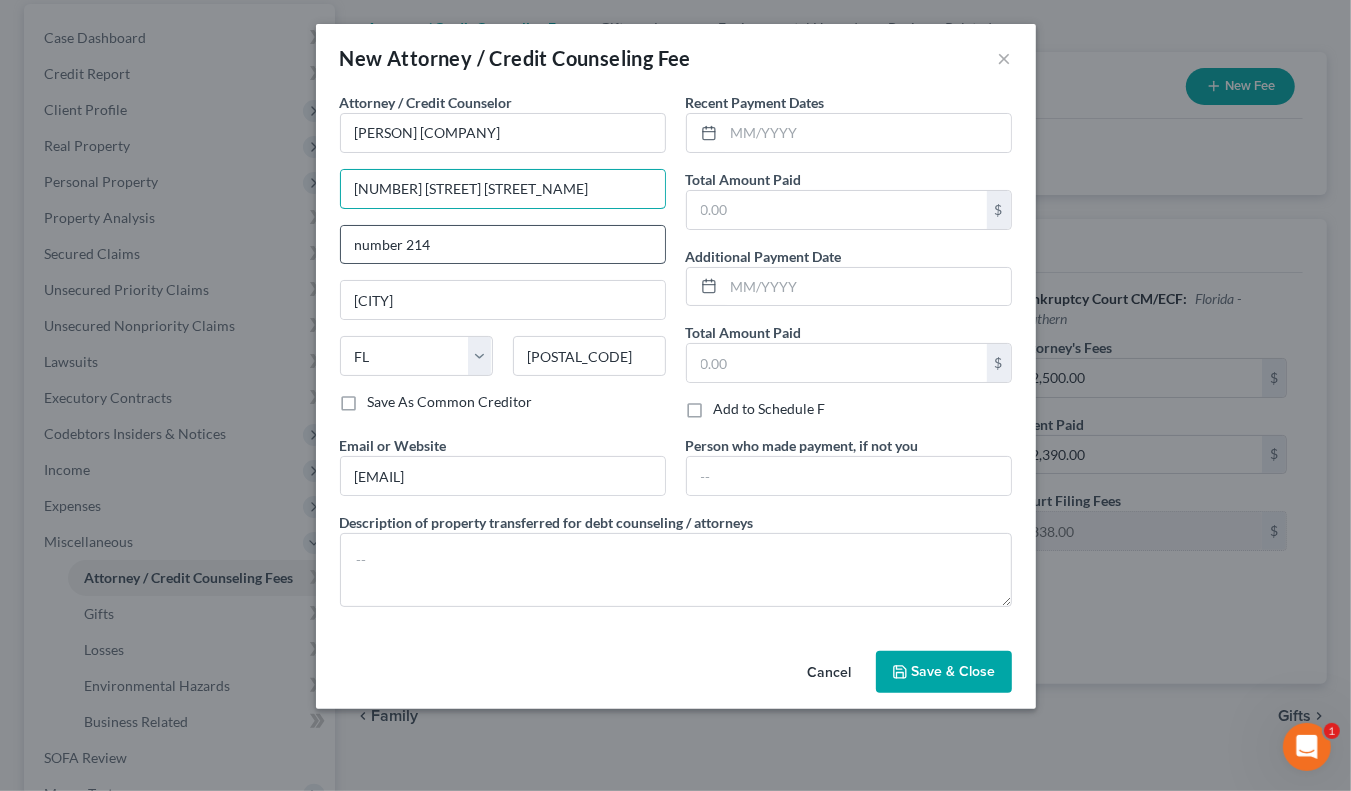 drag, startPoint x: 438, startPoint y: 180, endPoint x: 435, endPoint y: 235, distance: 55.081757 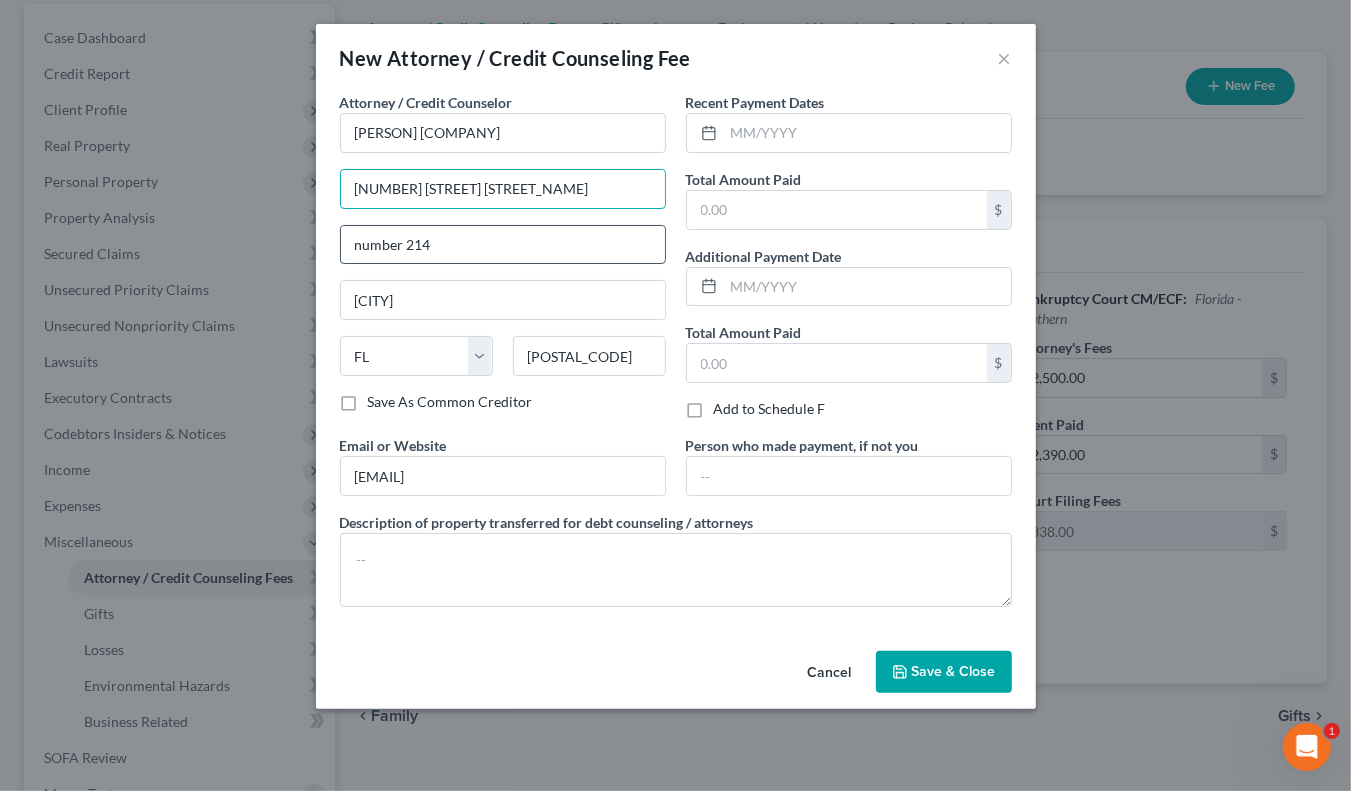 click on "Attorney / Credit Counselor *    MARIO R DELGADO PA                      1825 Ponce d eLeon Blvd number 214 Miami State AL AK AR AZ CA CO CT DE DC FL GA GU HI ID IL IN IA KS KY LA ME MD MA MI MN MS MO MT NC ND NE NV NH NJ NM NY OH OK OR PA PR RI SC SD TN TX UT VI VA VT WA WV WI WY 33143" at bounding box center (503, 242) 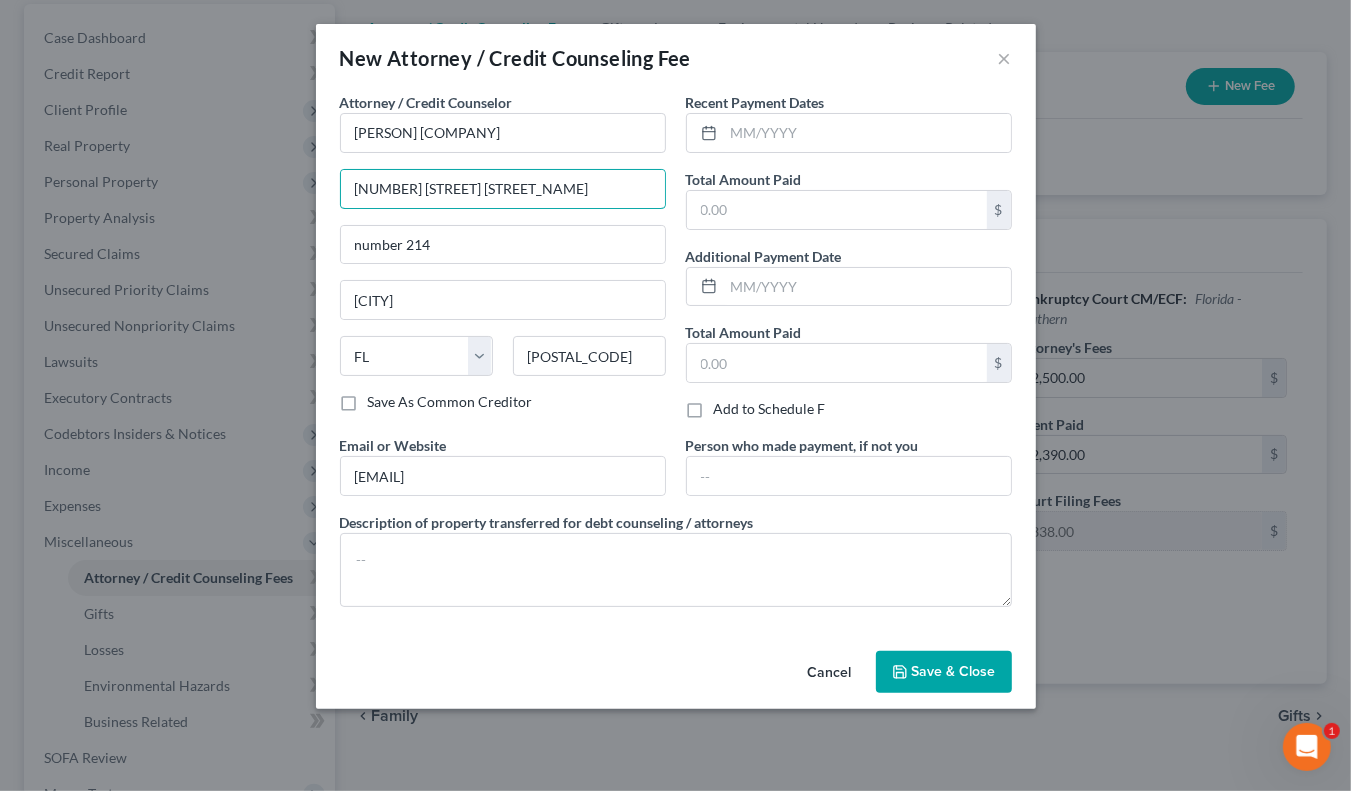 type on "1825 Ponce de Leon Blvd" 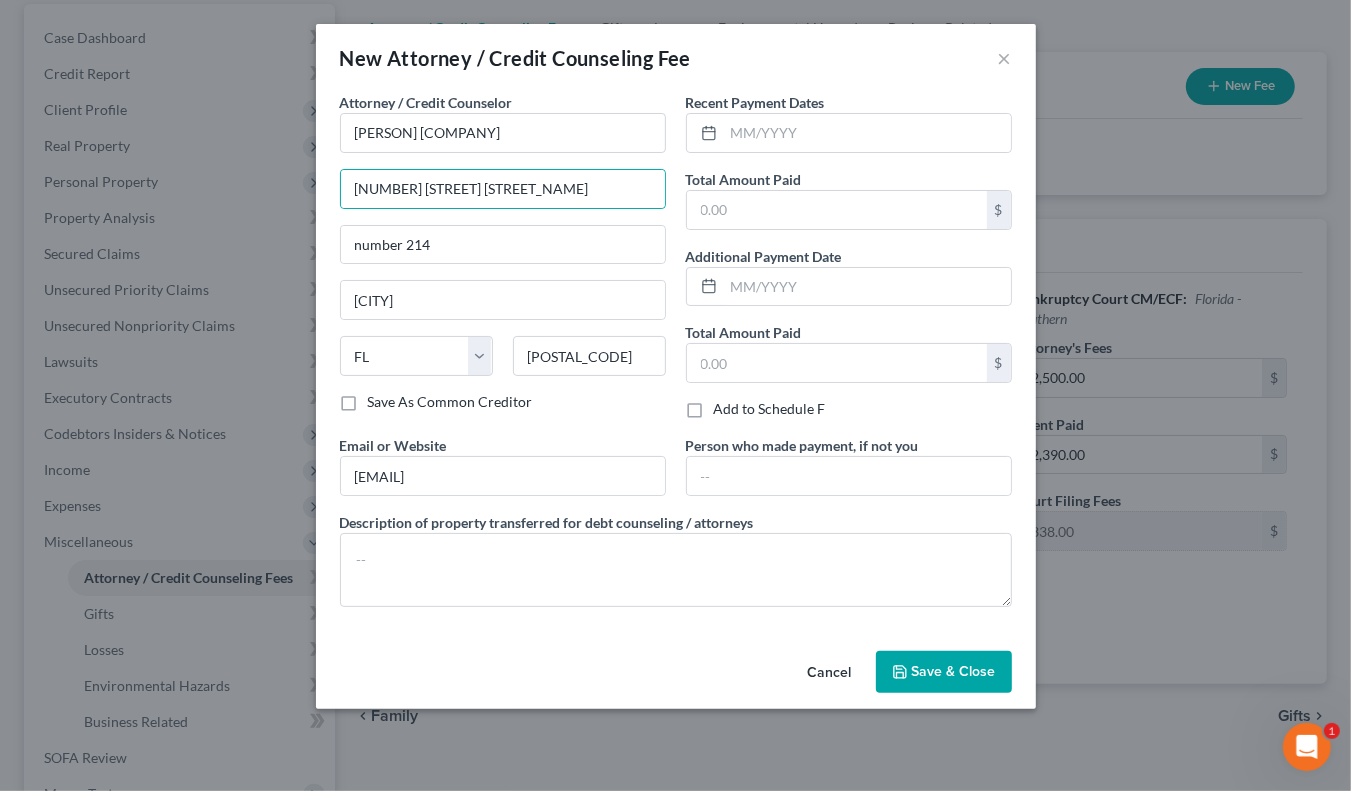 click on "Save As Common Creditor" at bounding box center (450, 402) 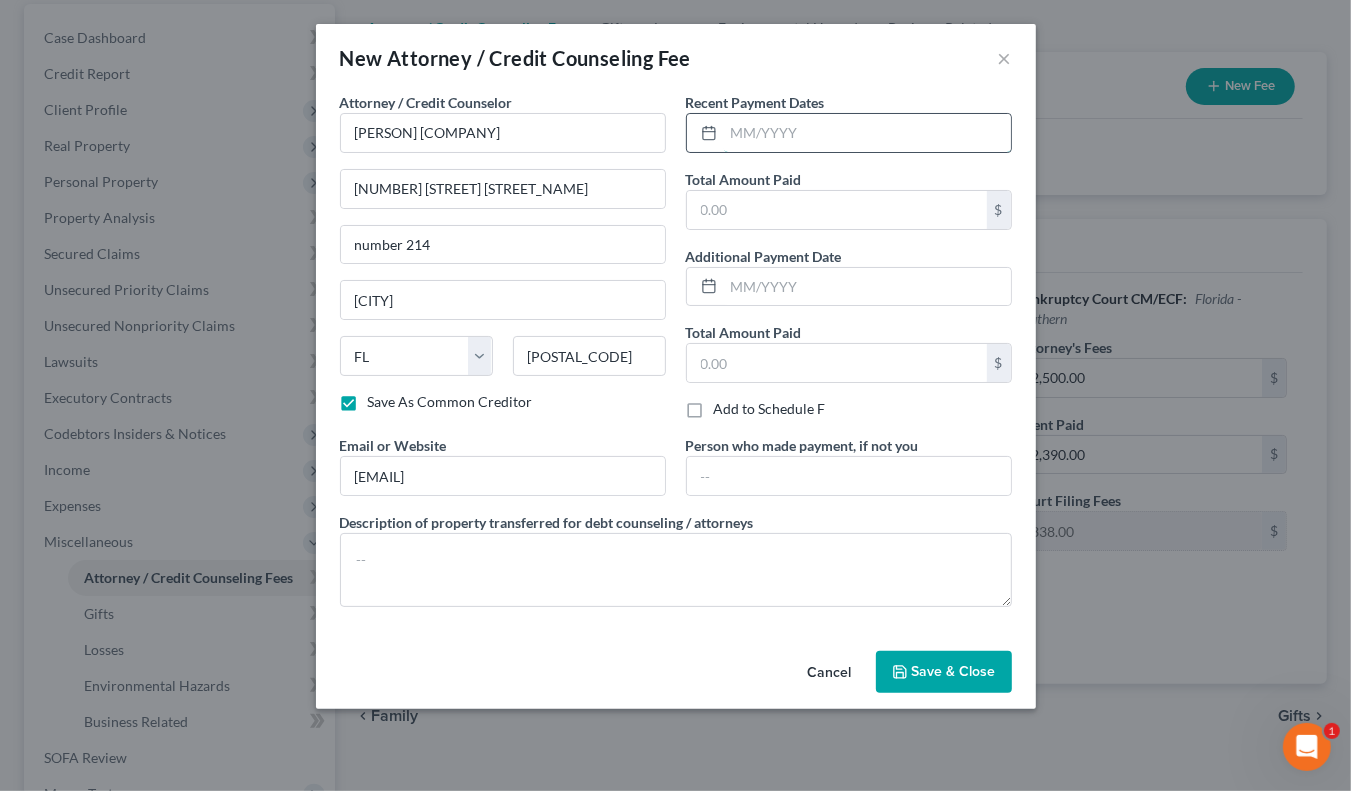 click at bounding box center (867, 133) 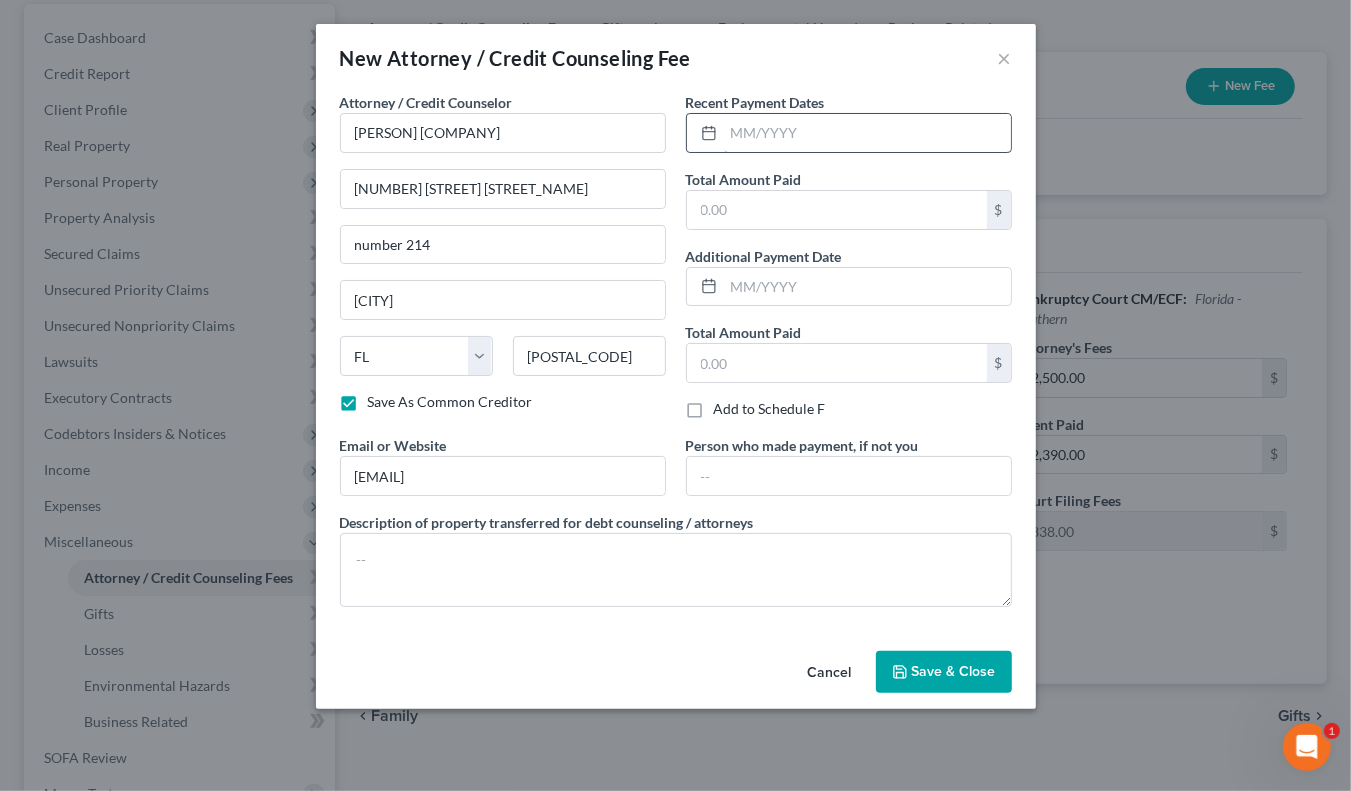 click at bounding box center [867, 133] 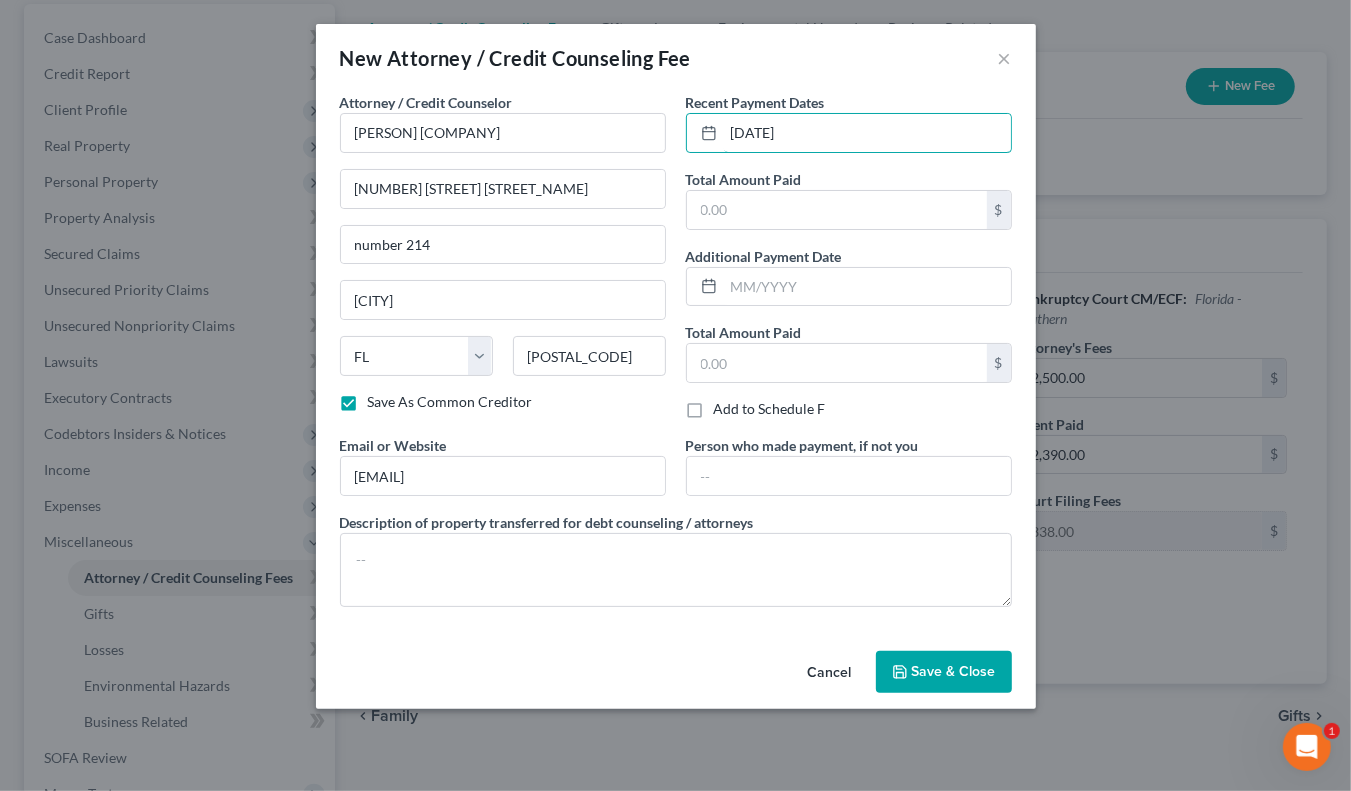 drag, startPoint x: 731, startPoint y: 132, endPoint x: 726, endPoint y: 153, distance: 21.587032 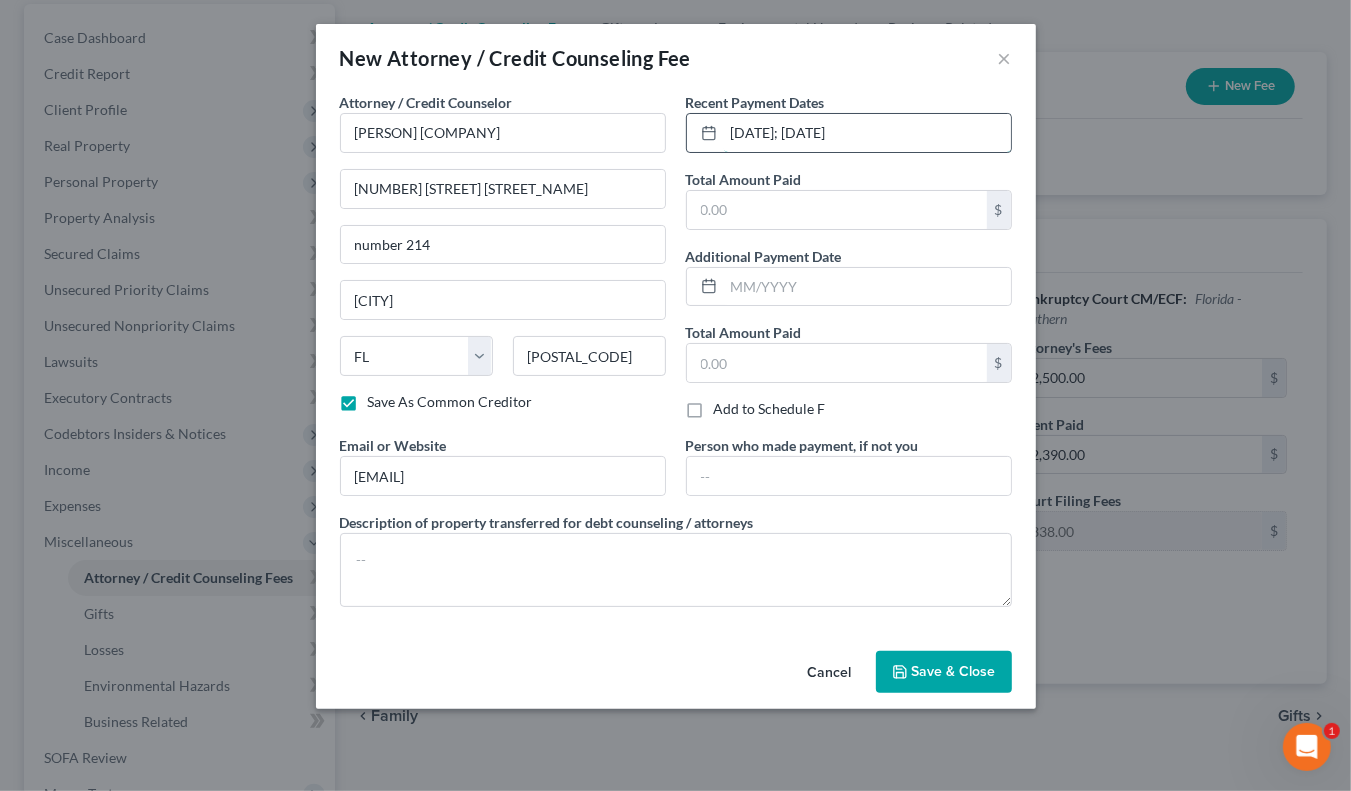 click on "6/5/24; 10/24/24" at bounding box center (867, 133) 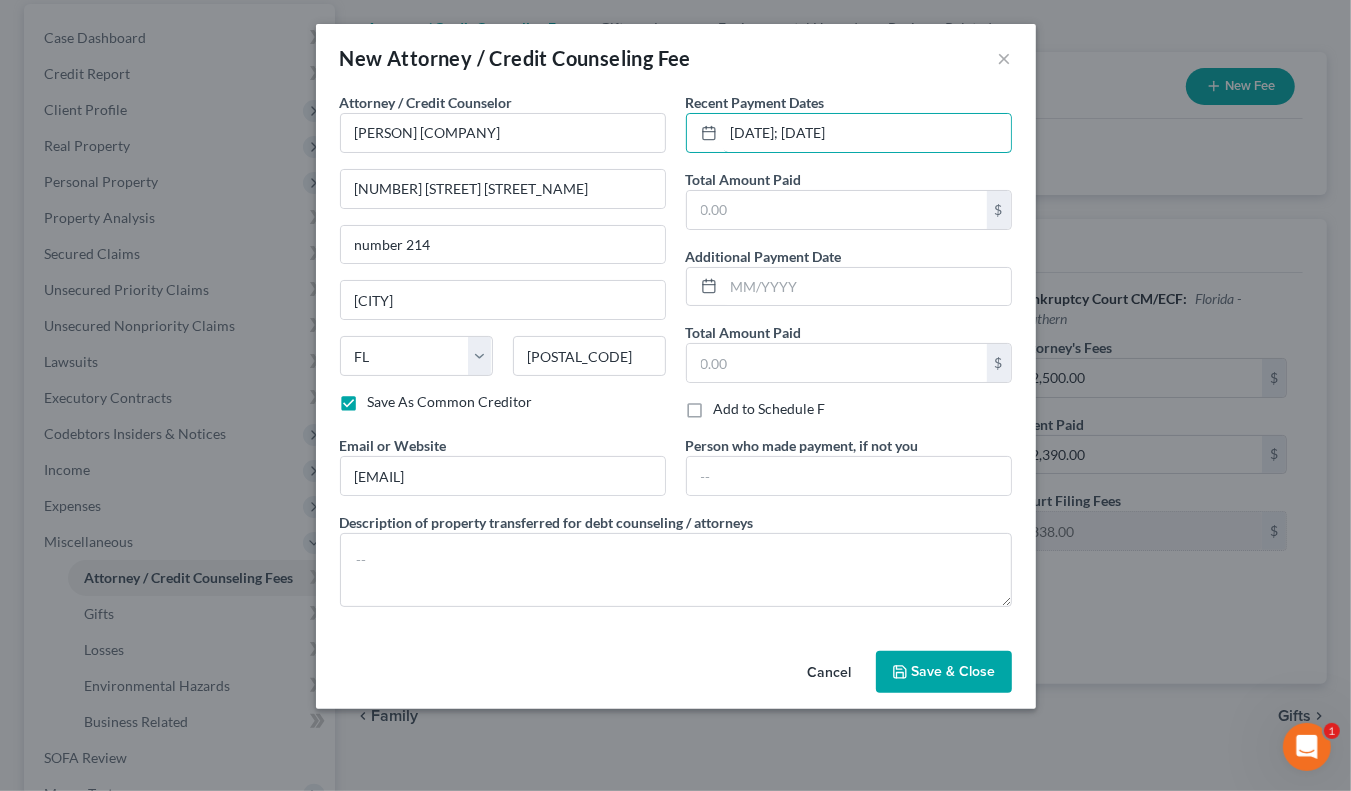 drag, startPoint x: 777, startPoint y: 127, endPoint x: 673, endPoint y: 147, distance: 105.90562 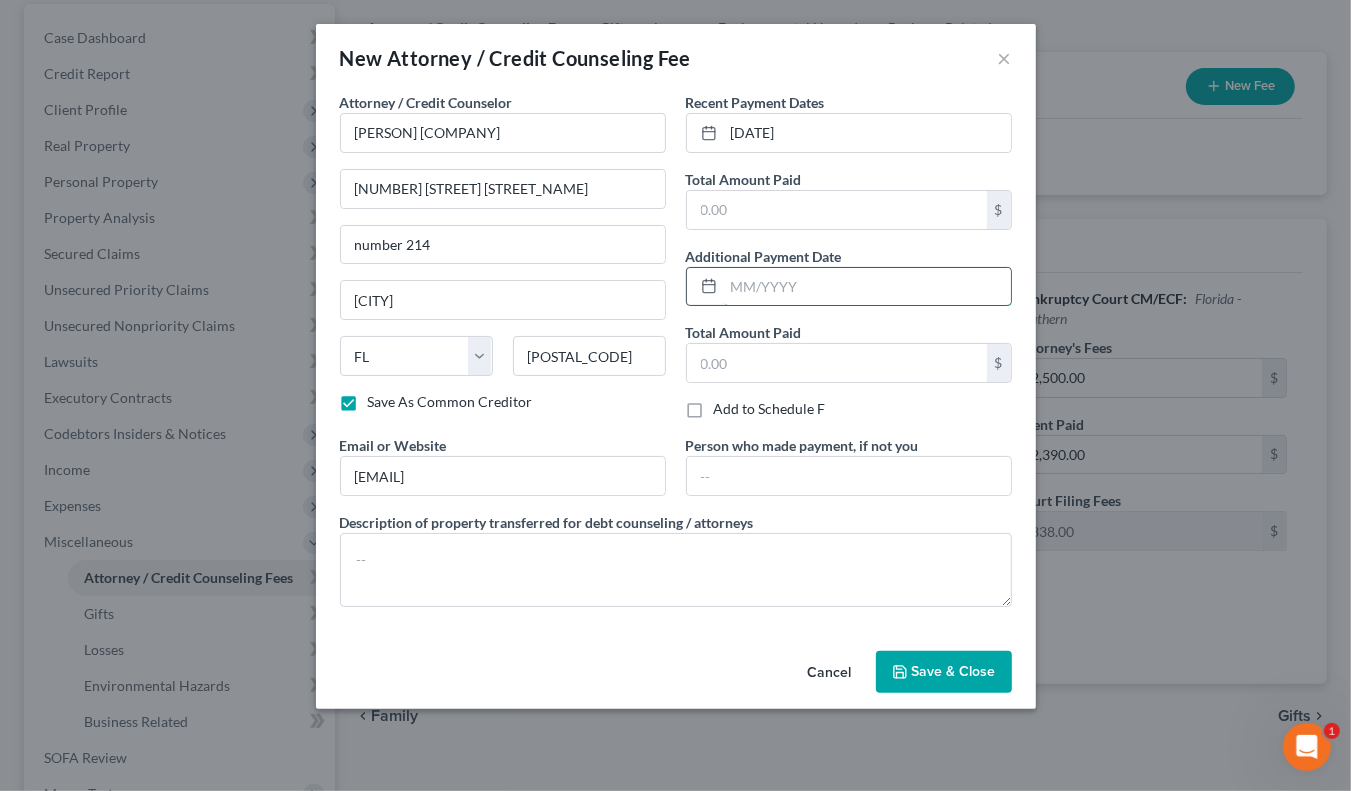 click at bounding box center [867, 287] 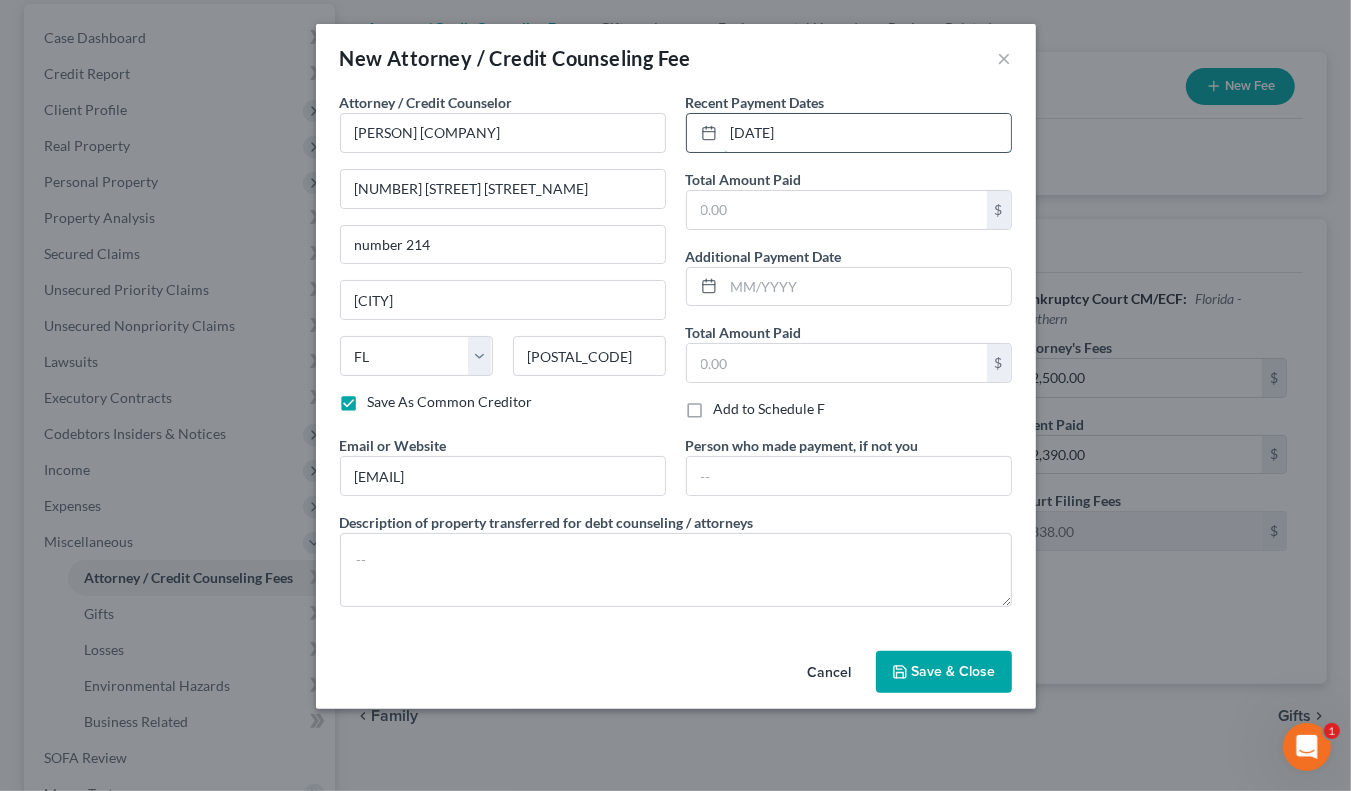 click on "10/24/24" at bounding box center [867, 133] 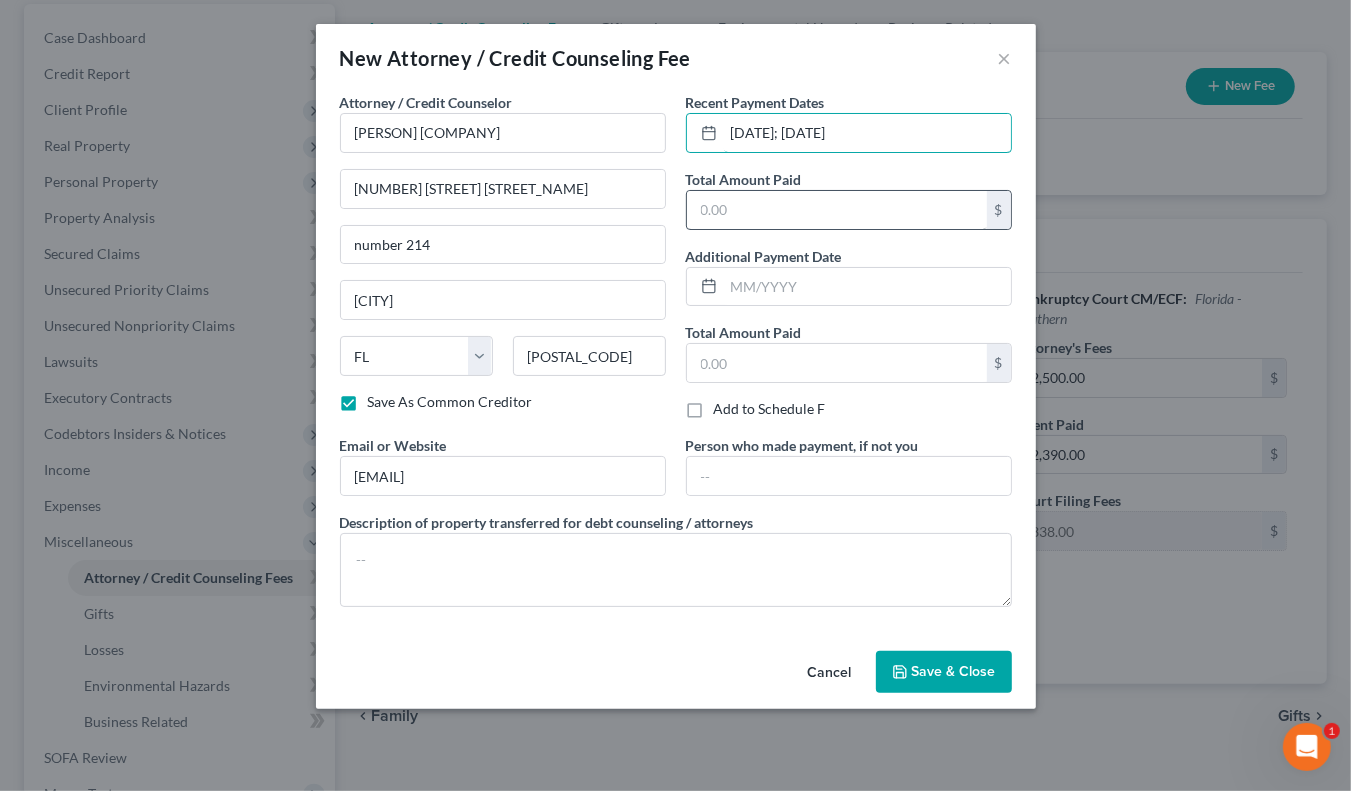 type on "6/5/2024; 10/14/24" 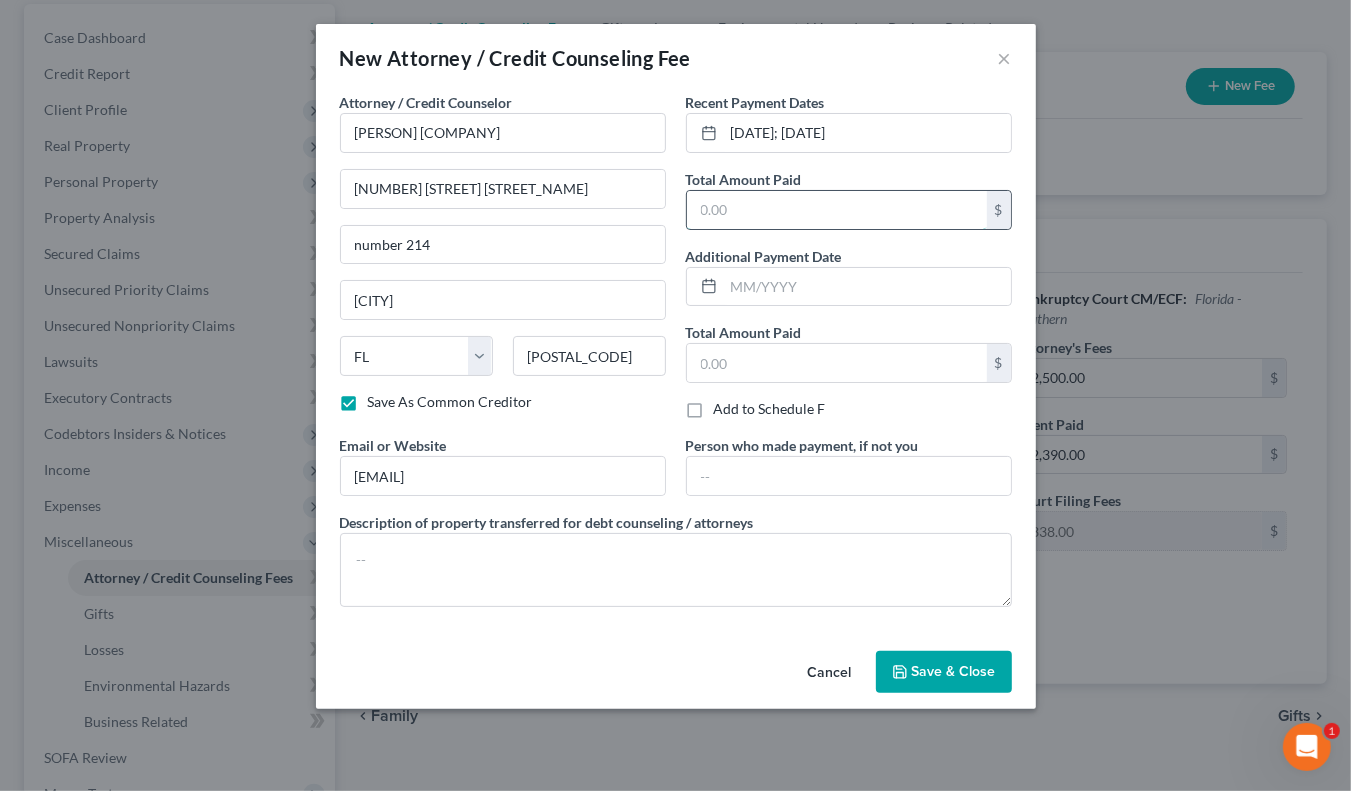 click at bounding box center (837, 210) 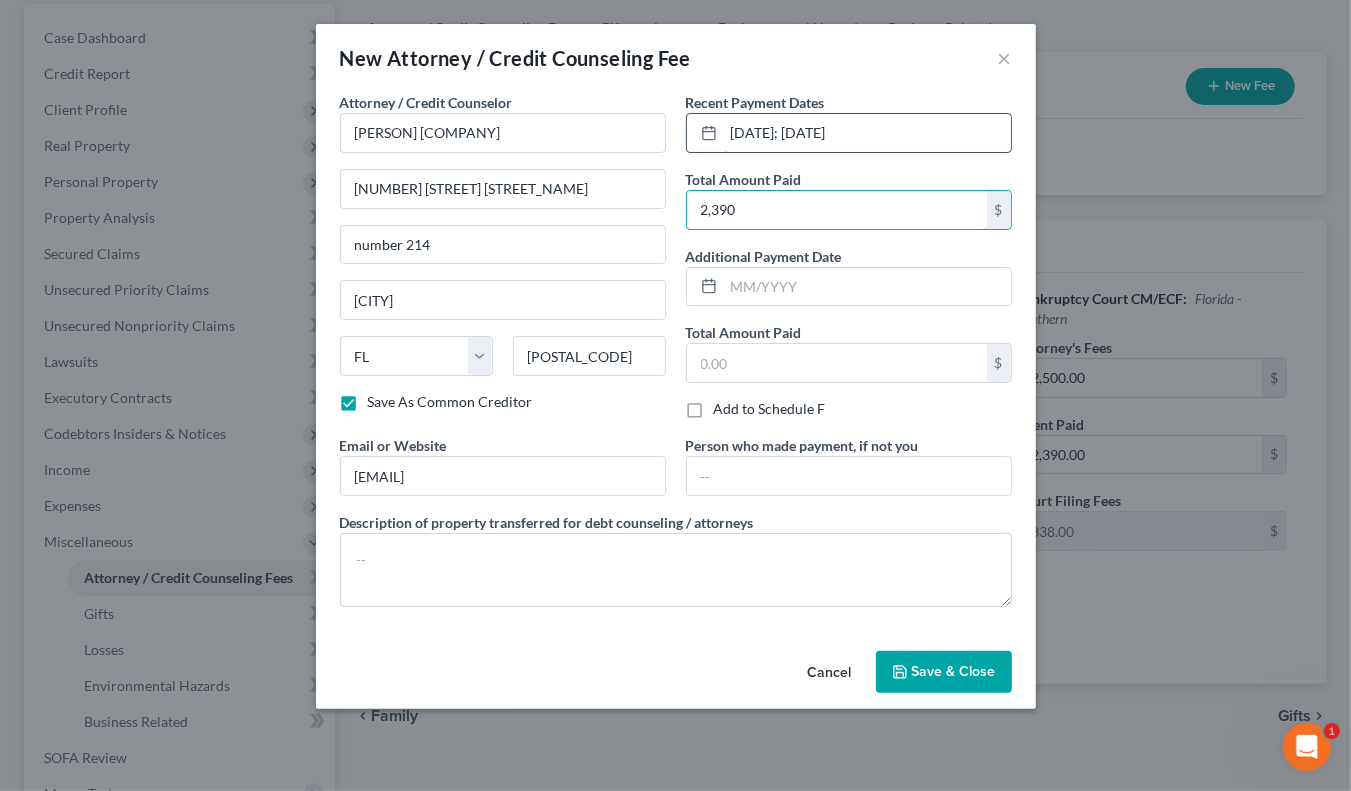 type on "2,390" 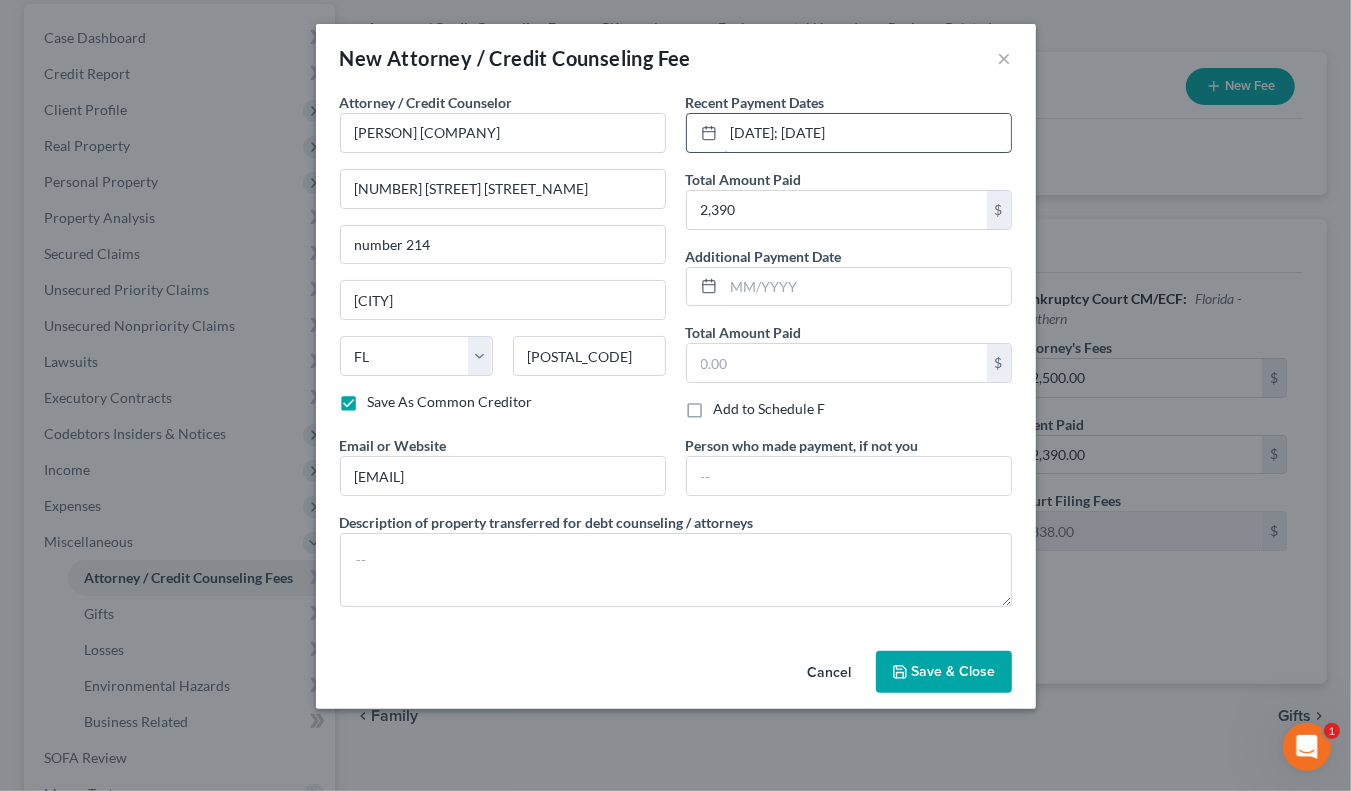 drag, startPoint x: 724, startPoint y: 130, endPoint x: 799, endPoint y: 137, distance: 75.32596 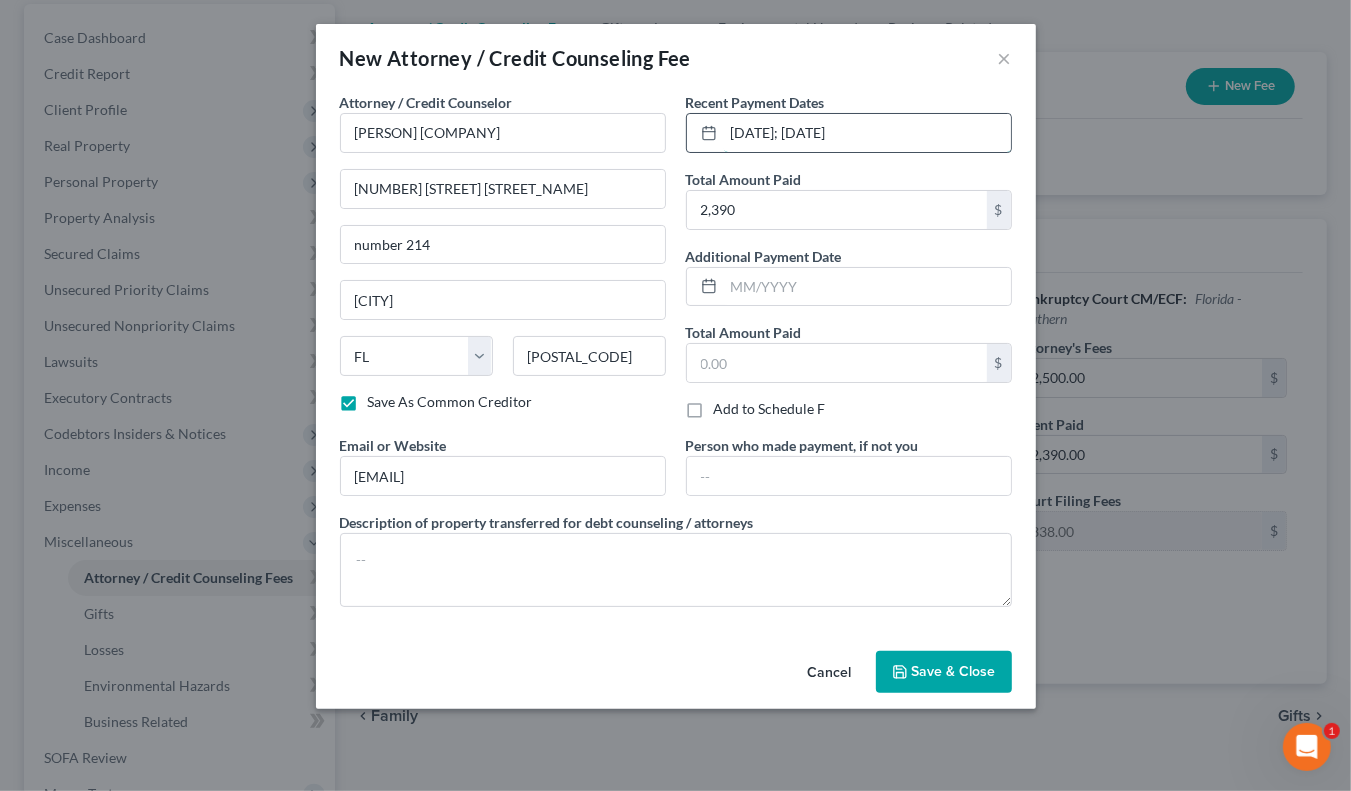 click on "6/5/2024; 10/14/24" at bounding box center [867, 133] 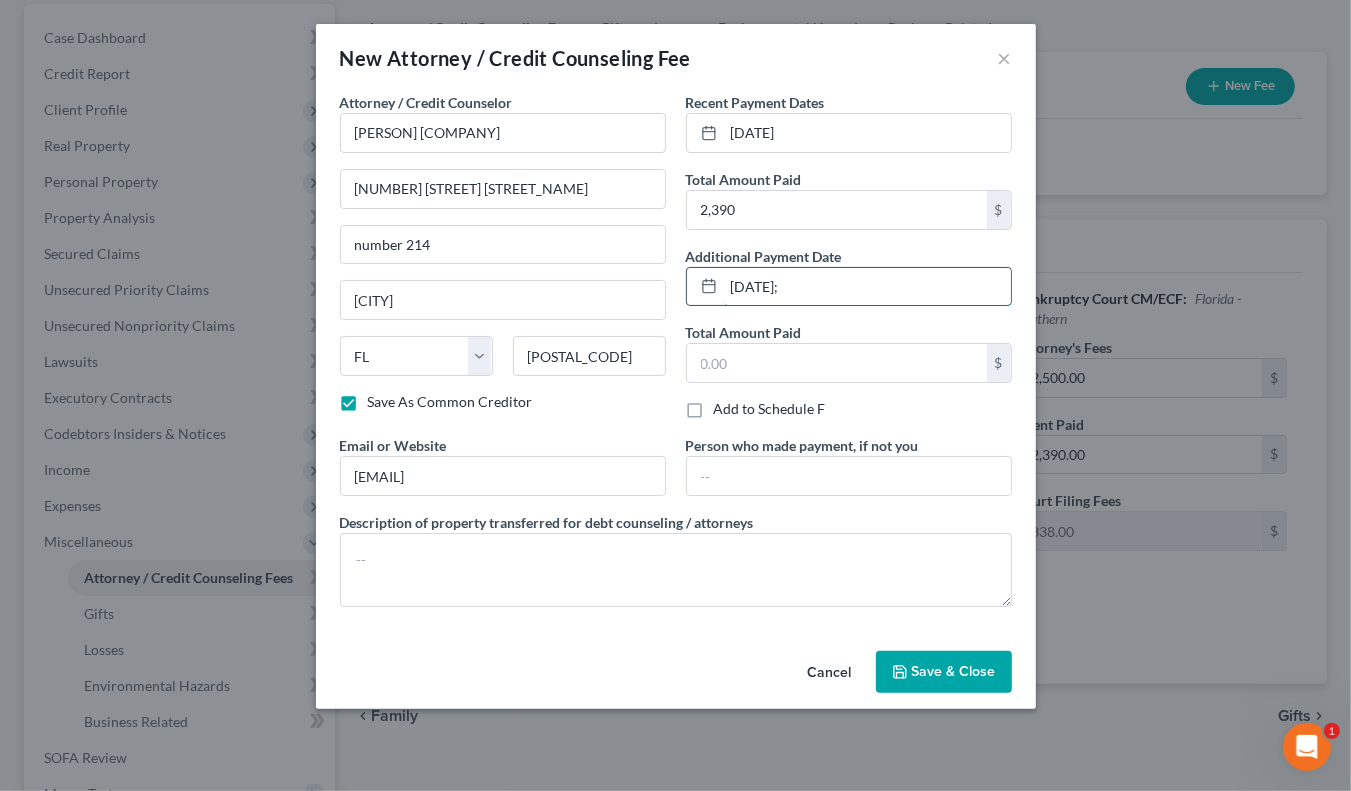 click on "6/5/2024;" at bounding box center [867, 287] 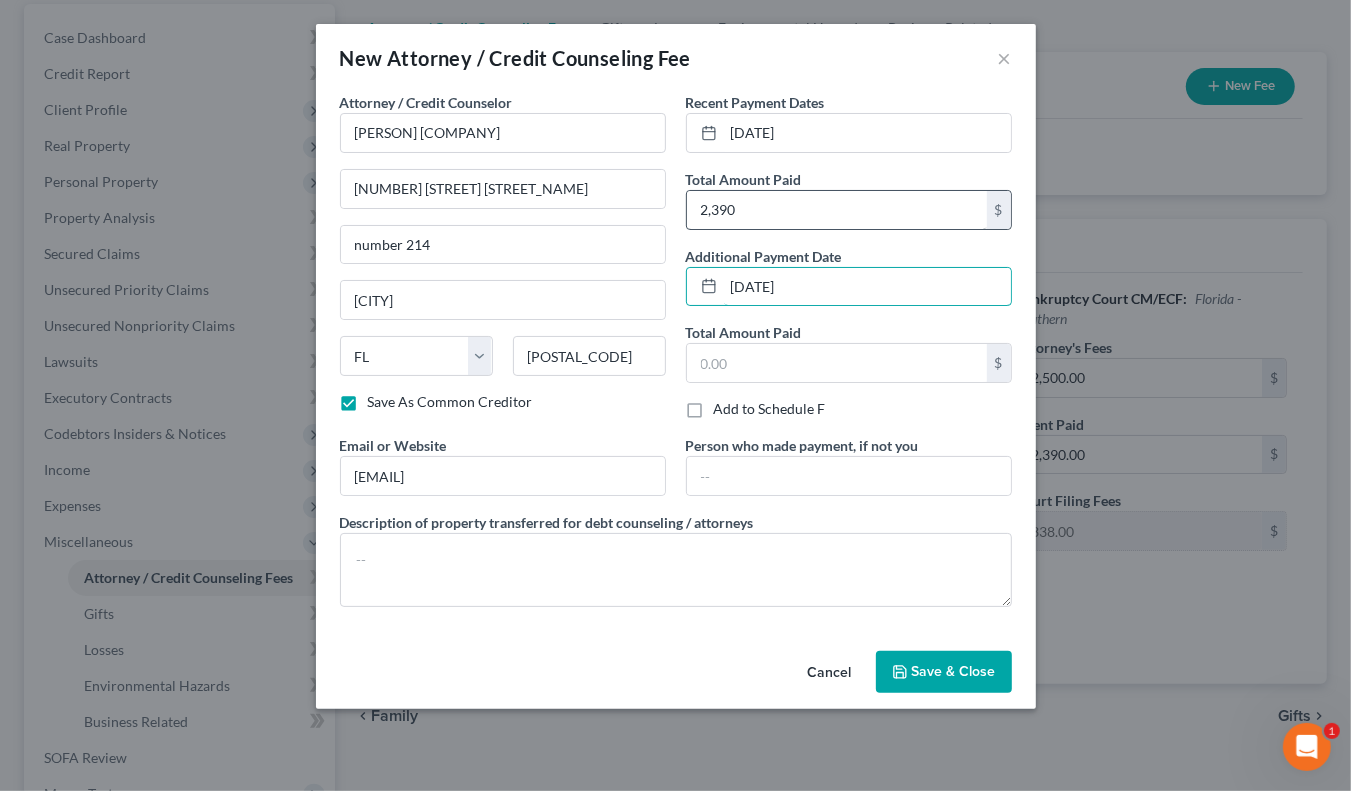 type on "6/5/2024" 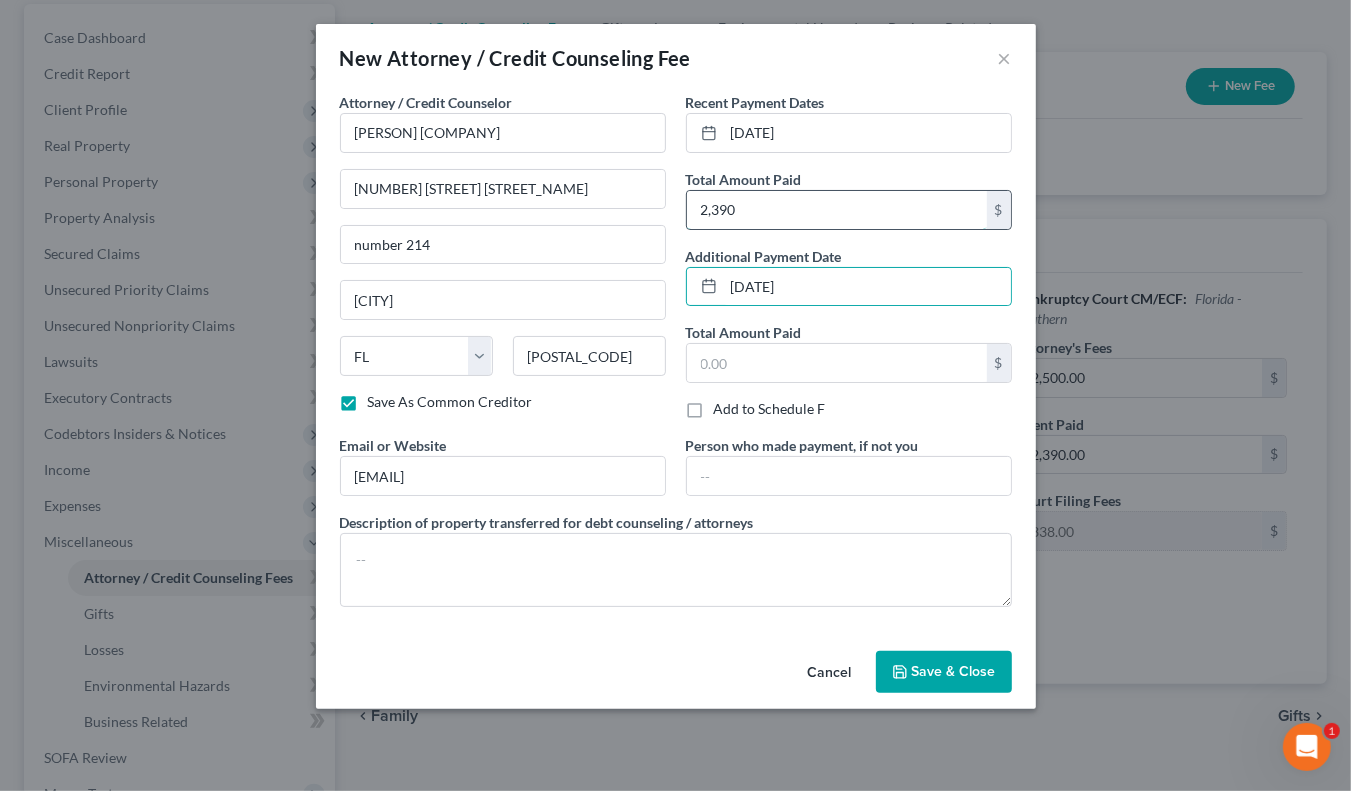 click on "2,390" at bounding box center (837, 210) 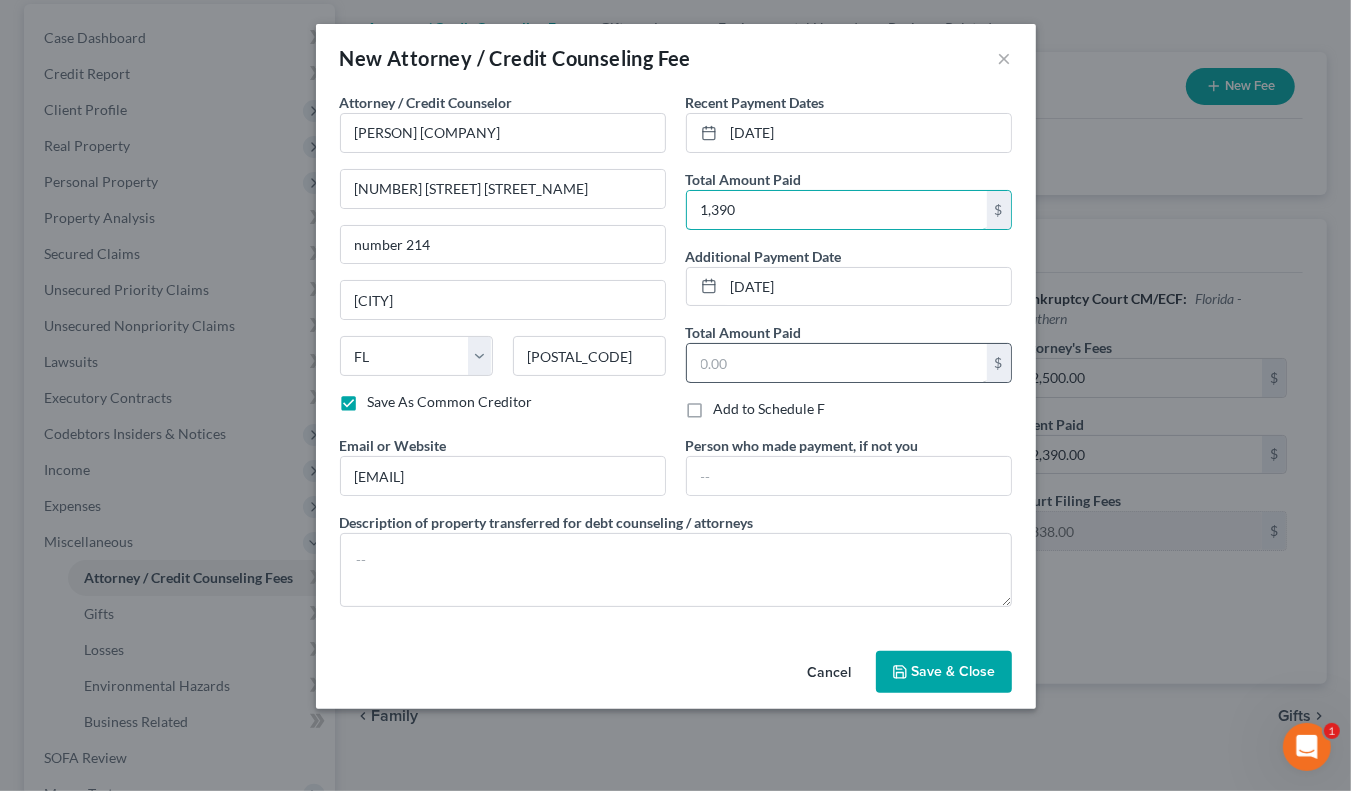 type on "1,390" 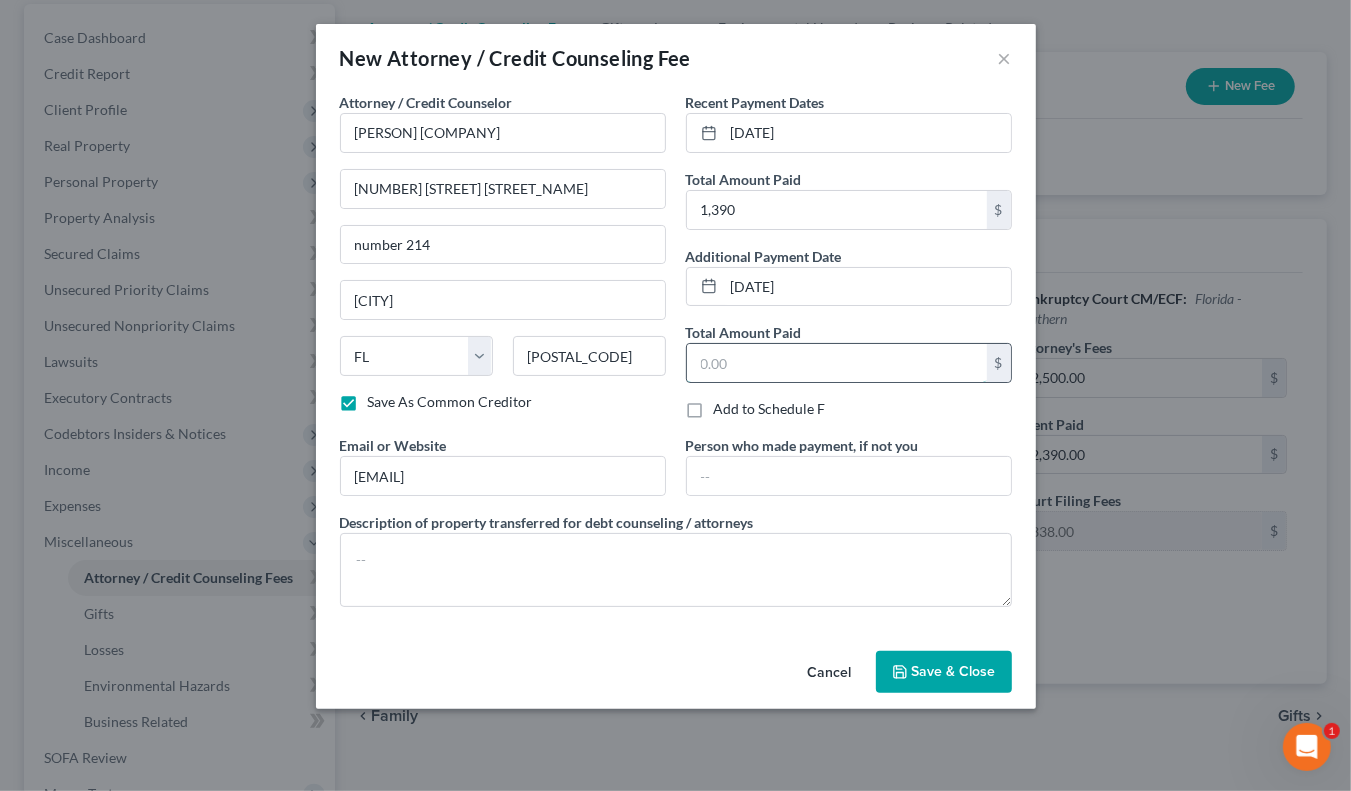 click at bounding box center [837, 363] 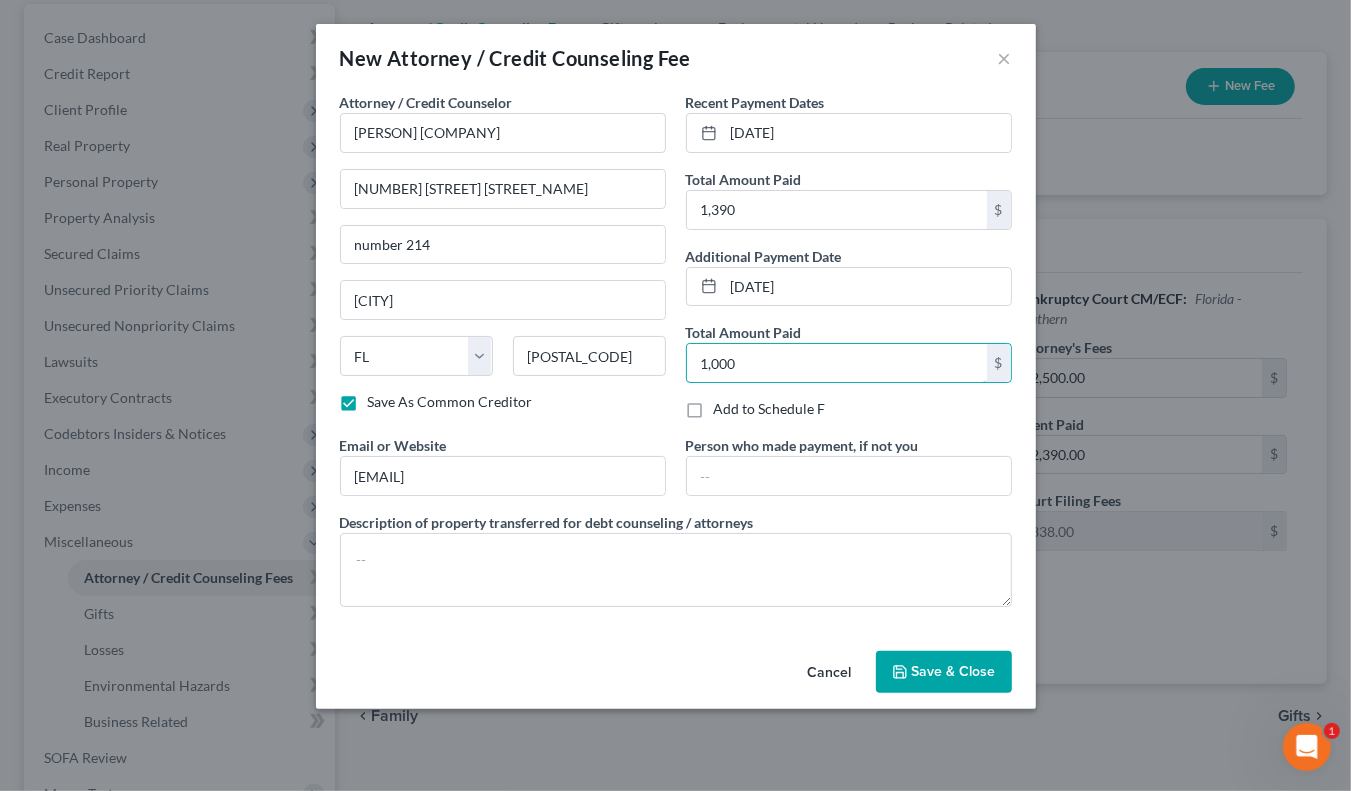 type on "1,000" 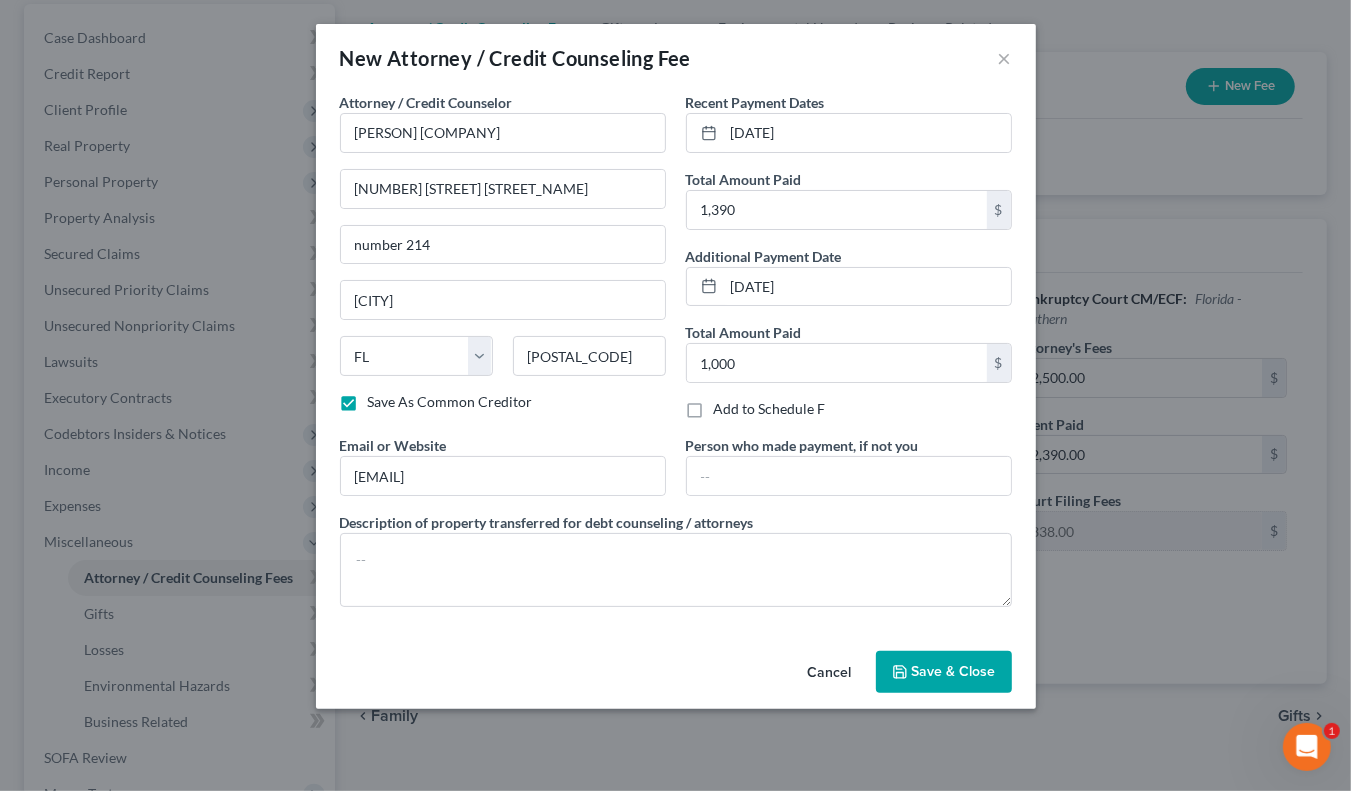 click on "Save & Close" at bounding box center [954, 671] 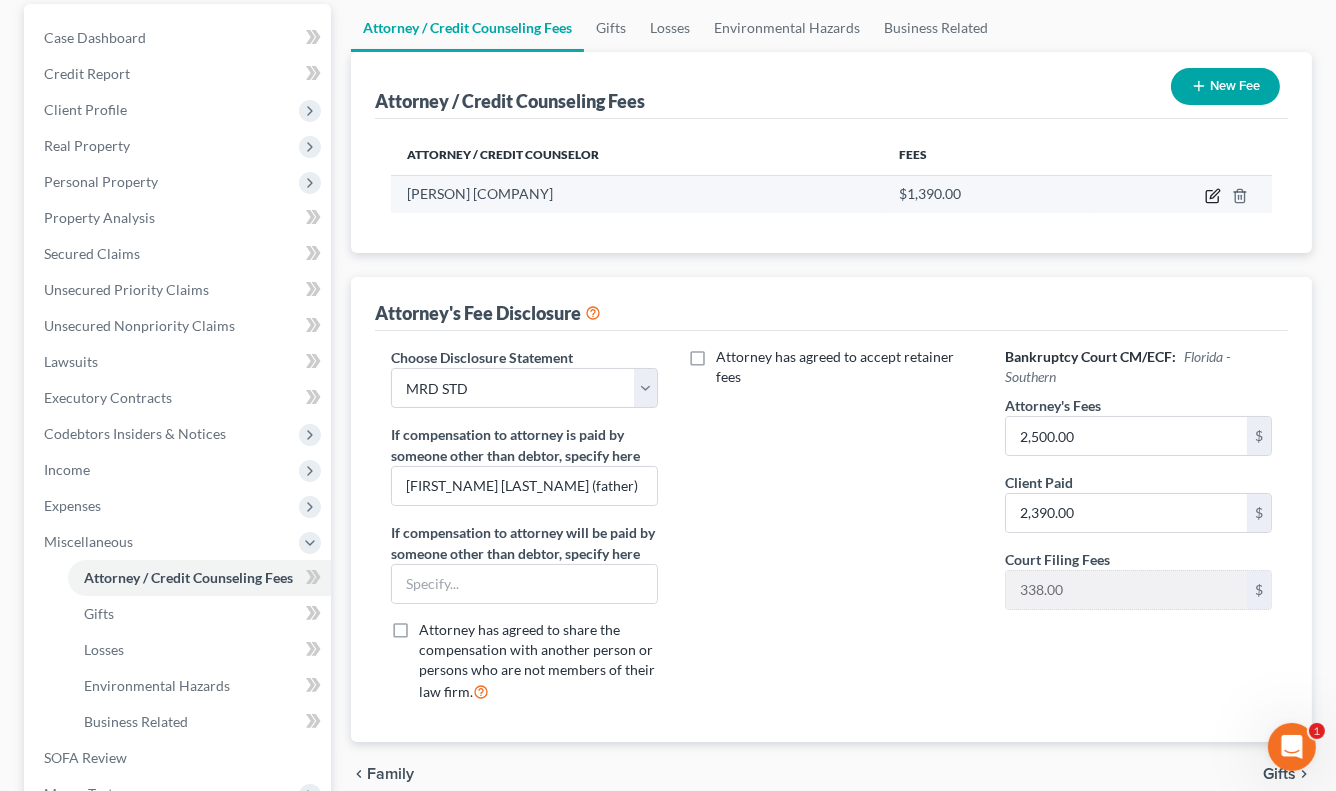 click 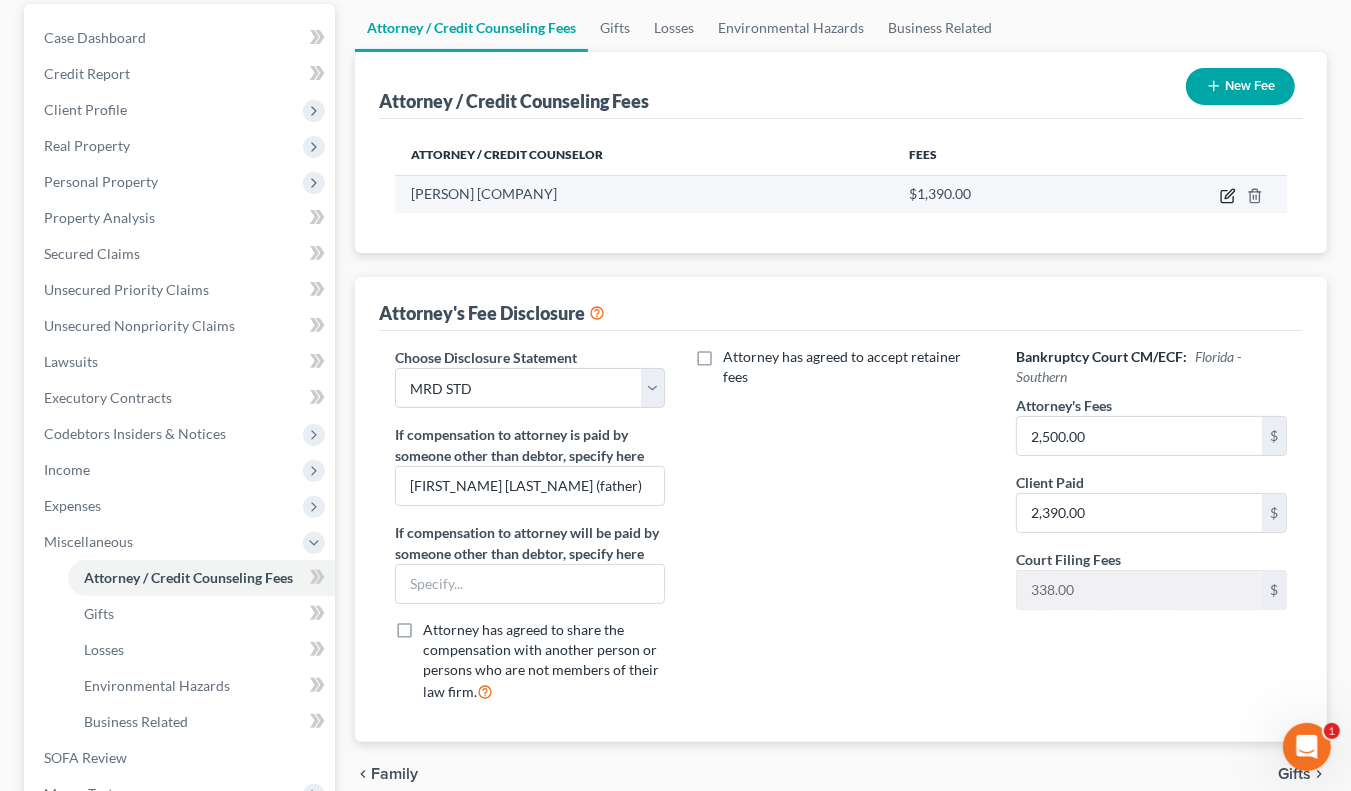 select on "9" 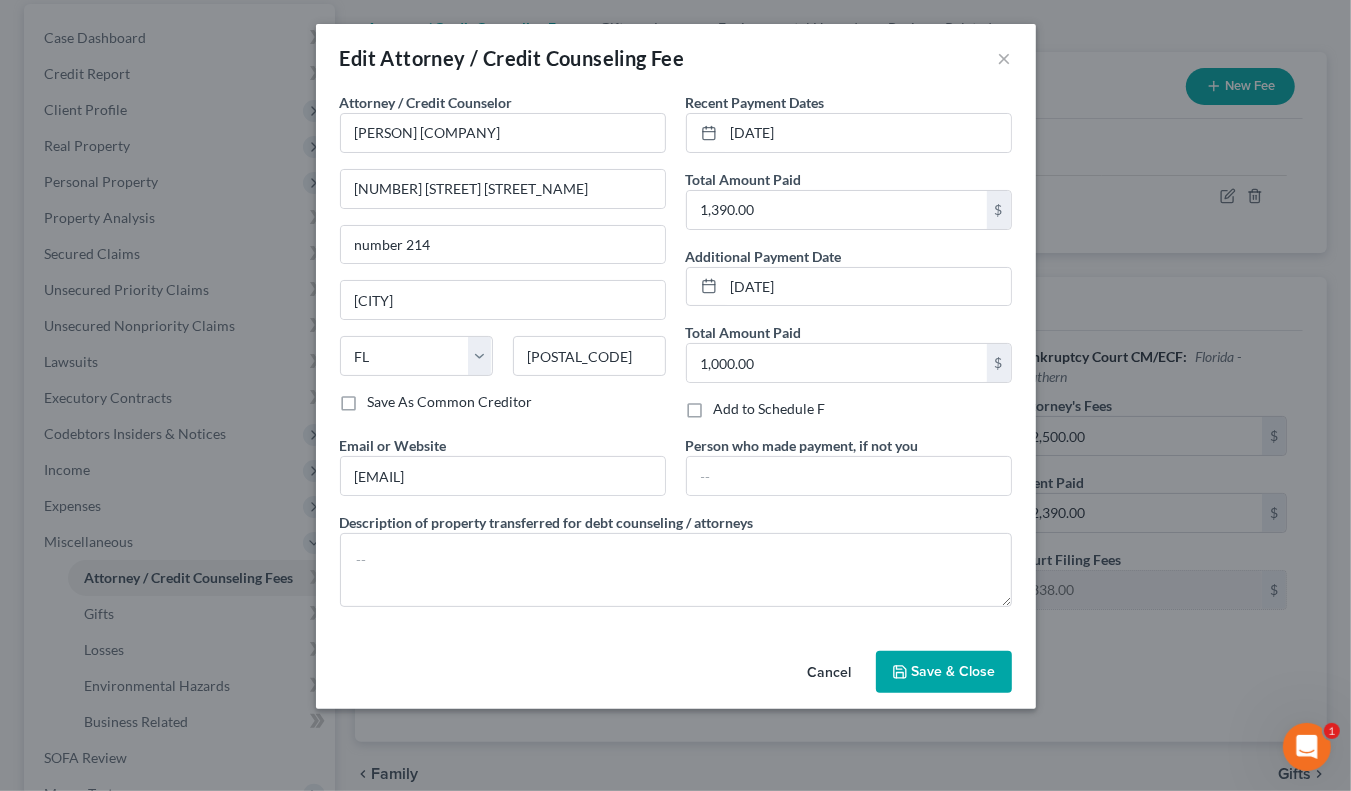 click 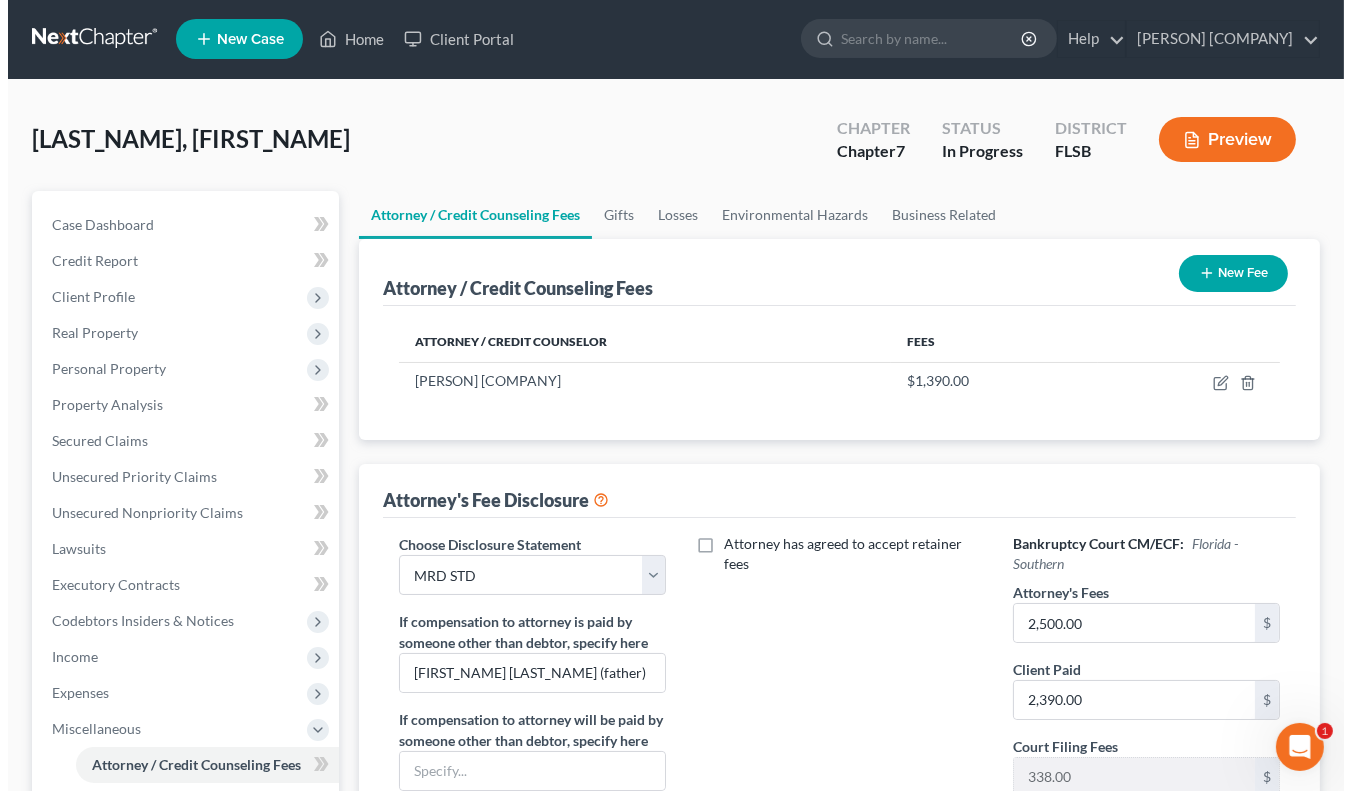scroll, scrollTop: 0, scrollLeft: 0, axis: both 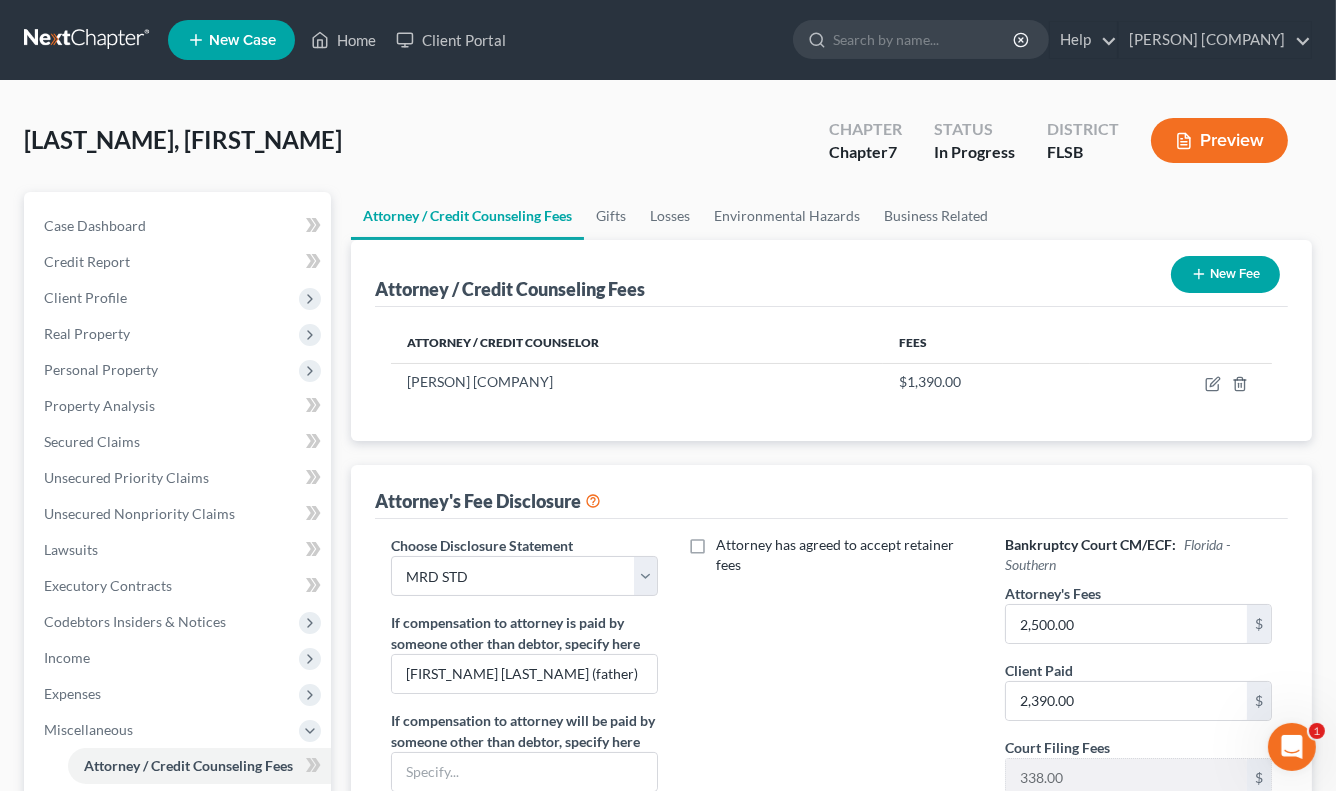 click on "Preview" at bounding box center [1219, 140] 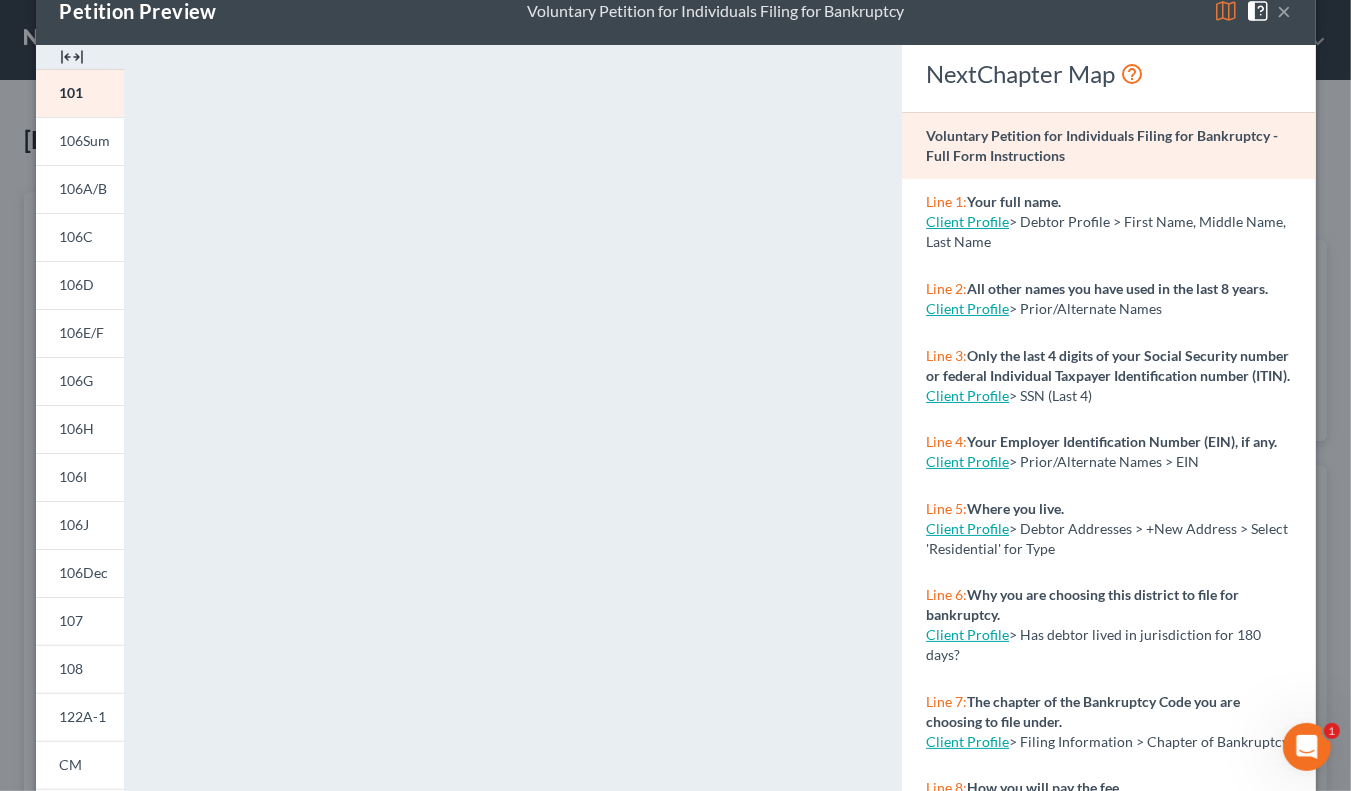 scroll, scrollTop: 0, scrollLeft: 0, axis: both 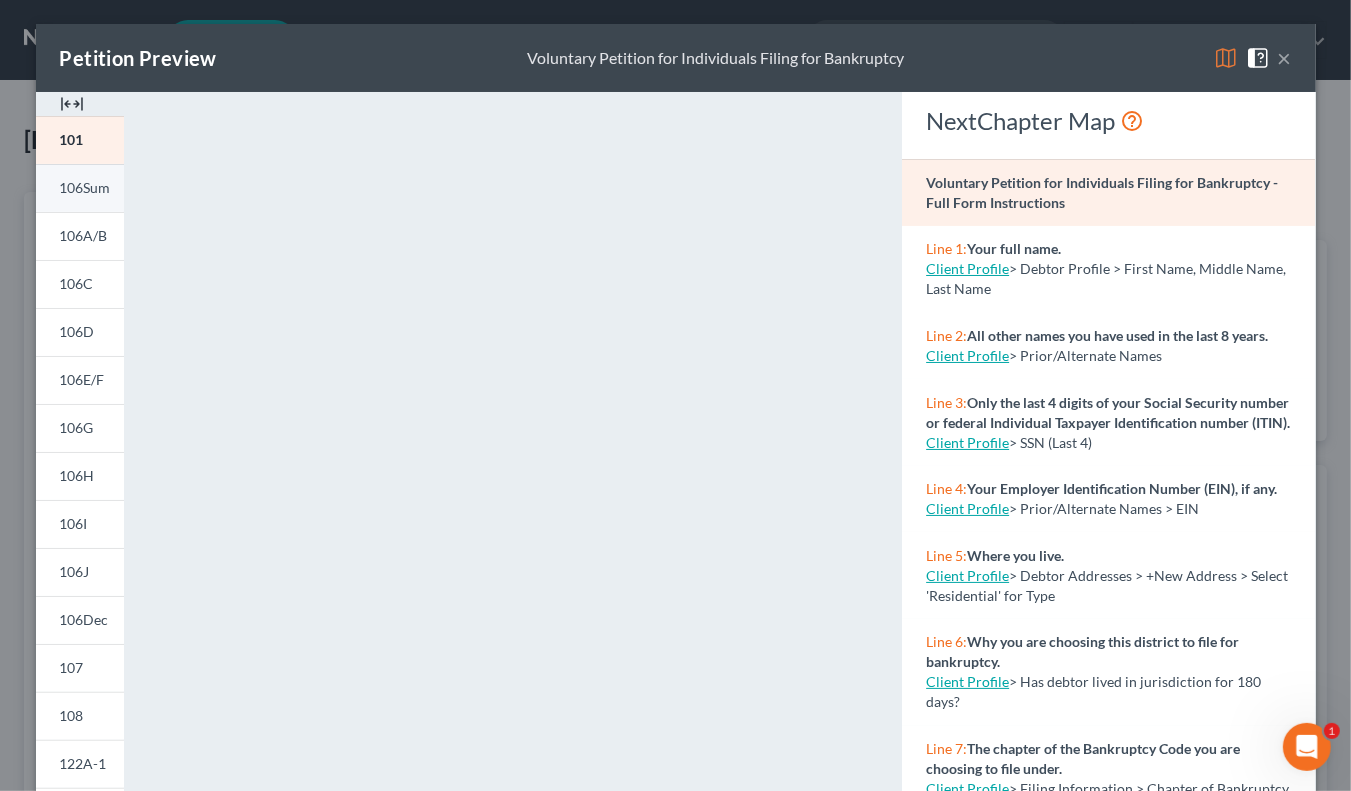 click on "106Sum" at bounding box center [80, 188] 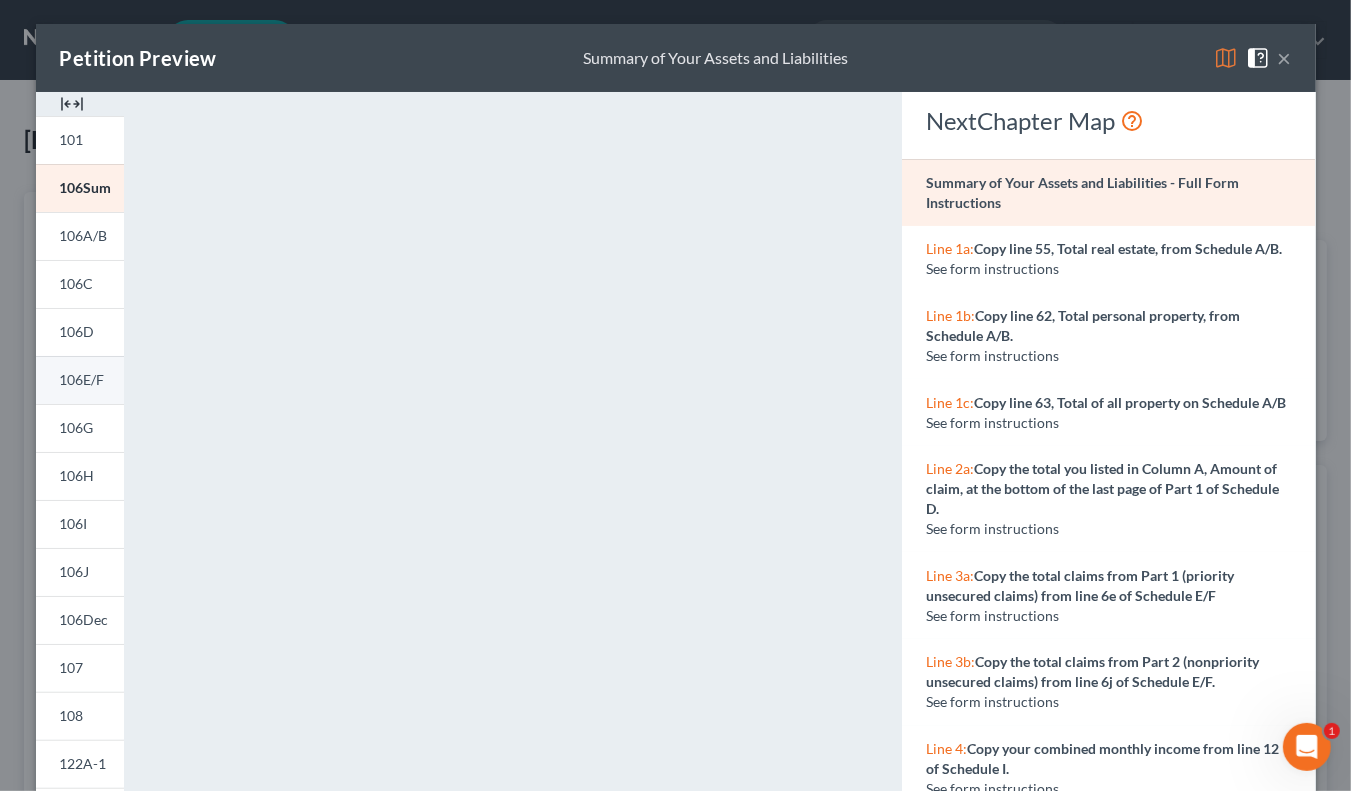 click on "106E/F" at bounding box center [80, 380] 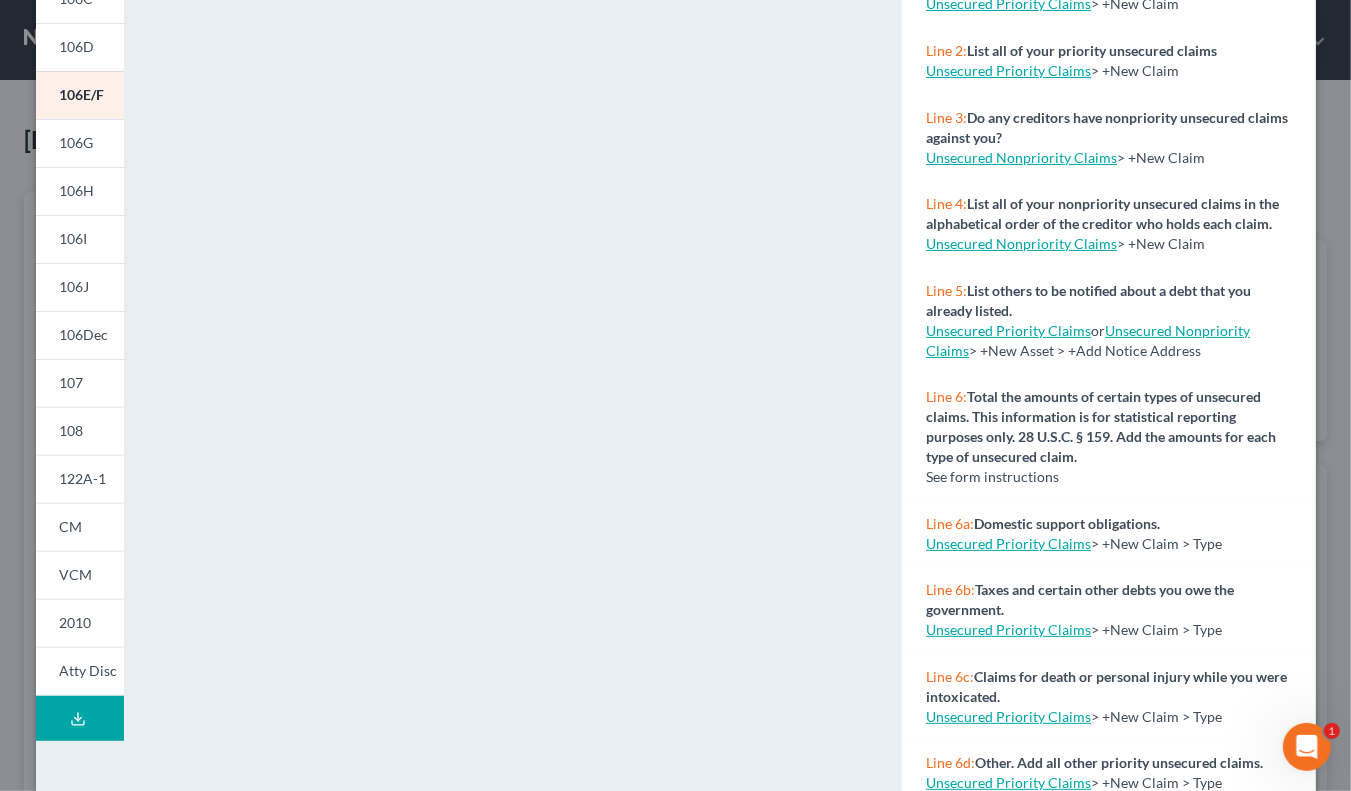 scroll, scrollTop: 336, scrollLeft: 0, axis: vertical 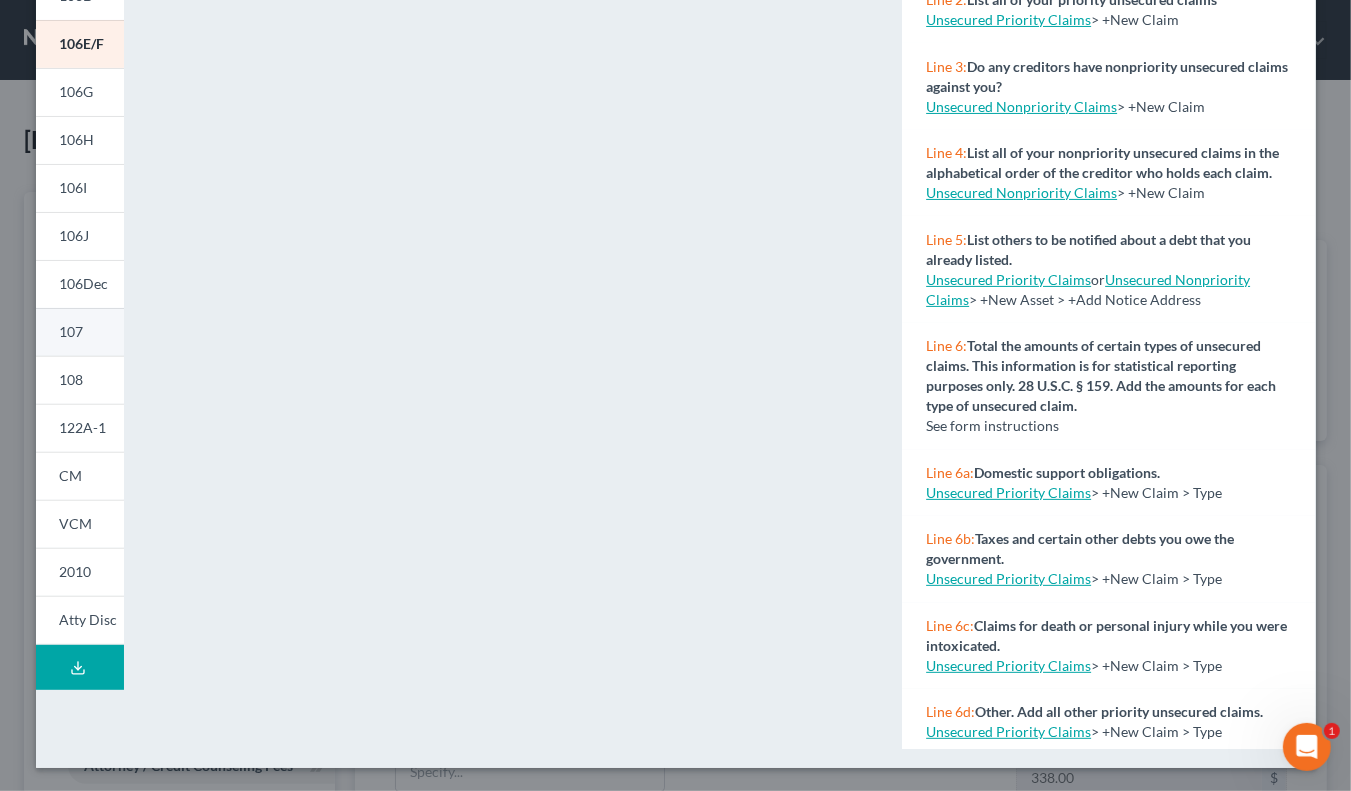click on "107" at bounding box center (80, 332) 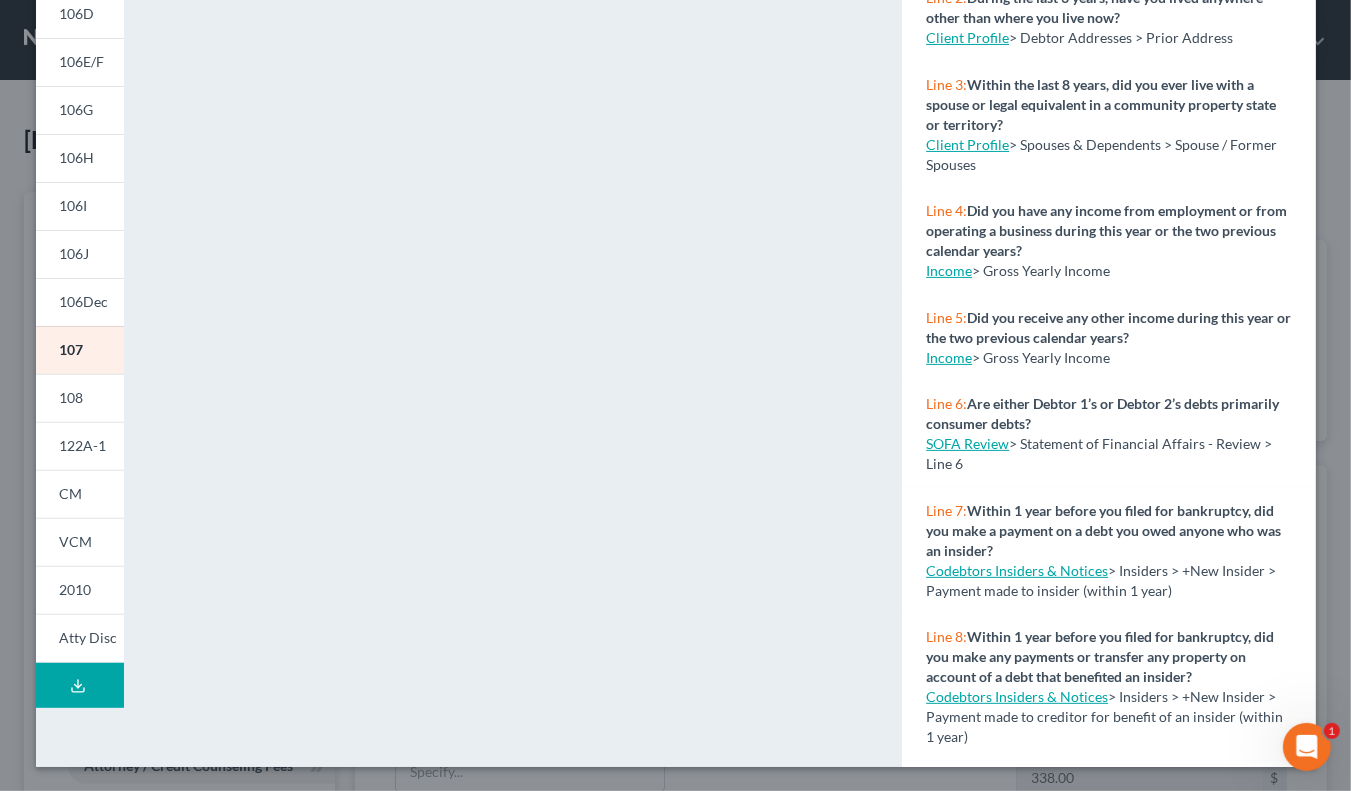 scroll, scrollTop: 336, scrollLeft: 0, axis: vertical 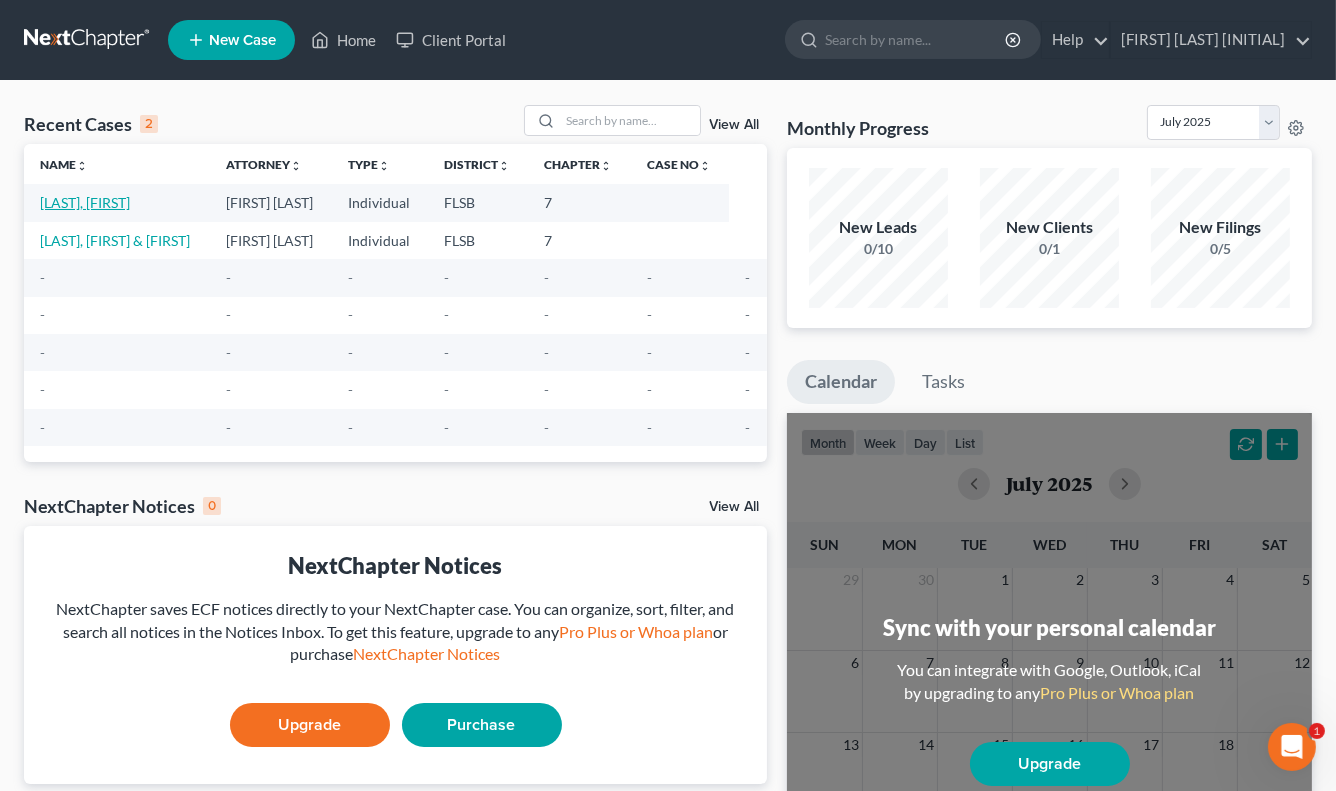 click on "[LAST_NAME], [FIRST_NAME]" at bounding box center (85, 202) 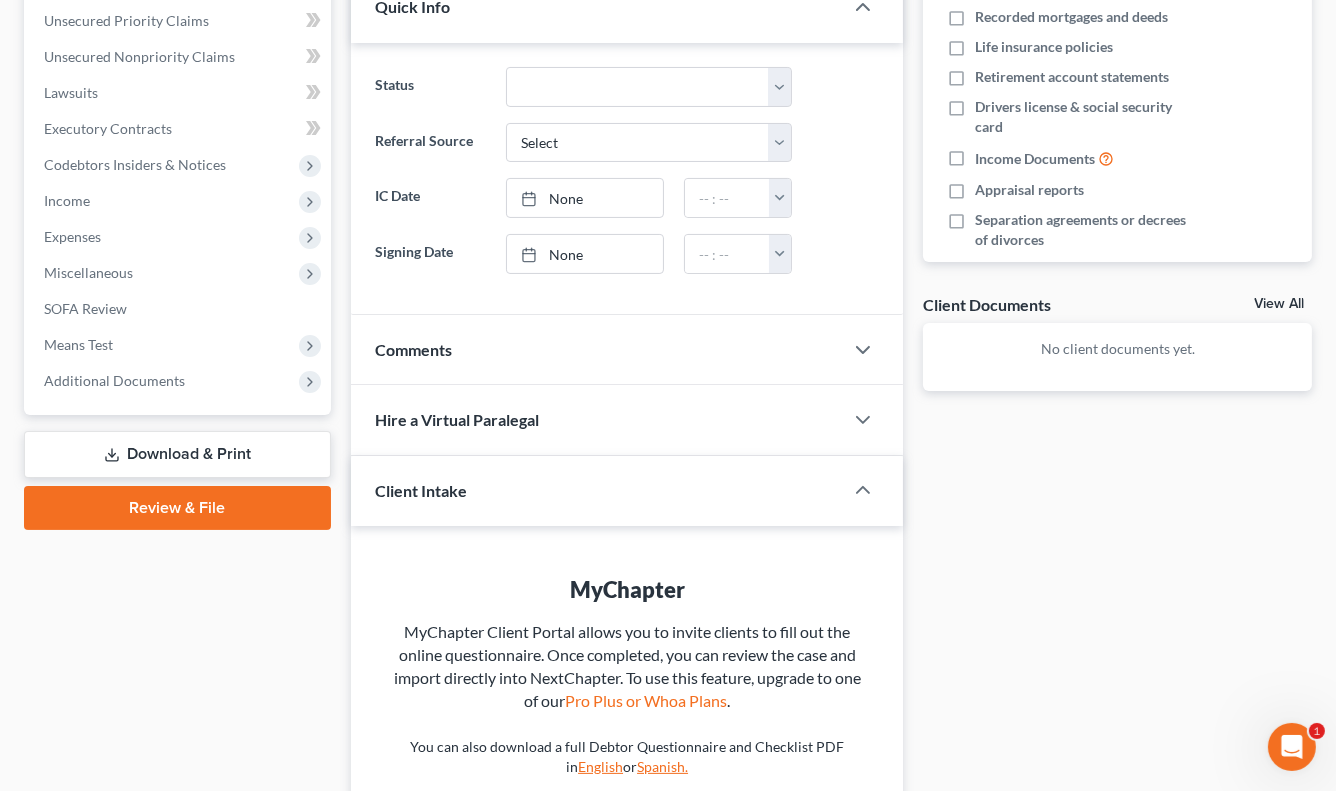 scroll, scrollTop: 462, scrollLeft: 0, axis: vertical 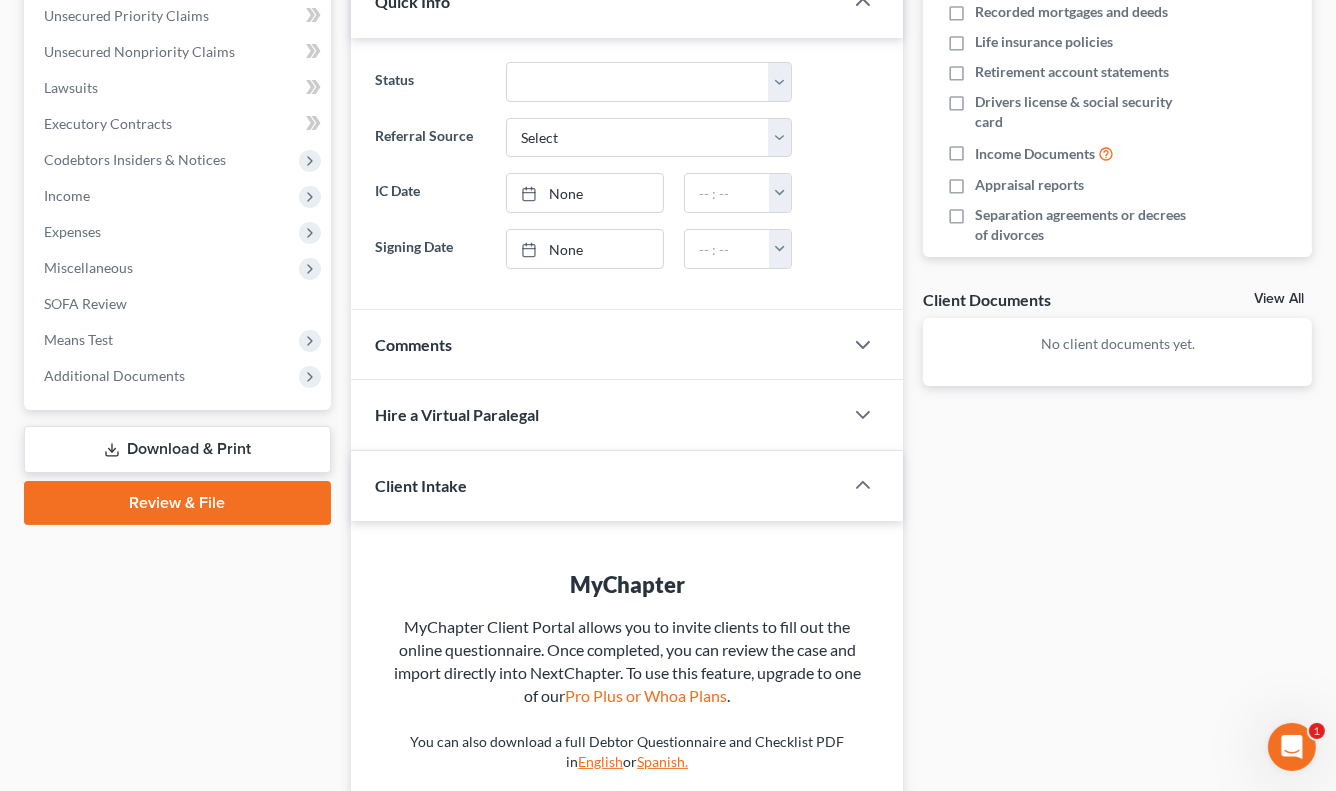 click on "Download & Print" at bounding box center (177, 449) 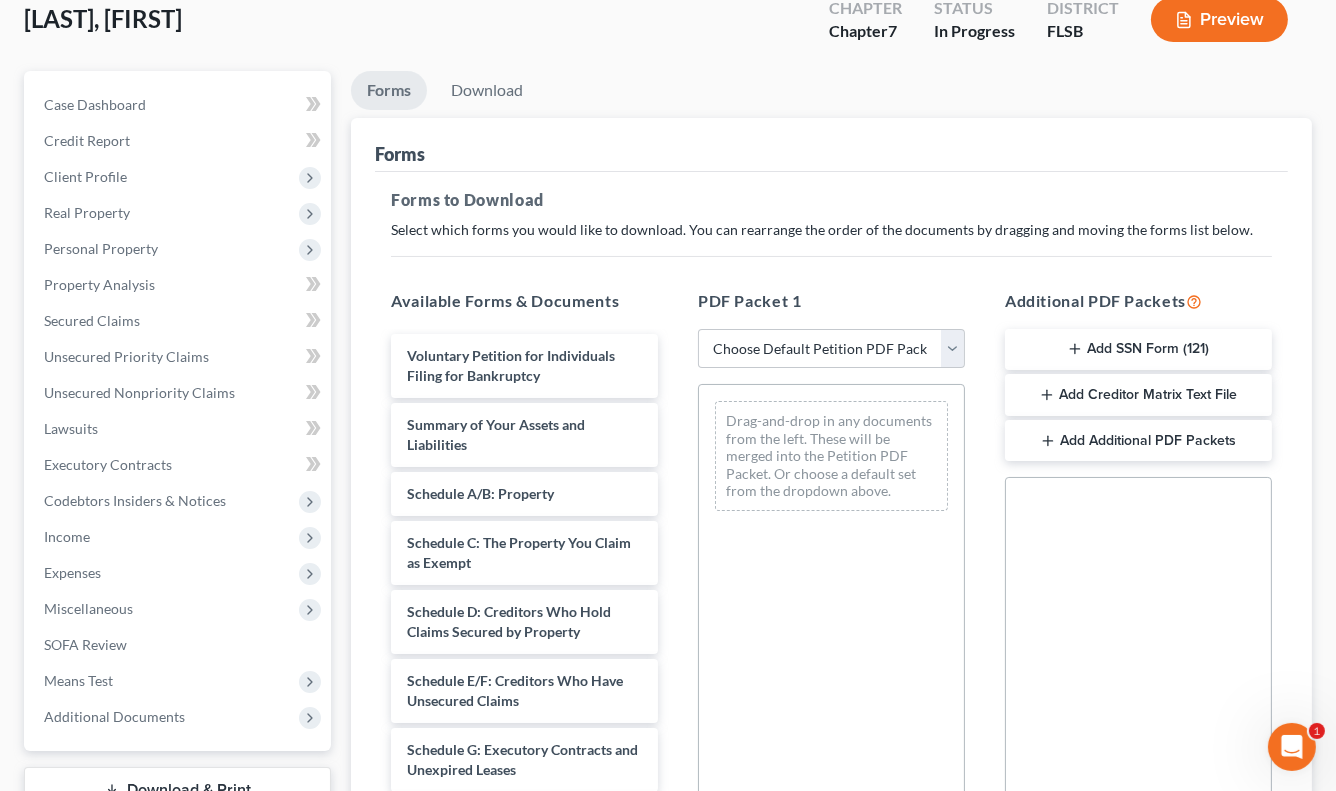 scroll, scrollTop: 123, scrollLeft: 0, axis: vertical 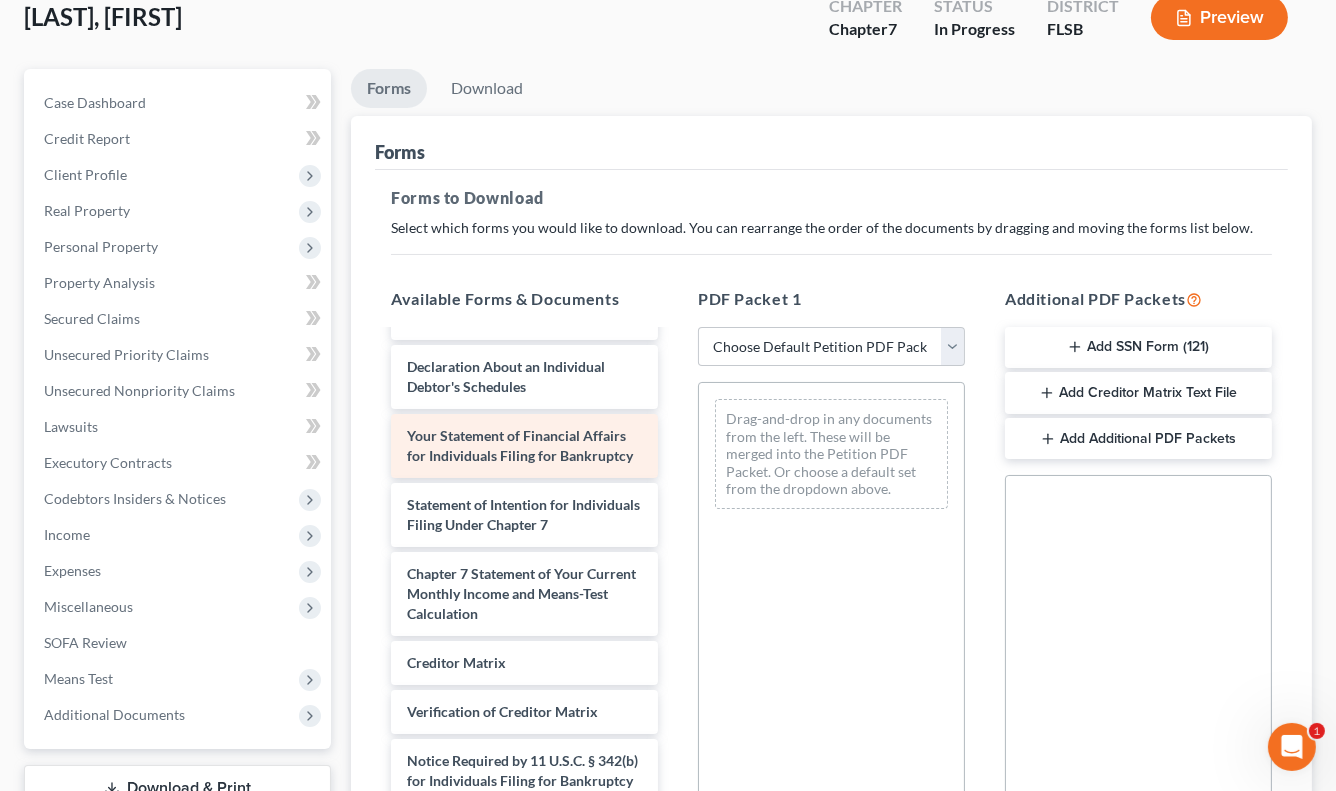 click on "Your Statement of Financial Affairs for Individuals Filing for Bankruptcy" at bounding box center (520, 445) 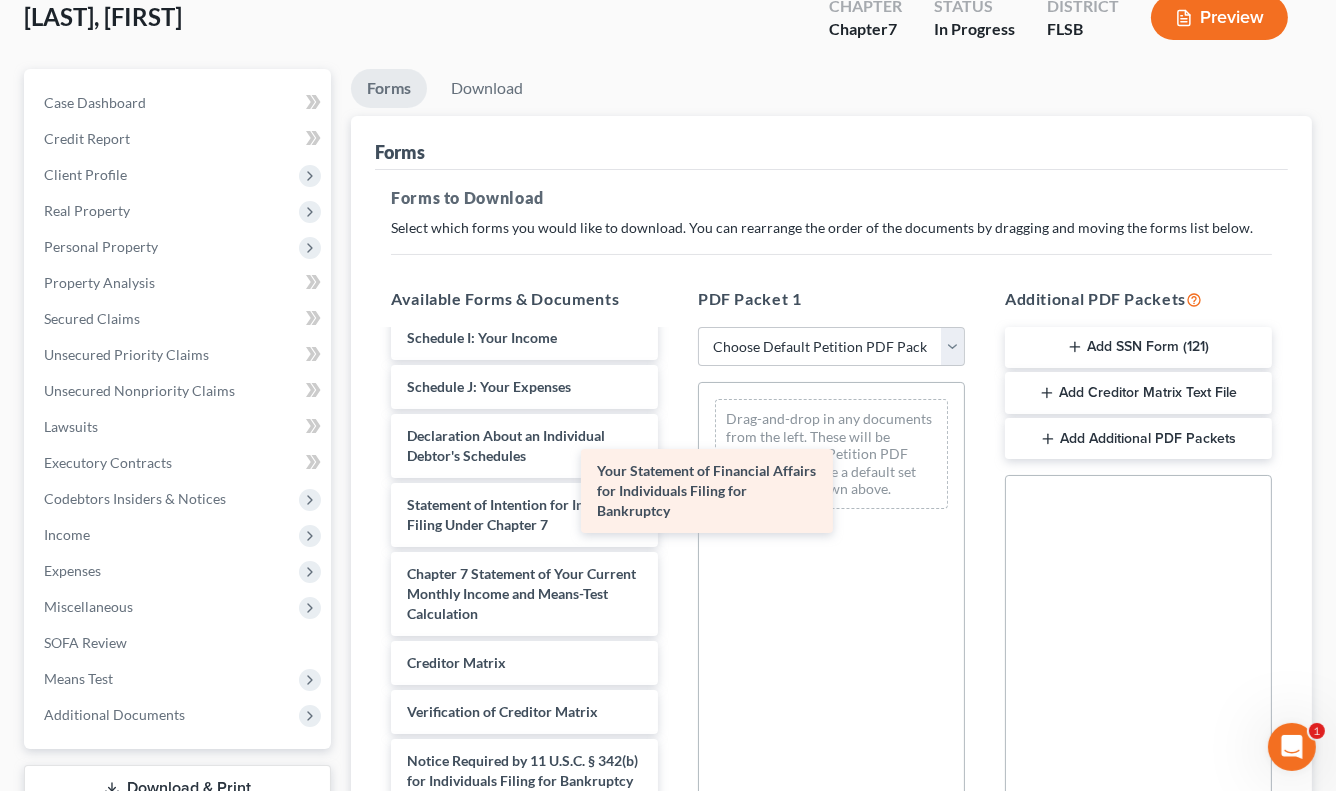 scroll, scrollTop: 547, scrollLeft: 0, axis: vertical 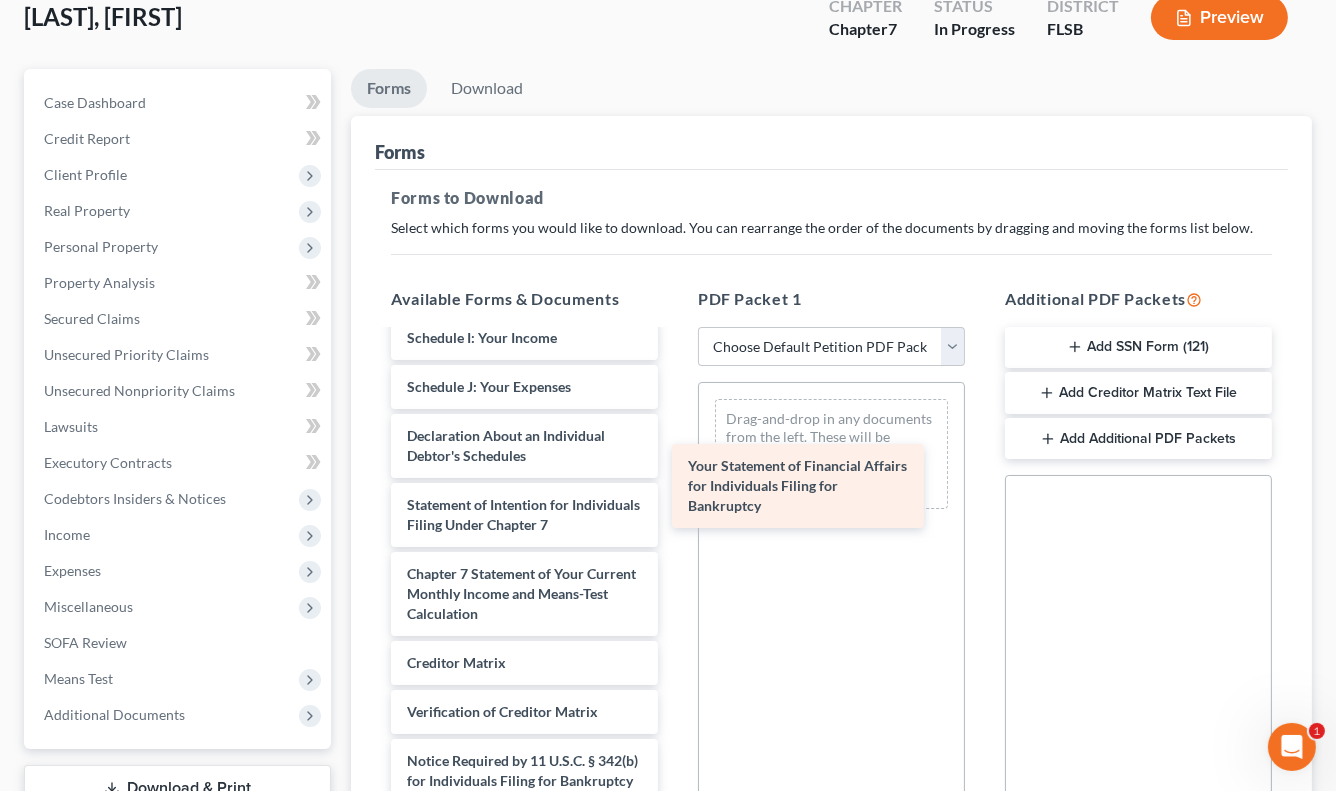 drag, startPoint x: 505, startPoint y: 411, endPoint x: 786, endPoint y: 474, distance: 287.9757 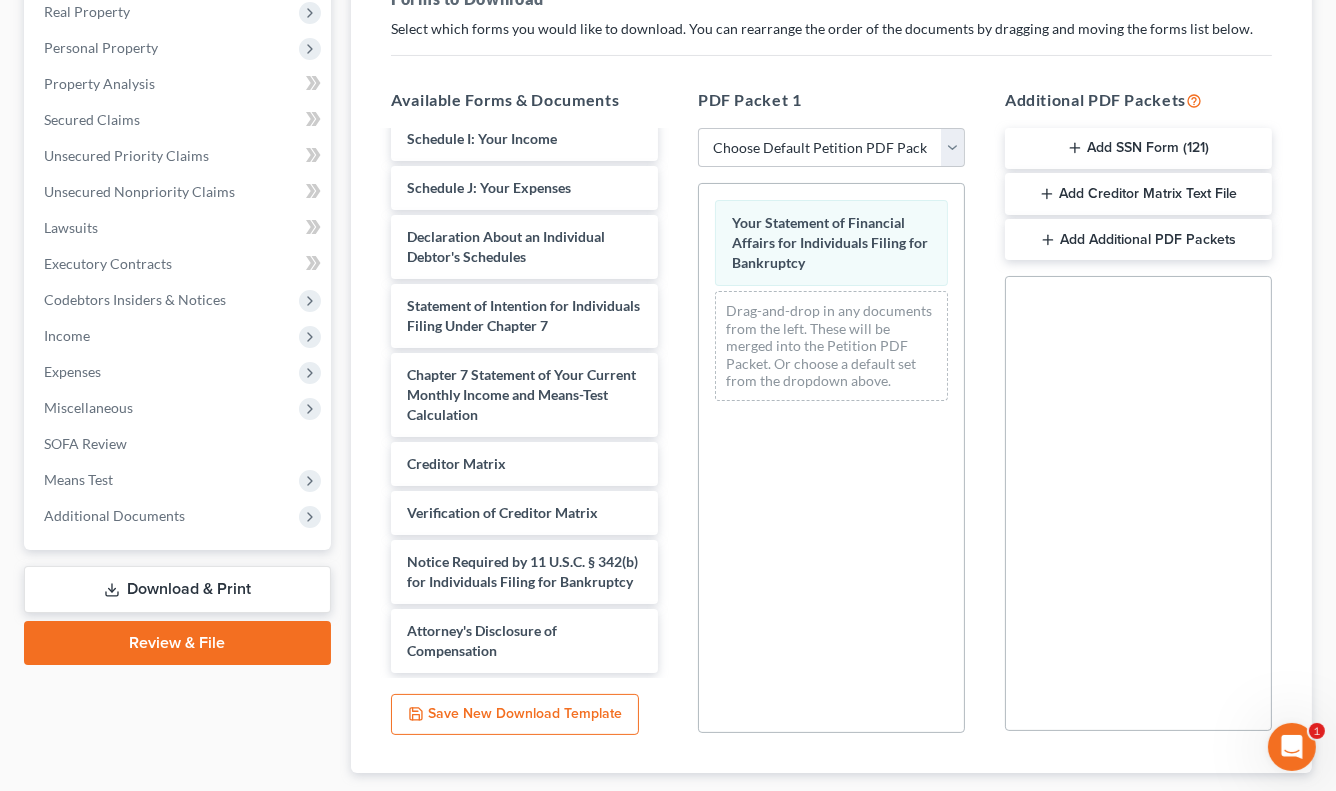 scroll, scrollTop: 331, scrollLeft: 0, axis: vertical 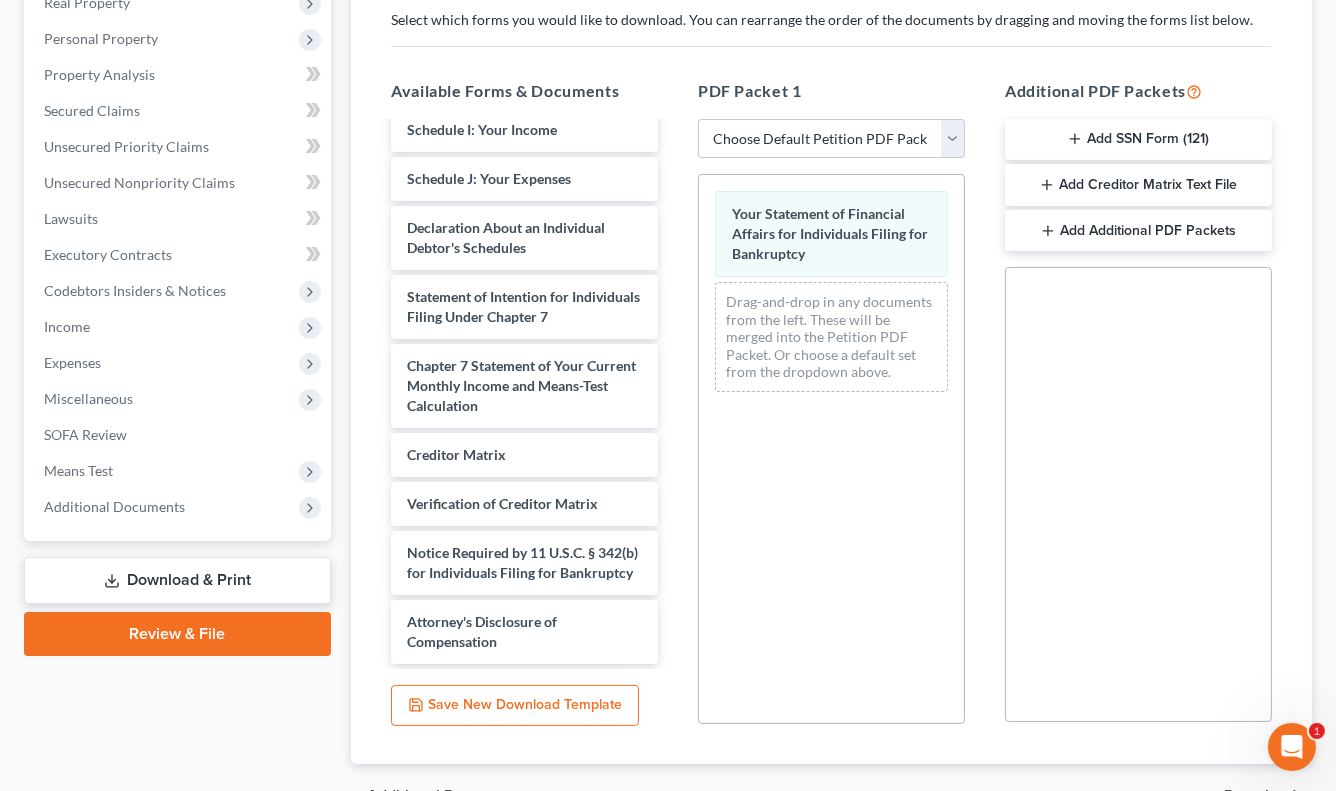 click on "Download & Print" at bounding box center (177, 580) 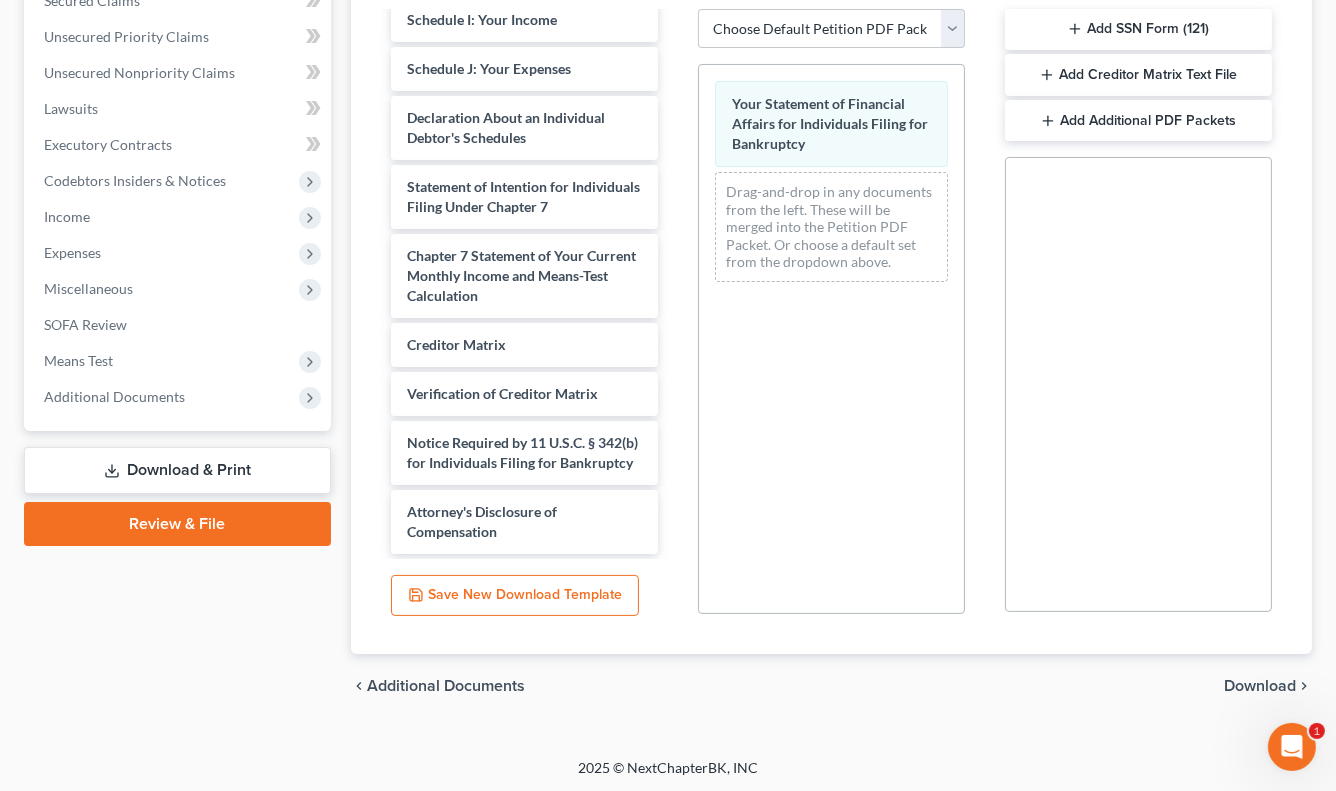 click on "Download" at bounding box center [1260, 686] 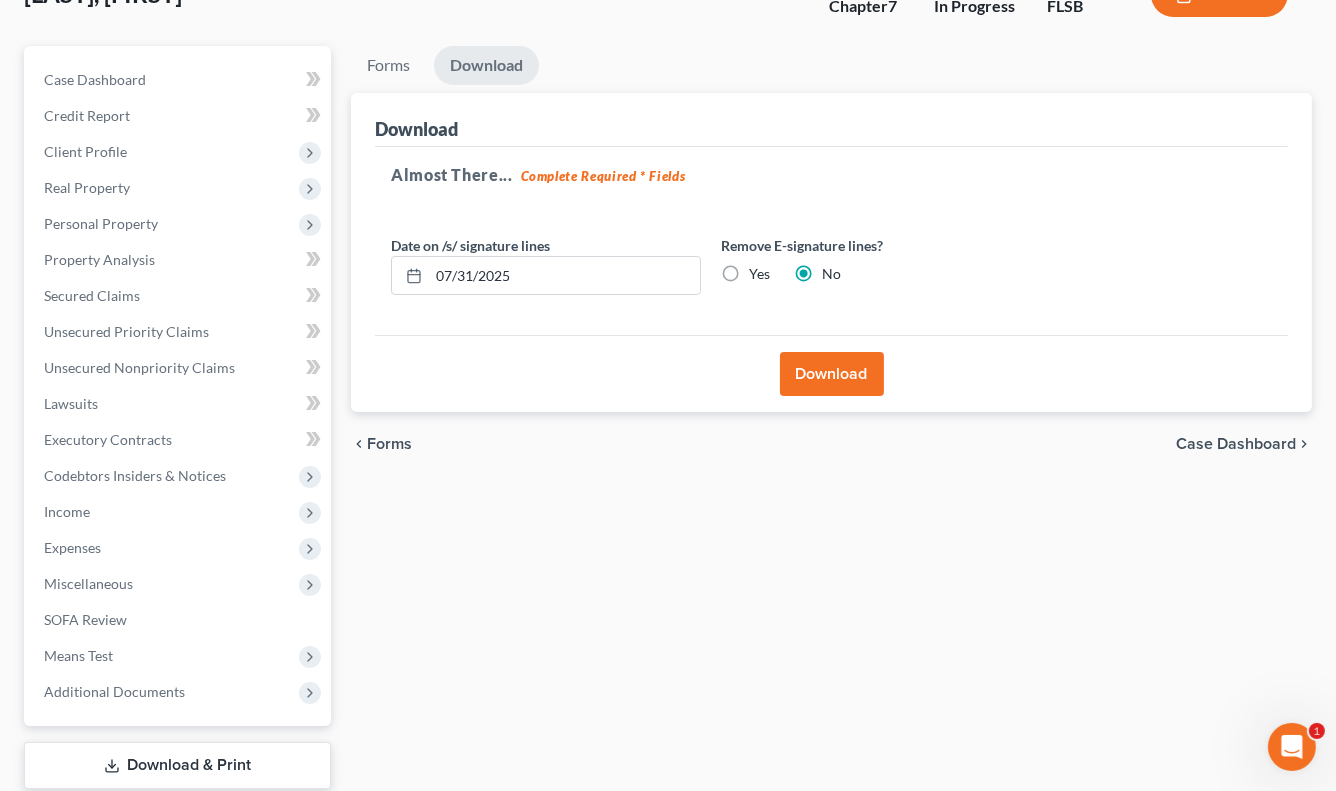 scroll, scrollTop: 145, scrollLeft: 0, axis: vertical 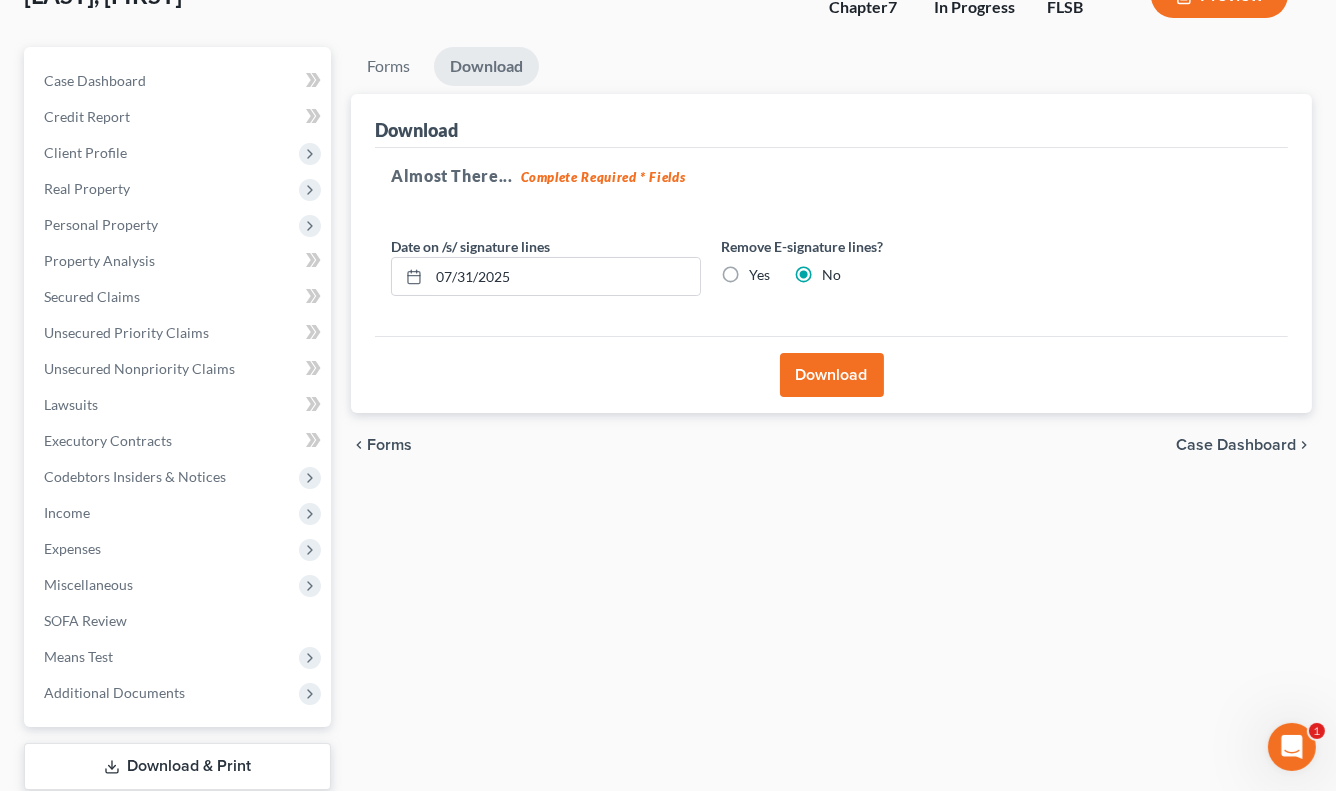 click on "Download" at bounding box center (832, 375) 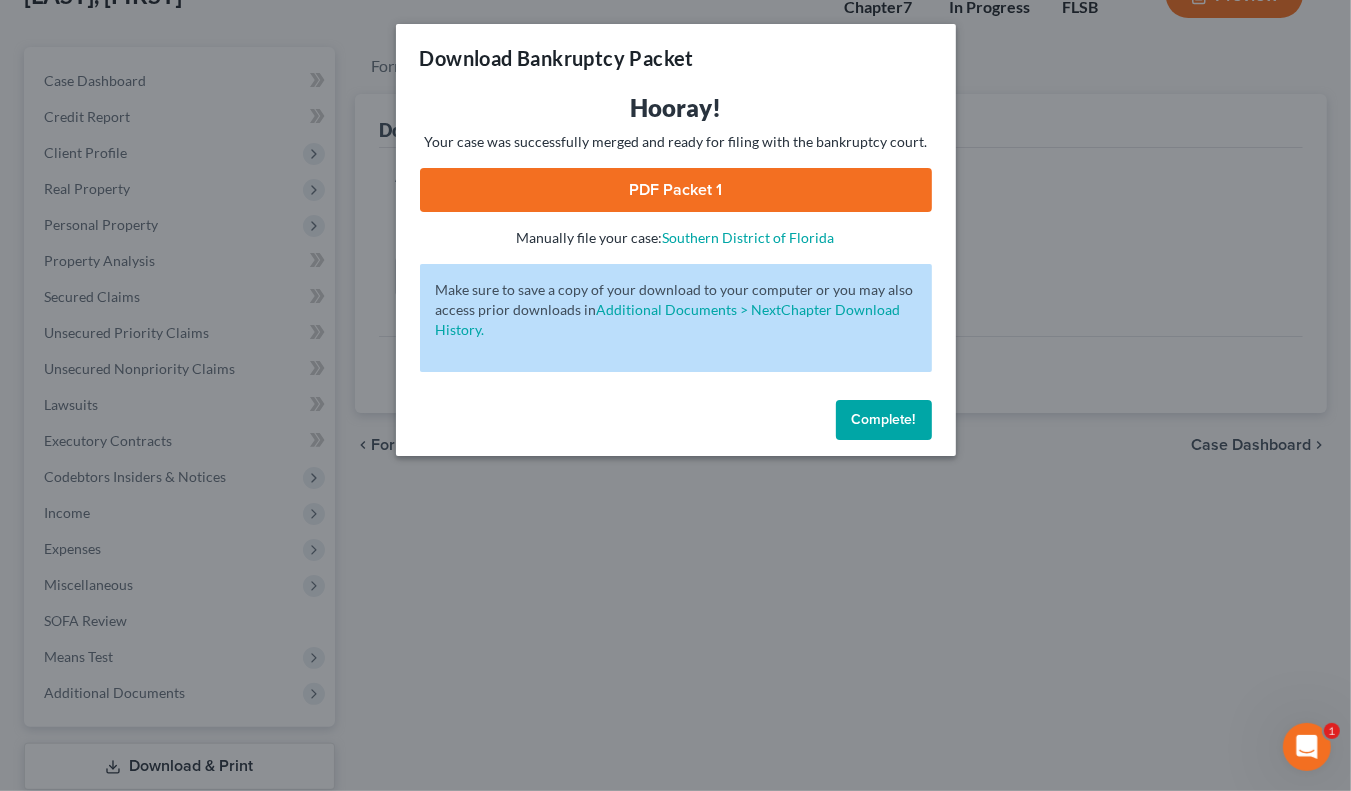click on "PDF Packet 1" at bounding box center [676, 190] 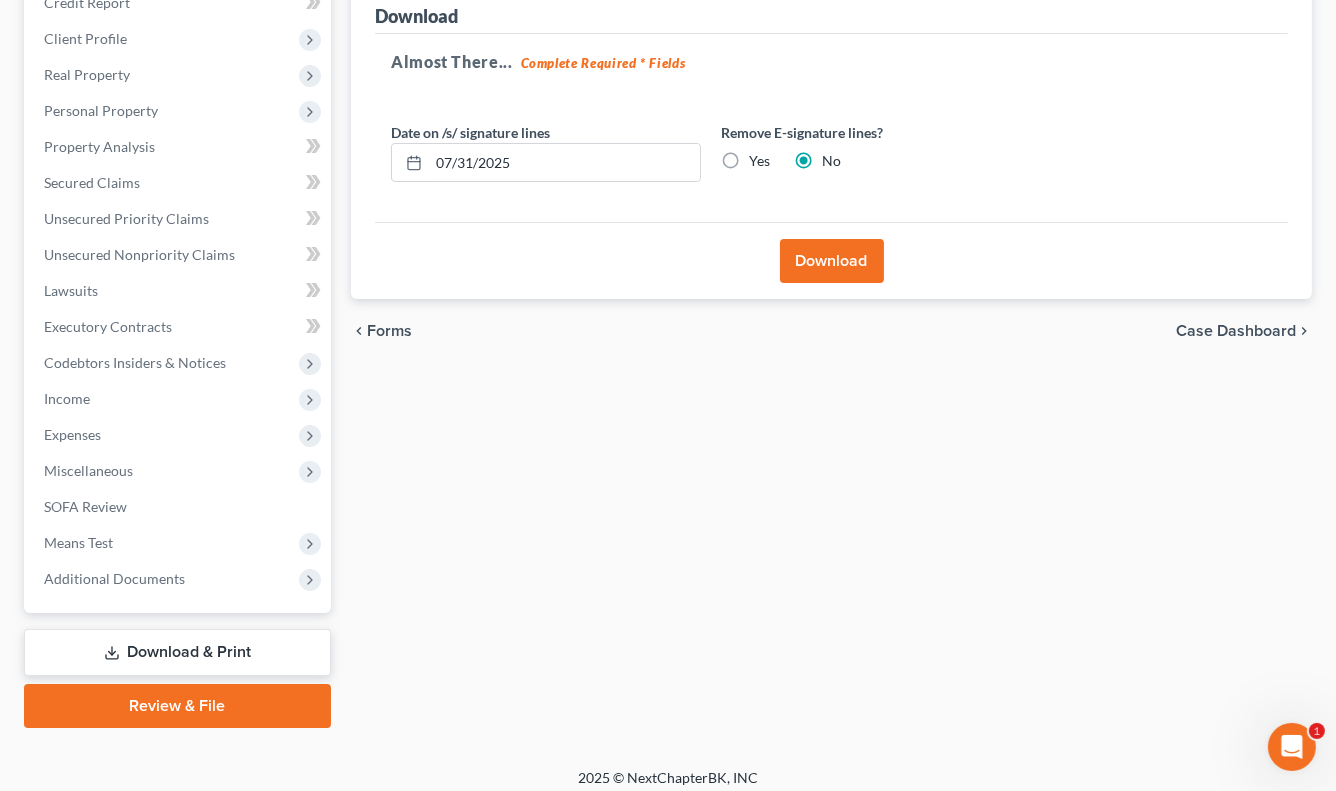 scroll, scrollTop: 261, scrollLeft: 0, axis: vertical 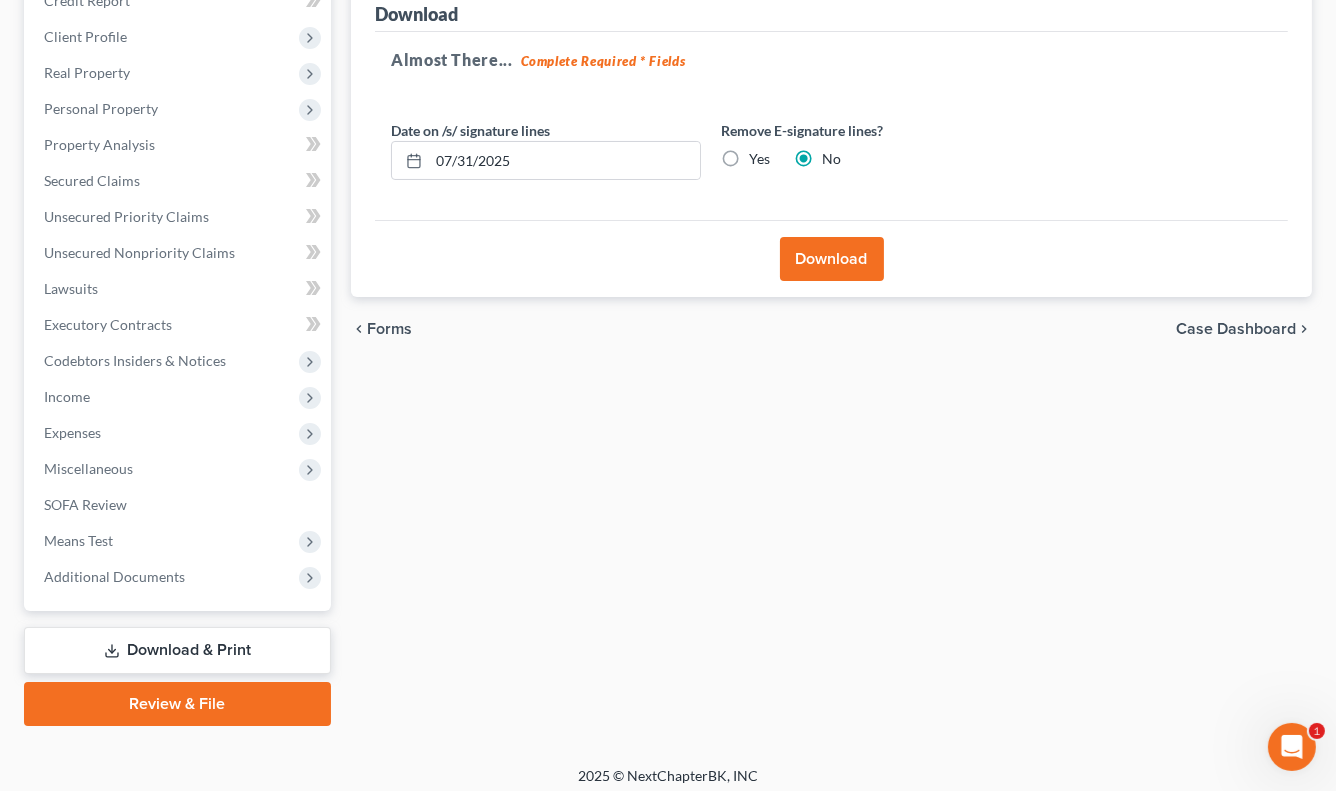 click on "Download & Print" at bounding box center (177, 650) 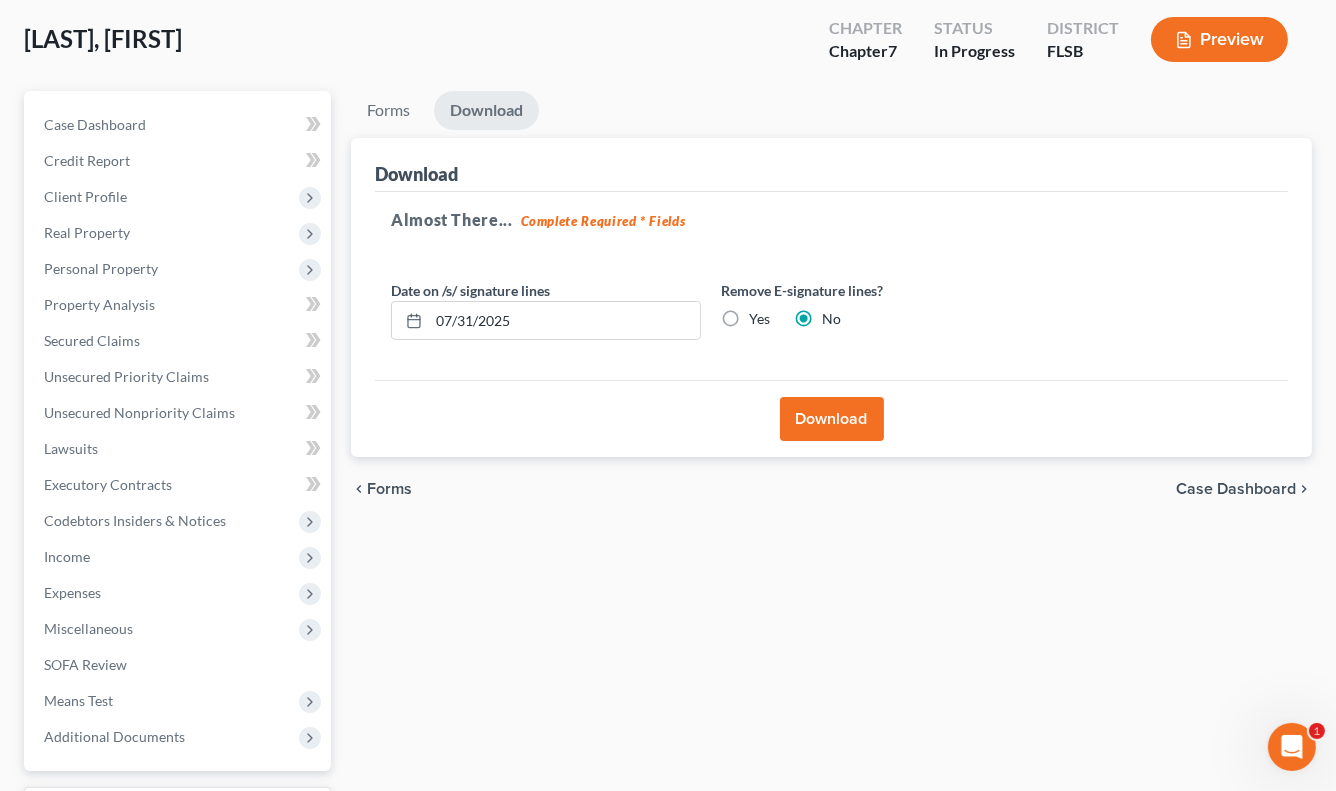 scroll, scrollTop: 99, scrollLeft: 0, axis: vertical 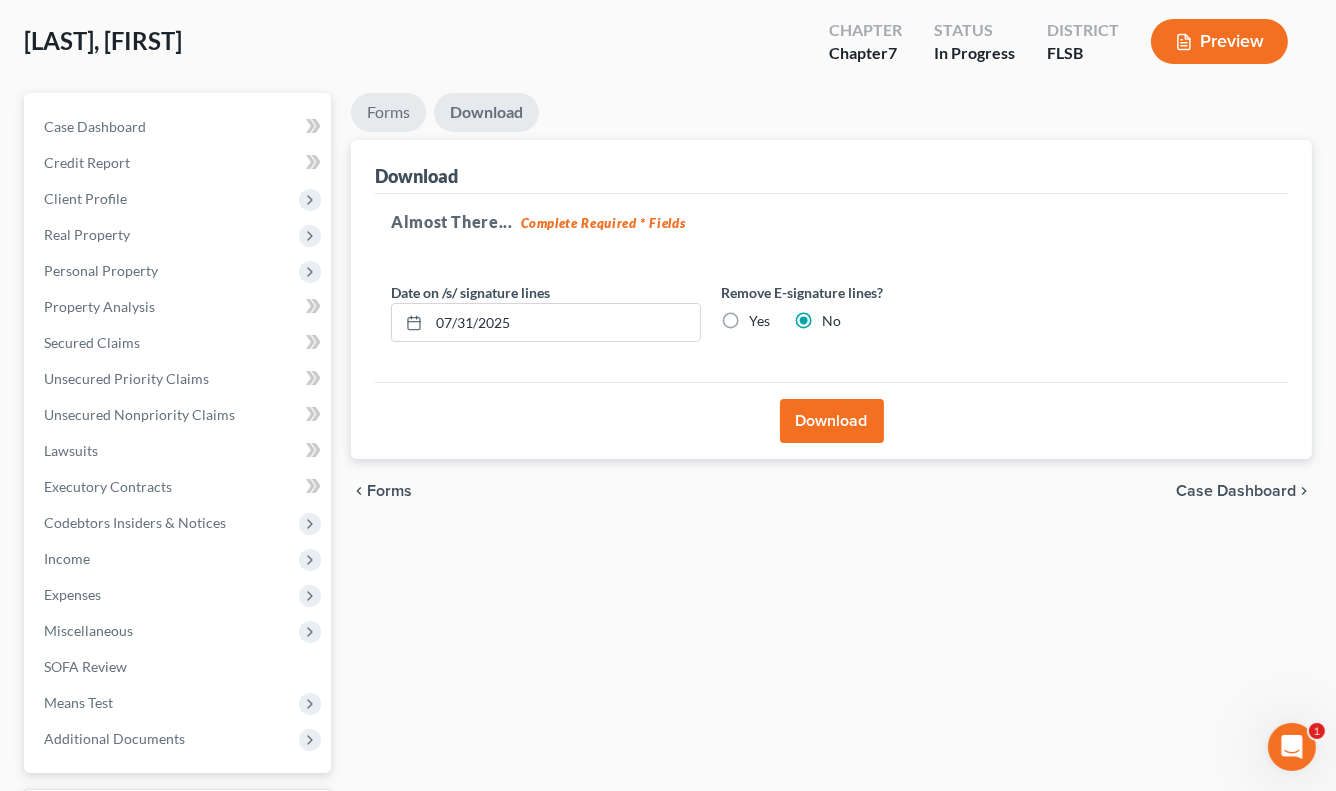click on "Forms" at bounding box center (388, 112) 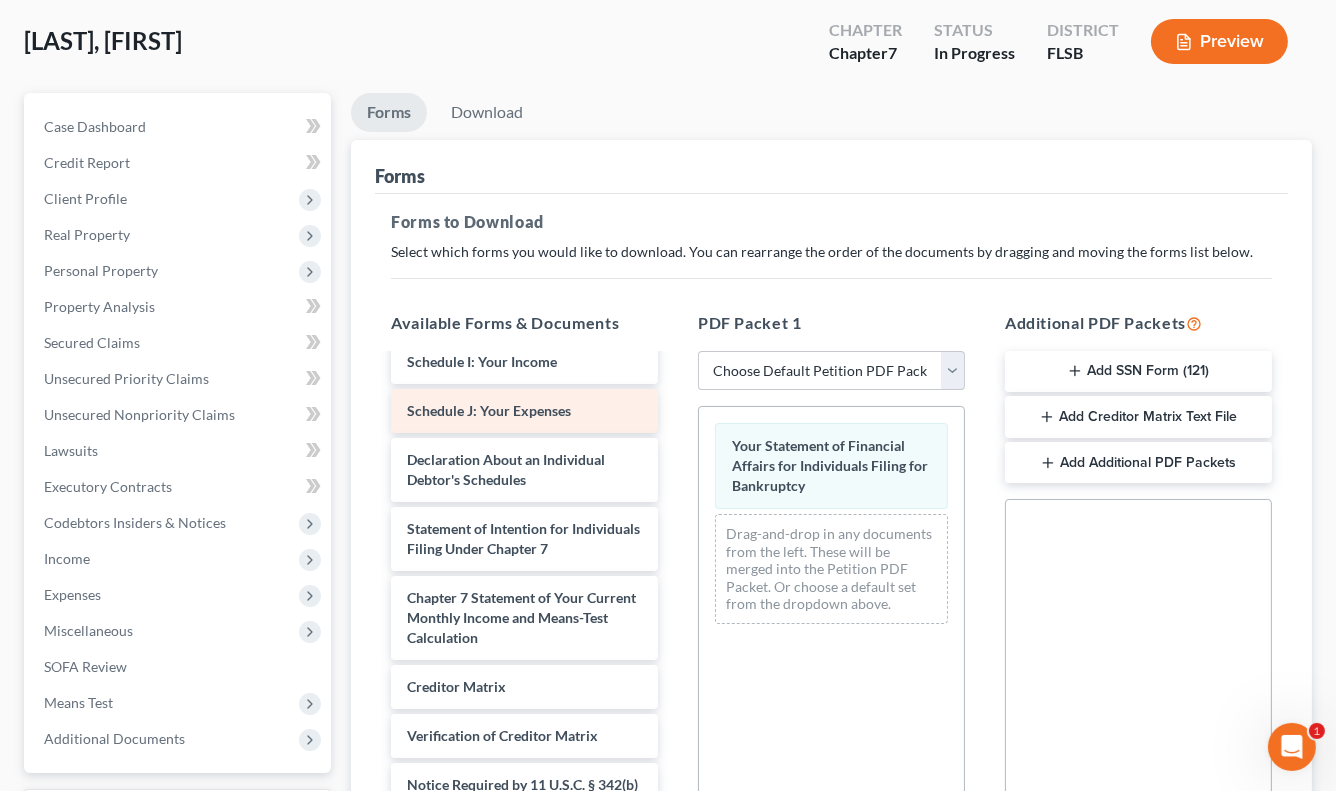 scroll, scrollTop: 154, scrollLeft: 0, axis: vertical 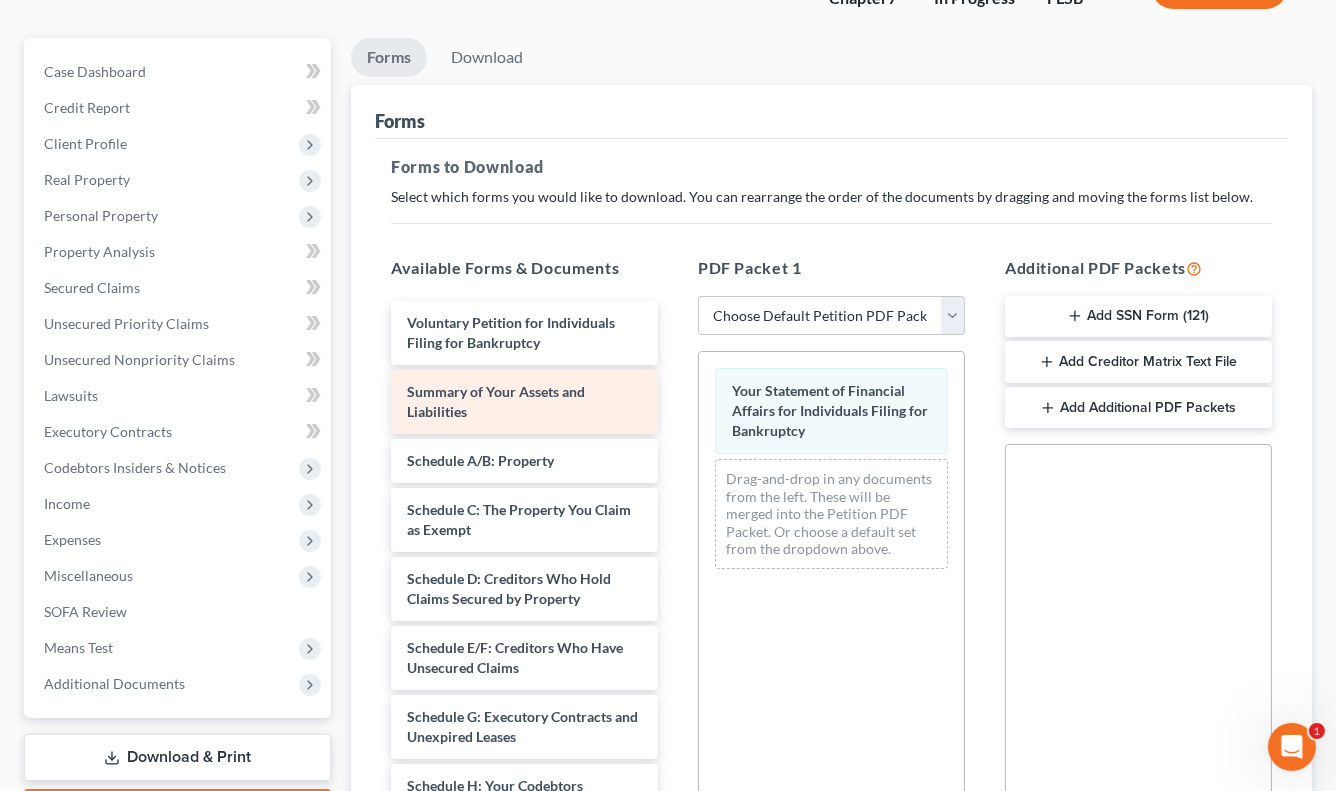 click on "Summary of Your Assets and Liabilities" at bounding box center [496, 401] 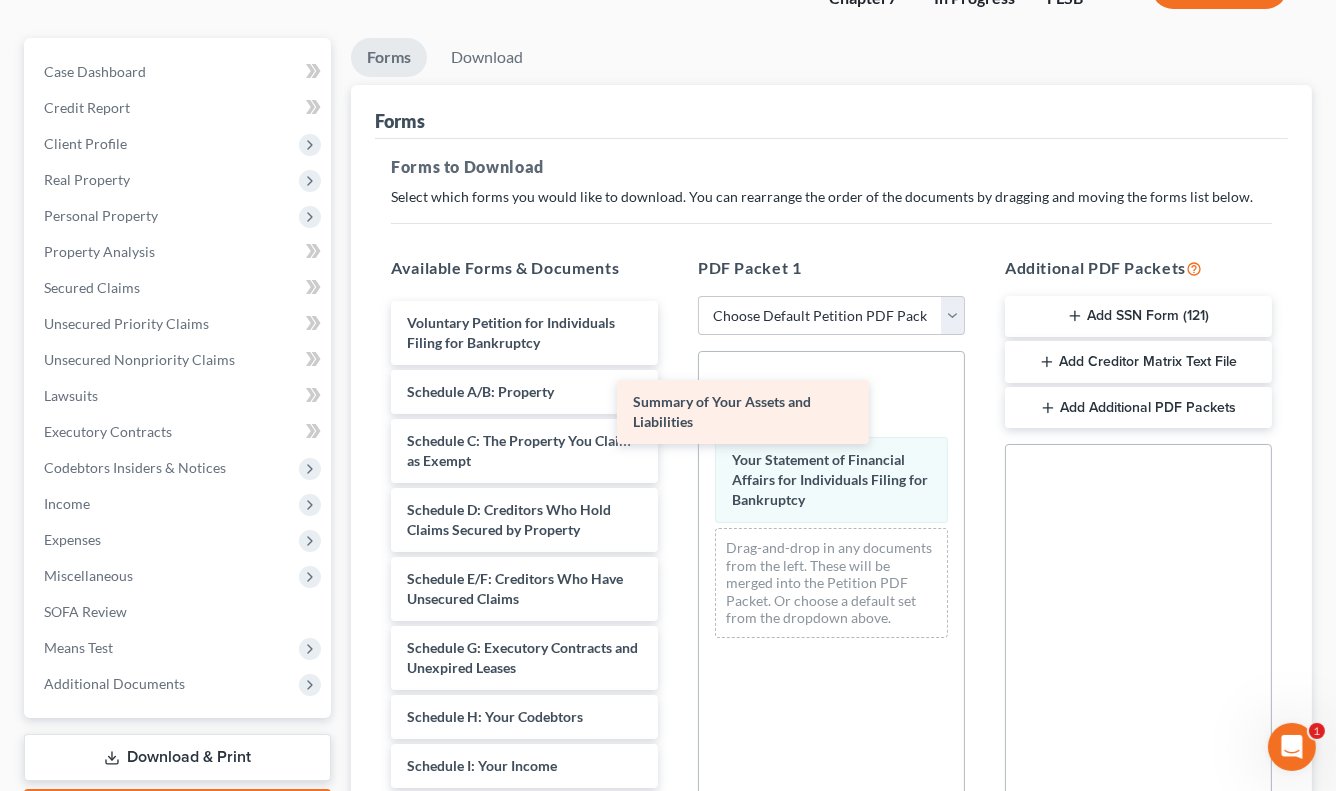 drag, startPoint x: 487, startPoint y: 395, endPoint x: 713, endPoint y: 407, distance: 226.31836 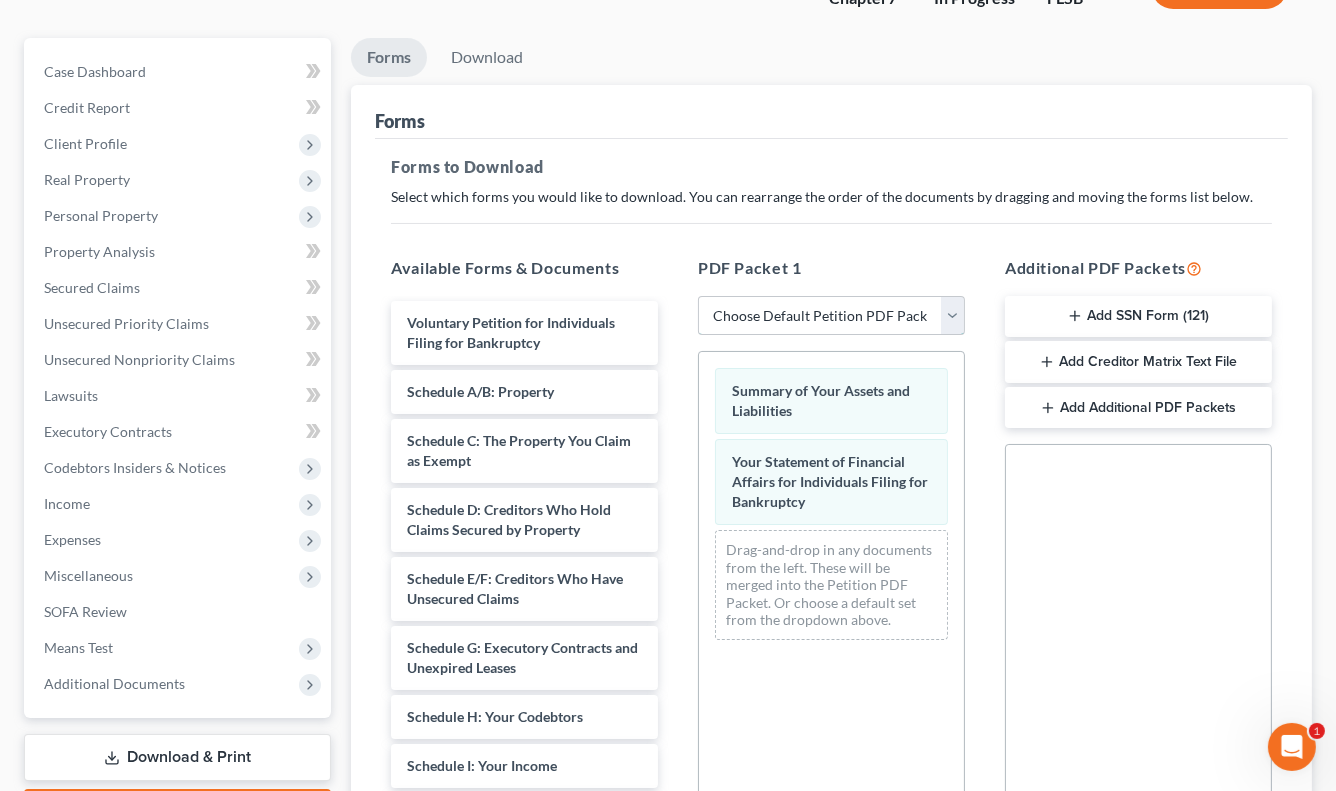 click on "Choose Default Petition PDF Packet Complete Bankruptcy Petition (all forms and schedules) Emergency Filing Forms (Petition and Creditor List Only) Amended Forms Signature Pages Only one" at bounding box center (831, 316) 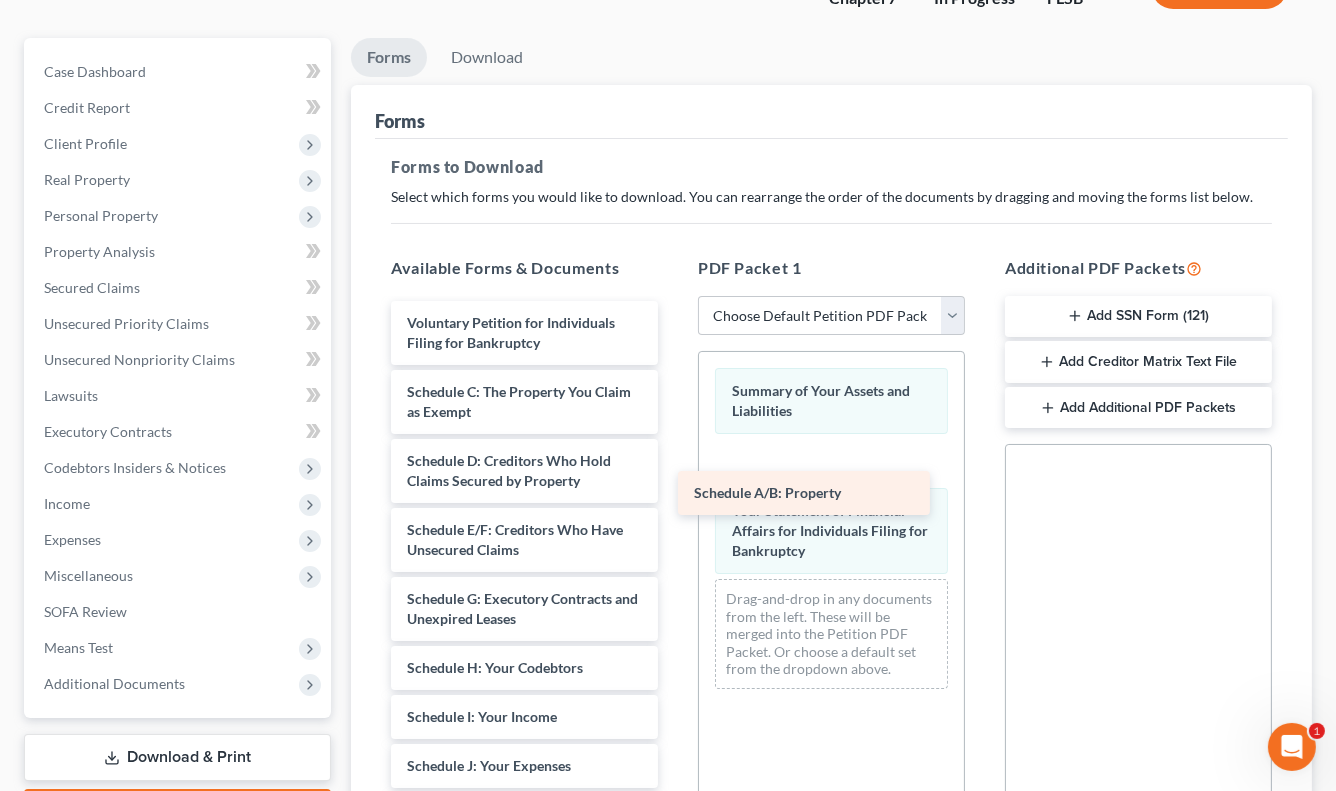drag, startPoint x: 479, startPoint y: 389, endPoint x: 766, endPoint y: 492, distance: 304.92294 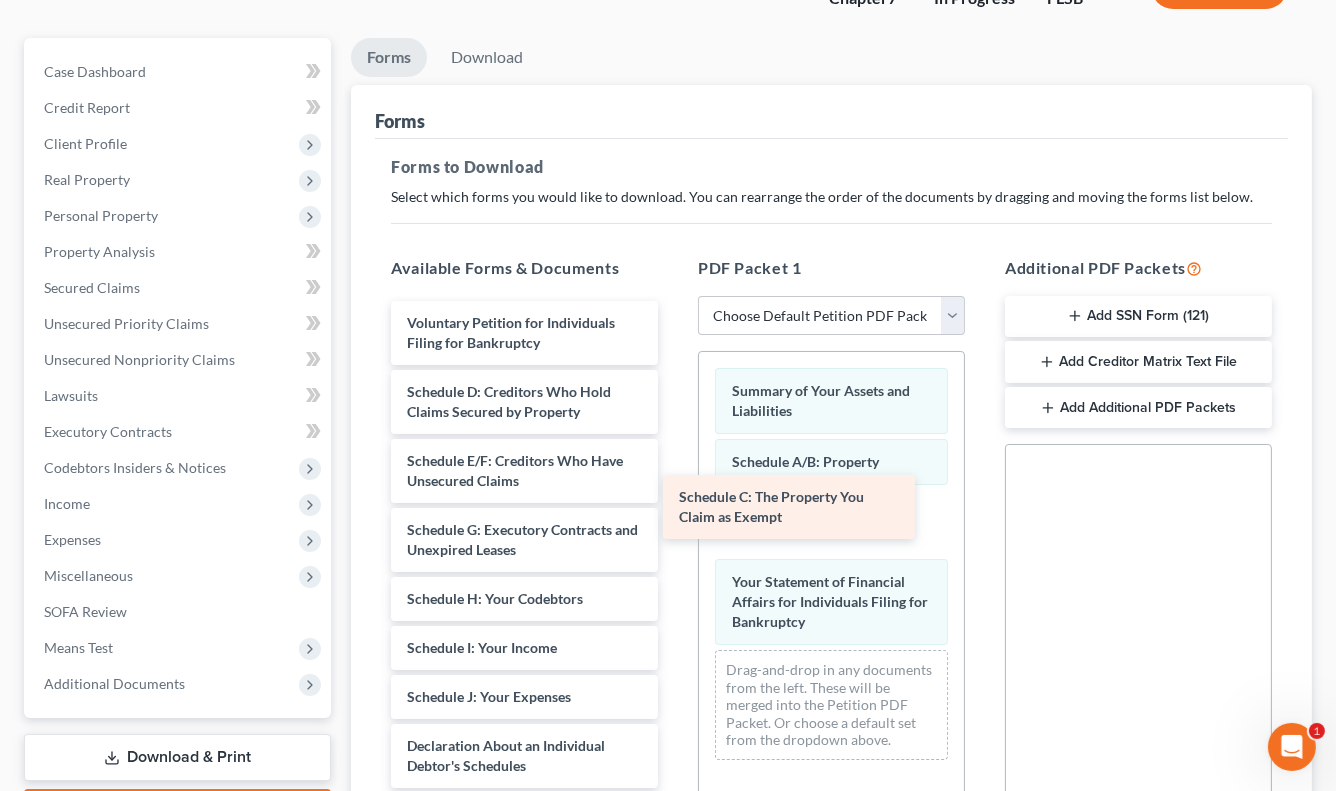 drag, startPoint x: 495, startPoint y: 404, endPoint x: 766, endPoint y: 510, distance: 290.99313 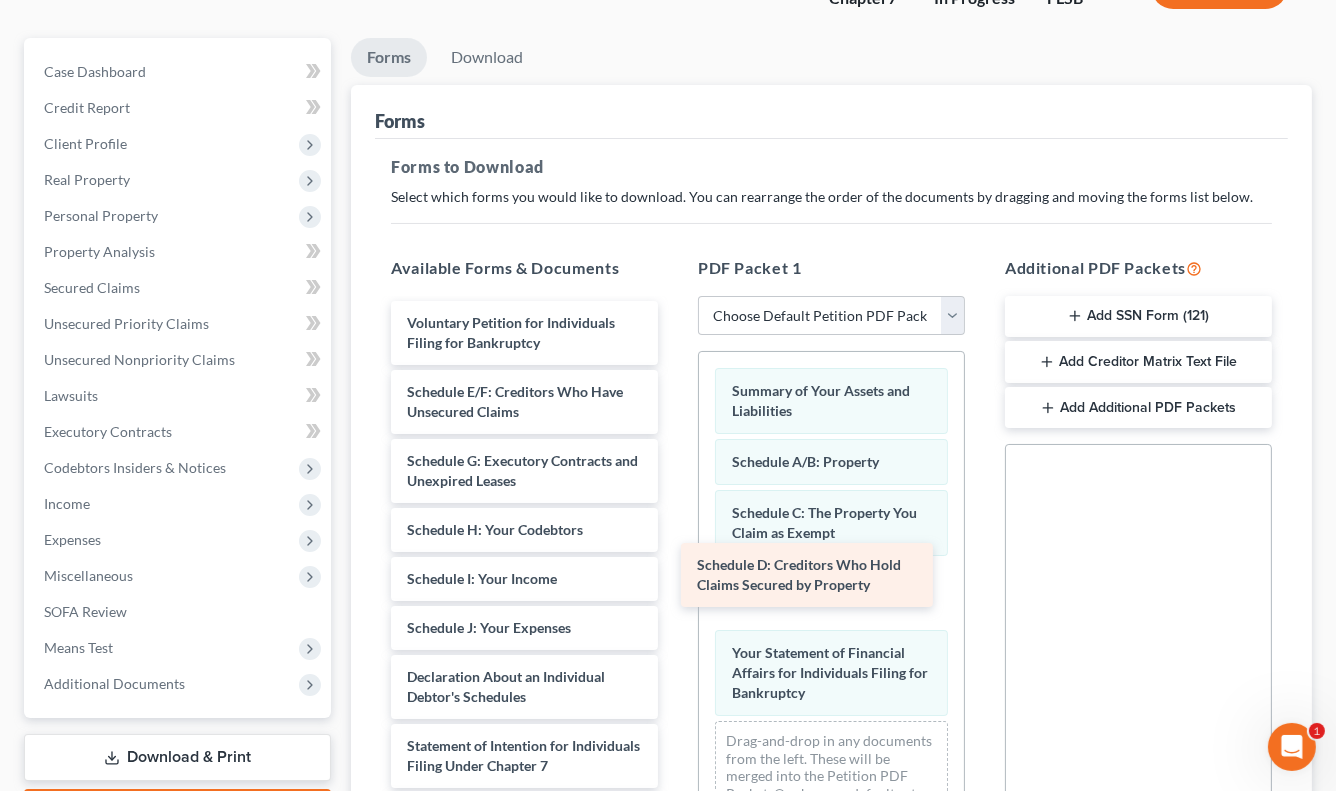 drag, startPoint x: 523, startPoint y: 392, endPoint x: 813, endPoint y: 567, distance: 338.7108 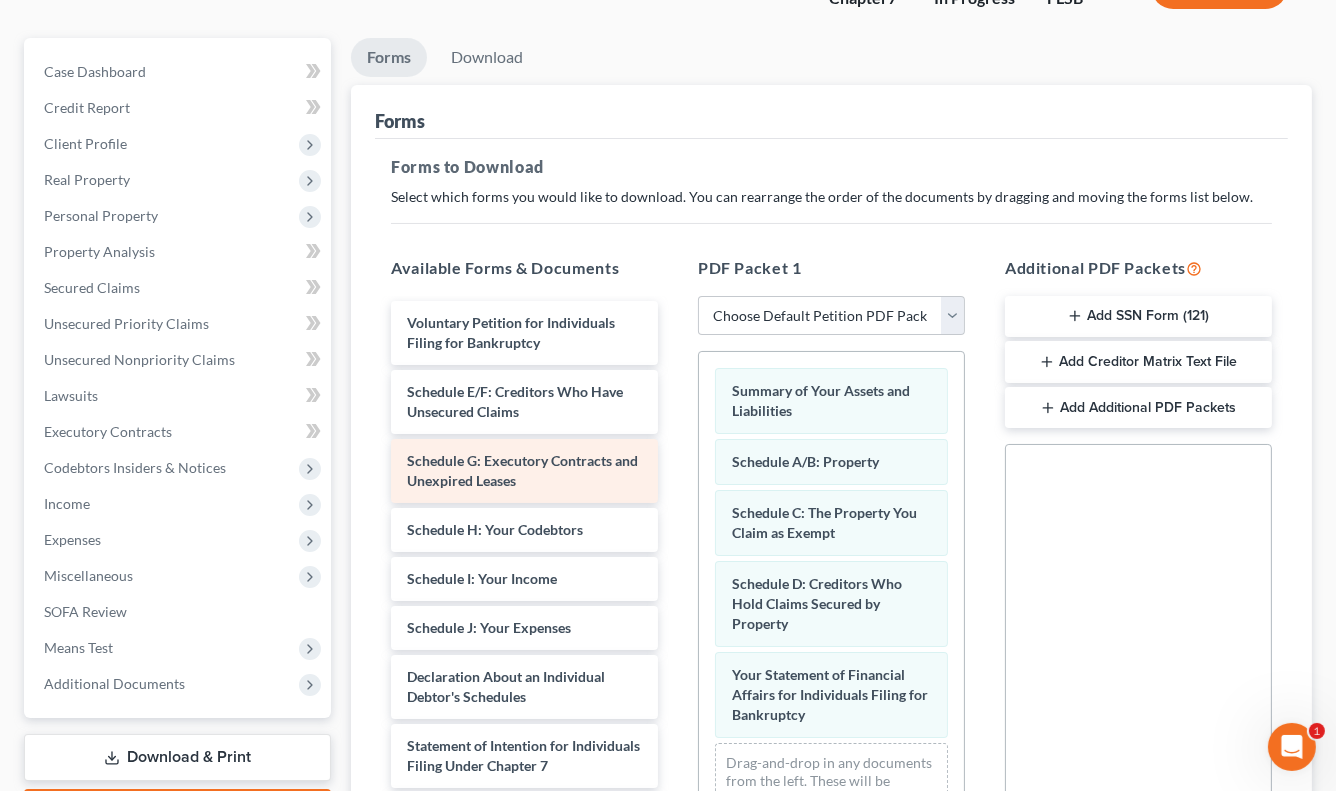 click on "Schedule G: Executory Contracts and Unexpired Leases" at bounding box center (522, 470) 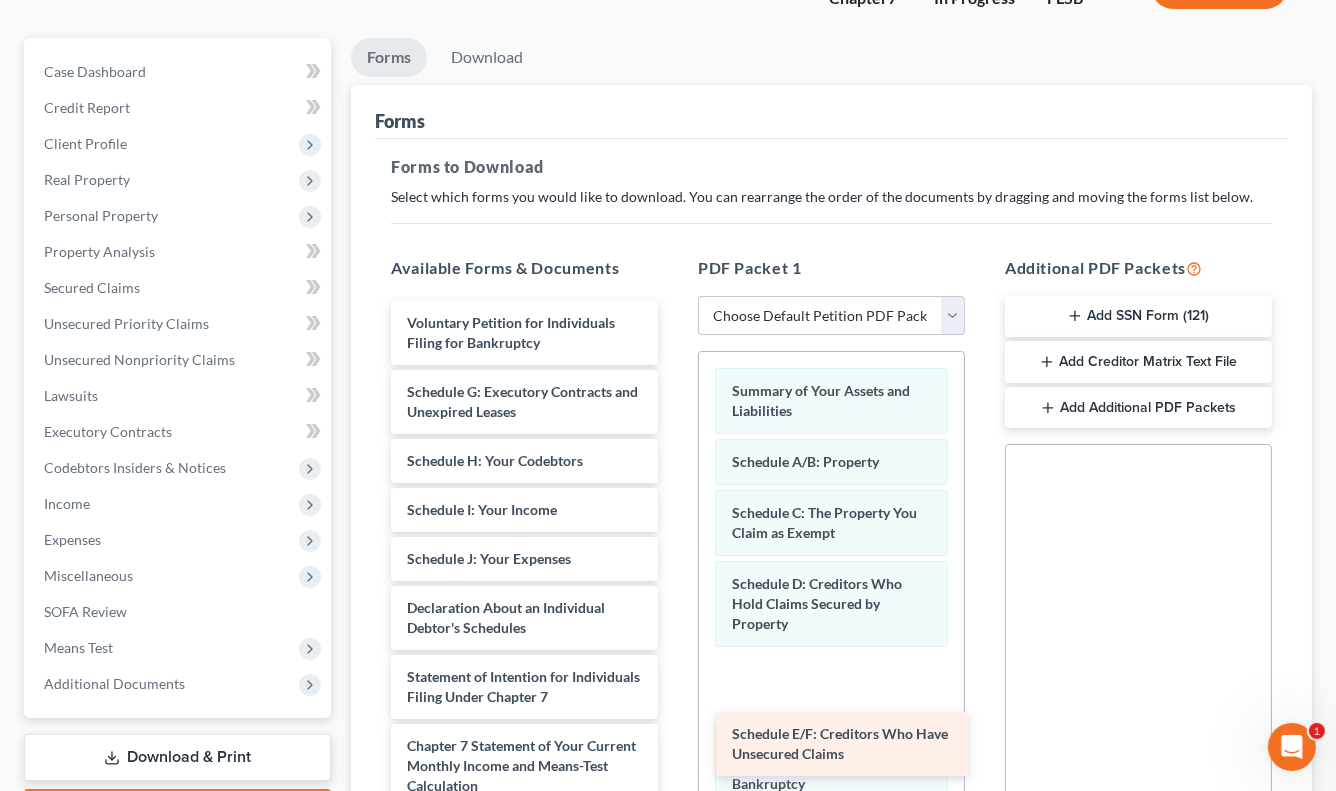 drag, startPoint x: 493, startPoint y: 394, endPoint x: 818, endPoint y: 738, distance: 473.24518 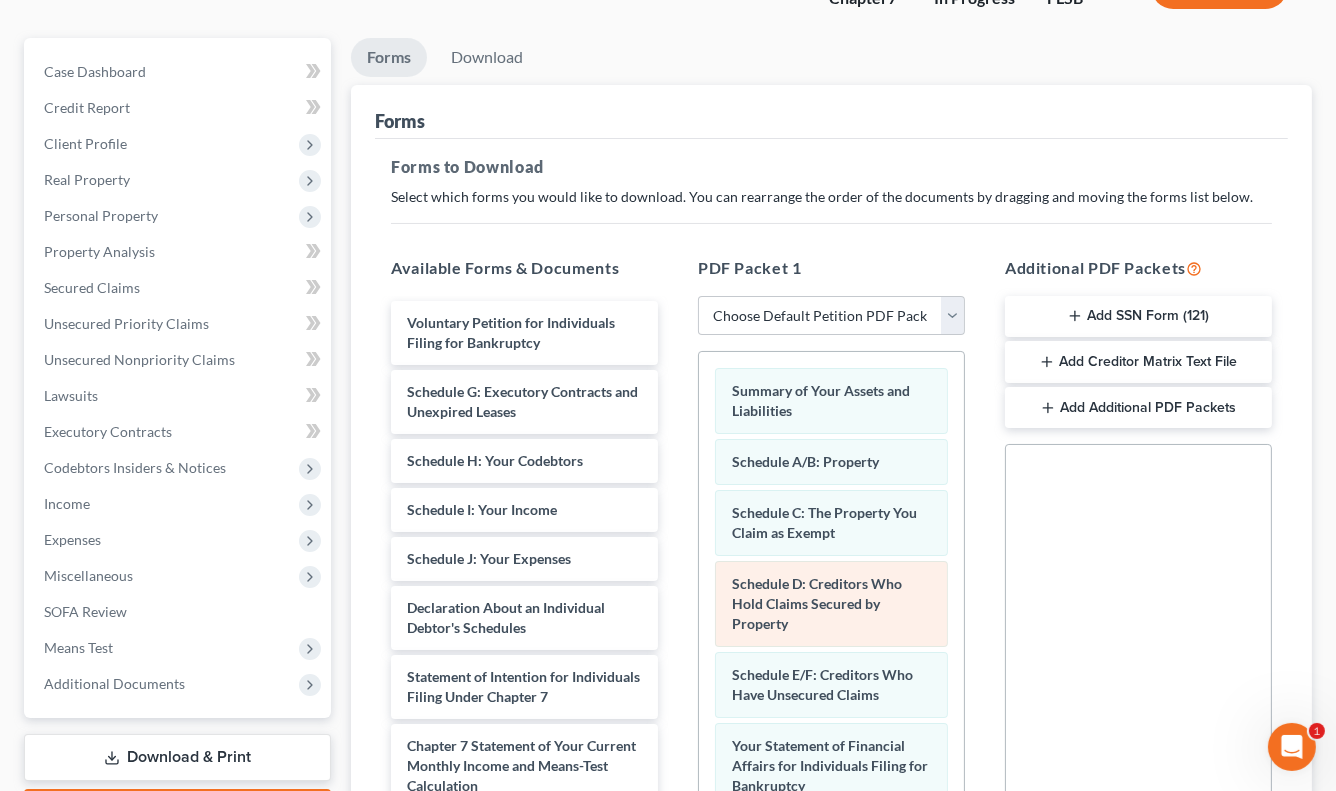 scroll, scrollTop: 31, scrollLeft: 0, axis: vertical 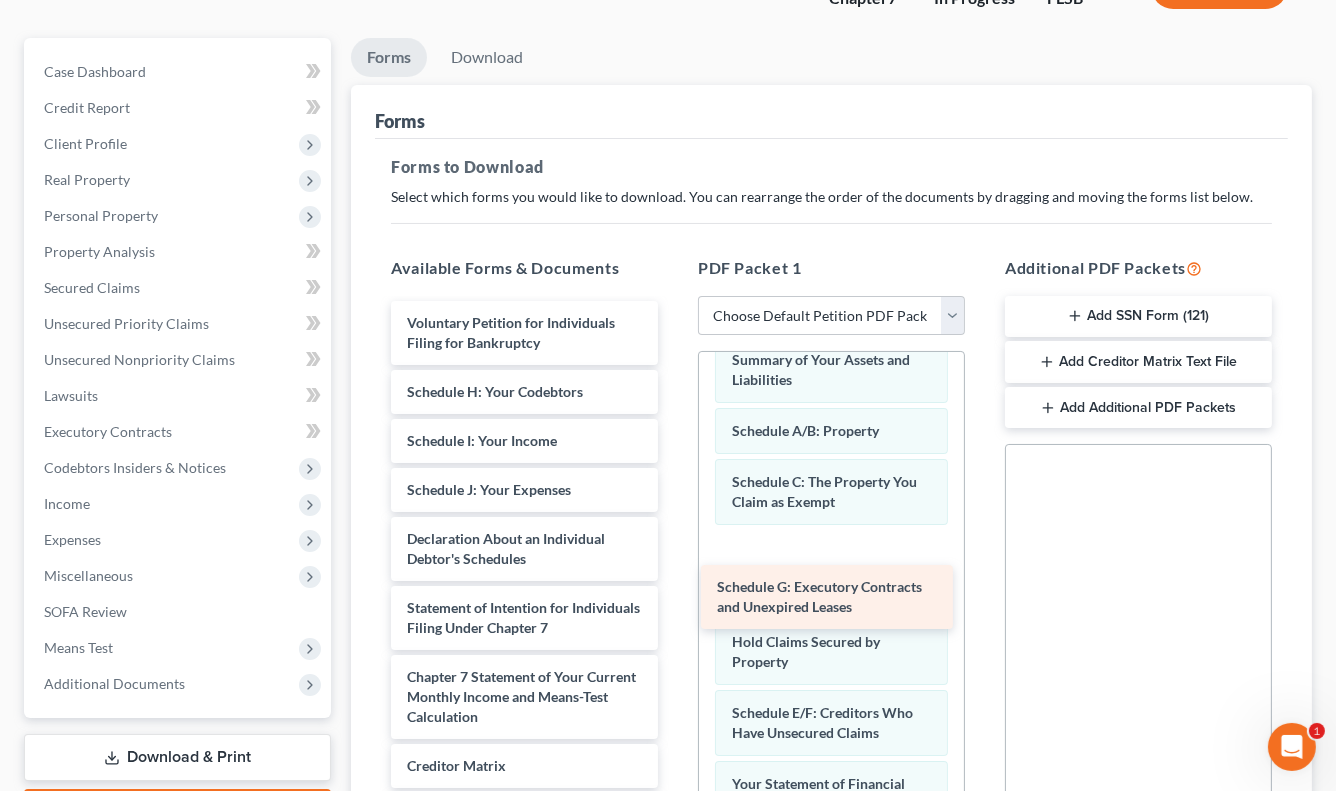 drag, startPoint x: 457, startPoint y: 413, endPoint x: 767, endPoint y: 609, distance: 366.76422 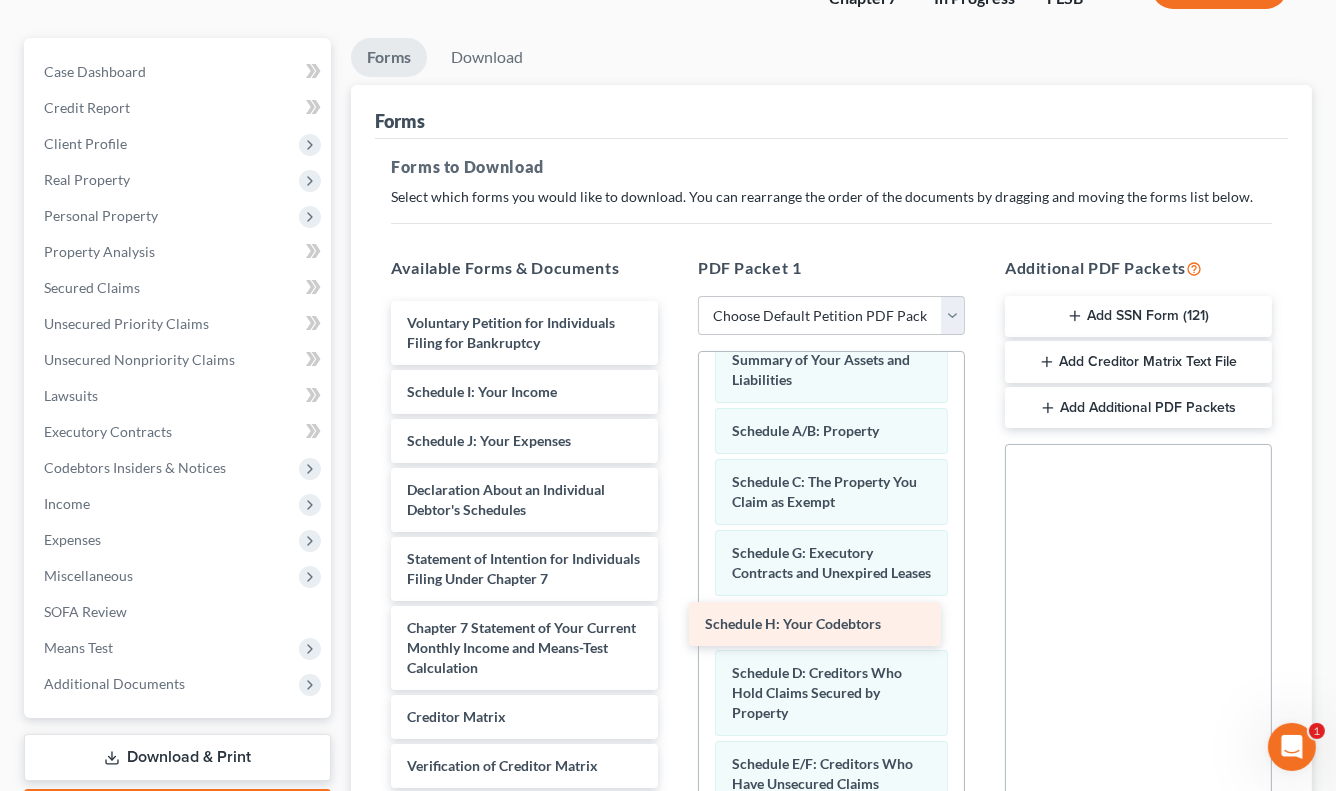 drag, startPoint x: 465, startPoint y: 384, endPoint x: 763, endPoint y: 618, distance: 378.89313 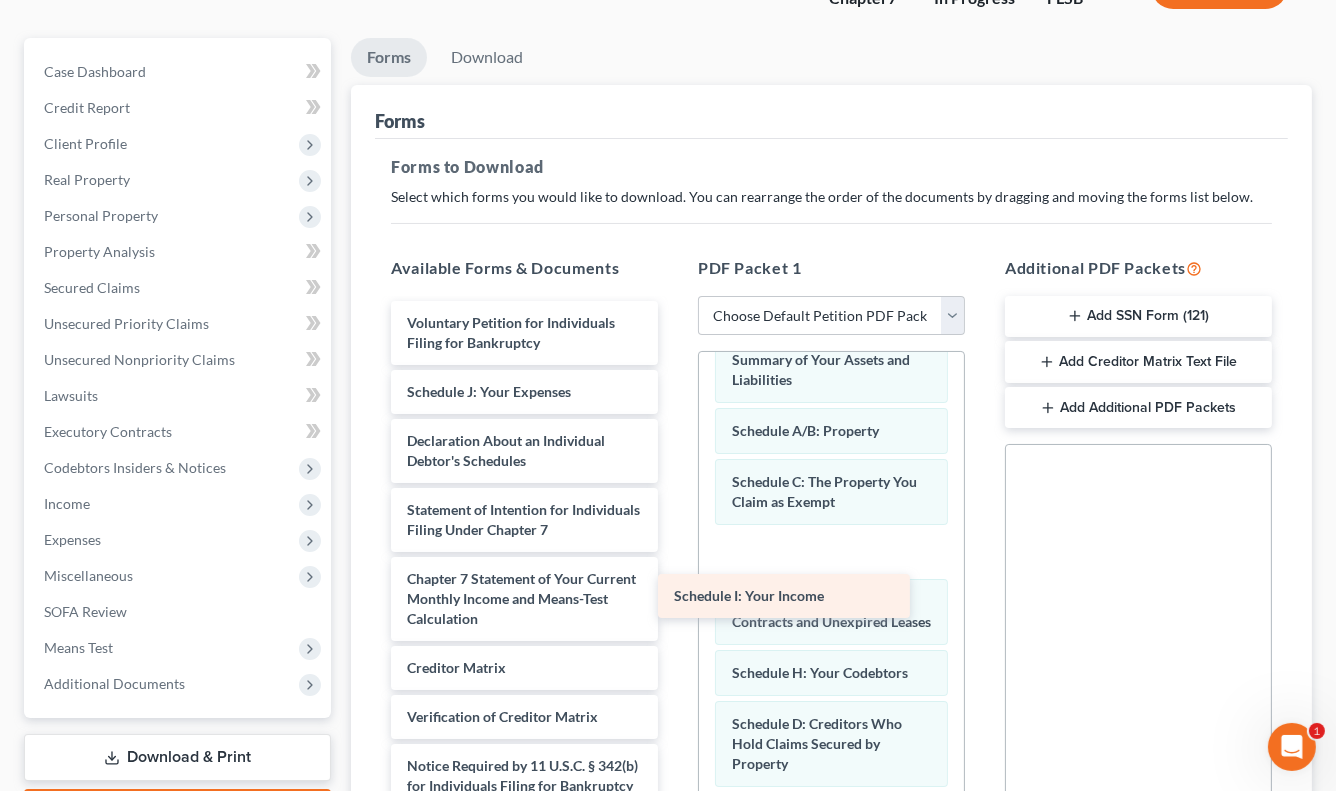 drag, startPoint x: 506, startPoint y: 394, endPoint x: 773, endPoint y: 600, distance: 337.23138 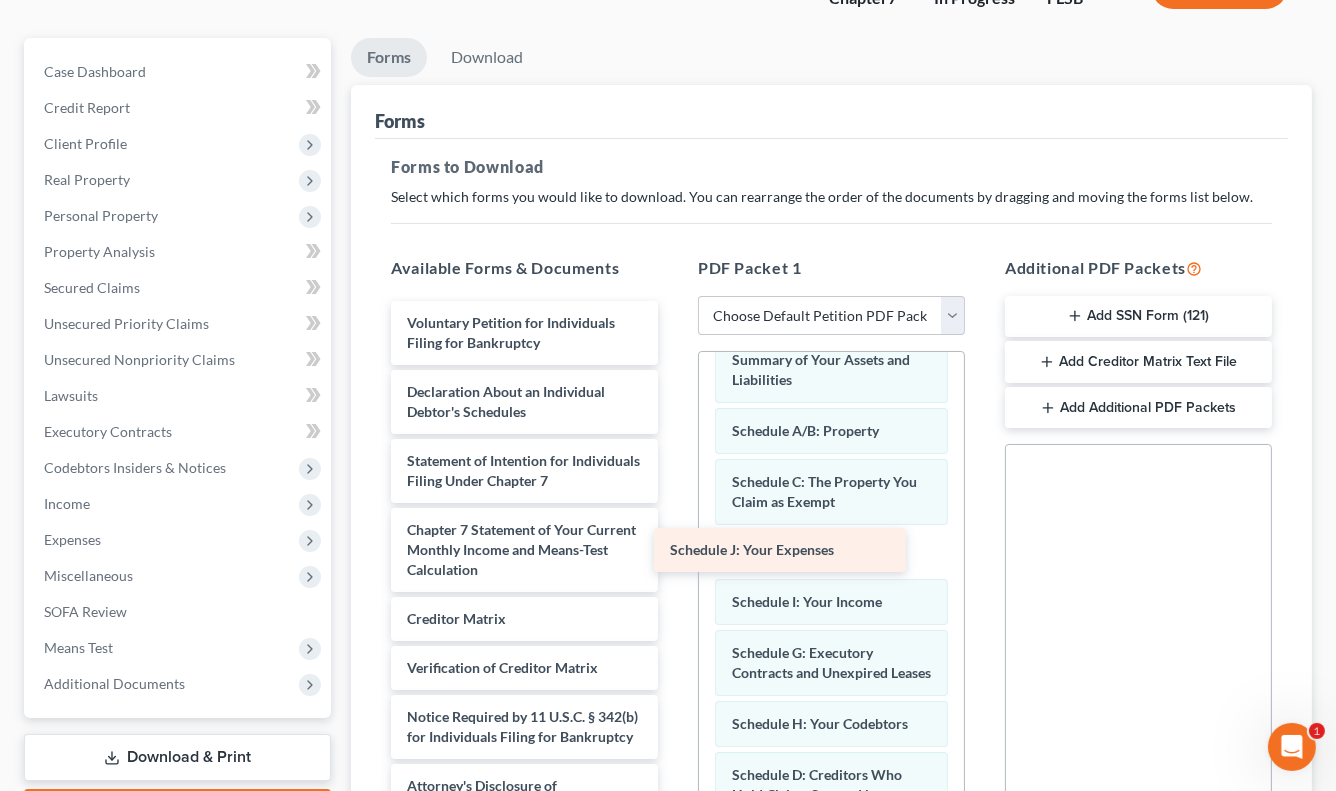 drag, startPoint x: 526, startPoint y: 394, endPoint x: 805, endPoint y: 584, distance: 337.55148 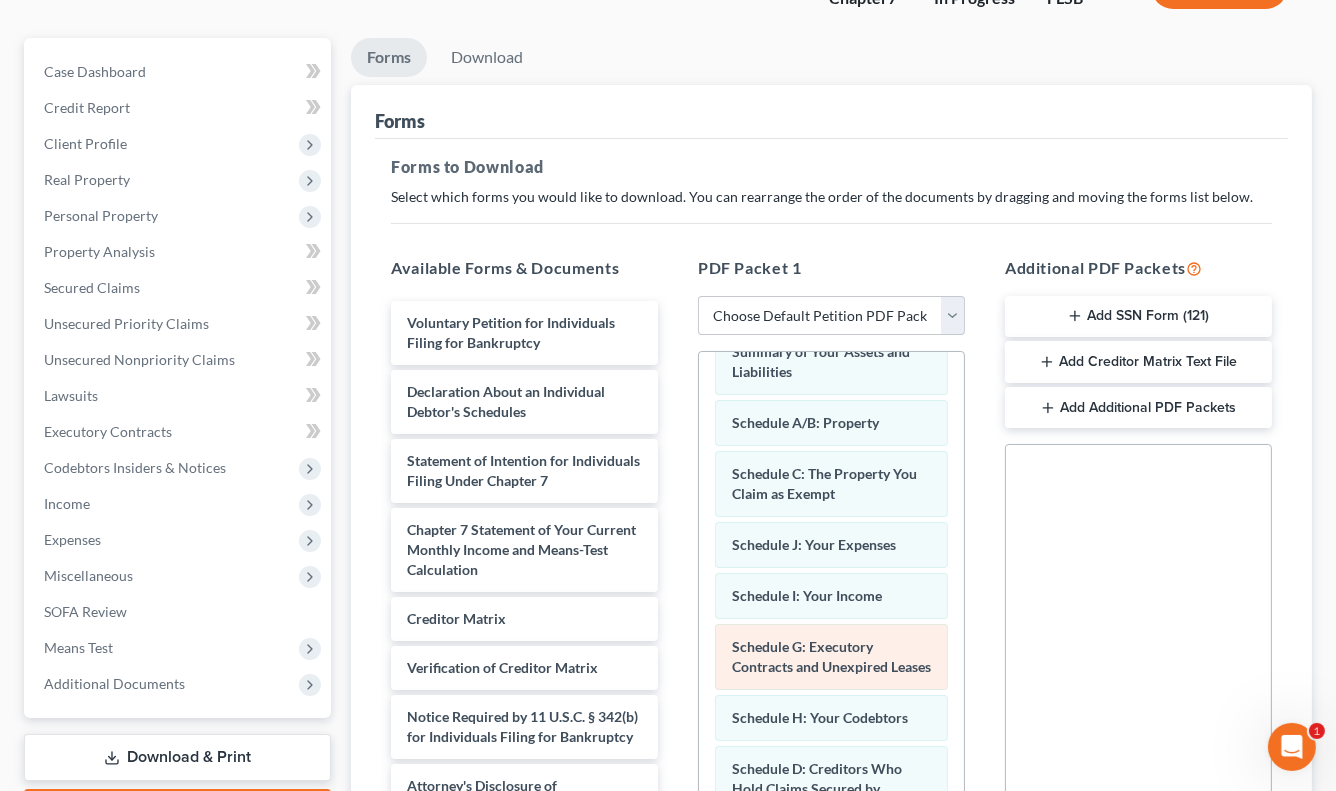 scroll, scrollTop: 57, scrollLeft: 0, axis: vertical 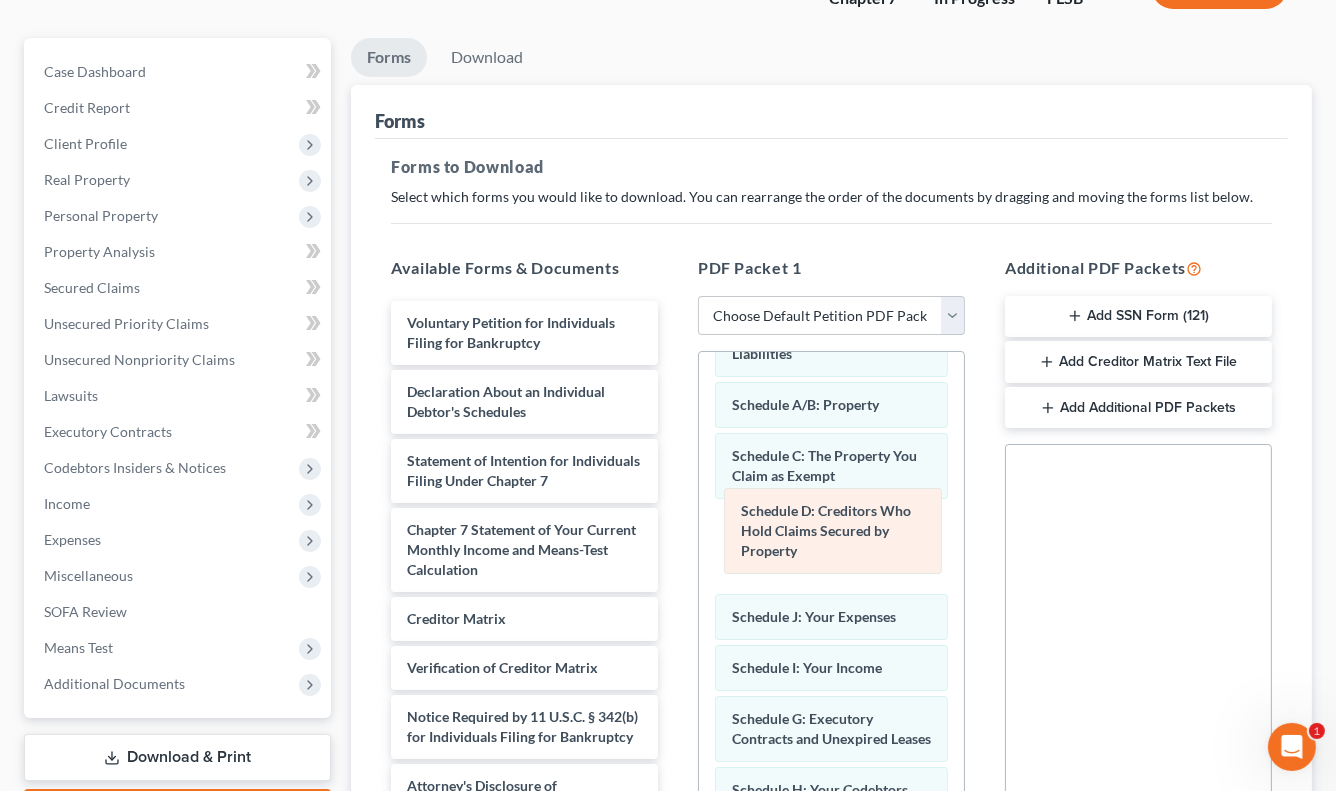 drag, startPoint x: 762, startPoint y: 766, endPoint x: 768, endPoint y: 531, distance: 235.07658 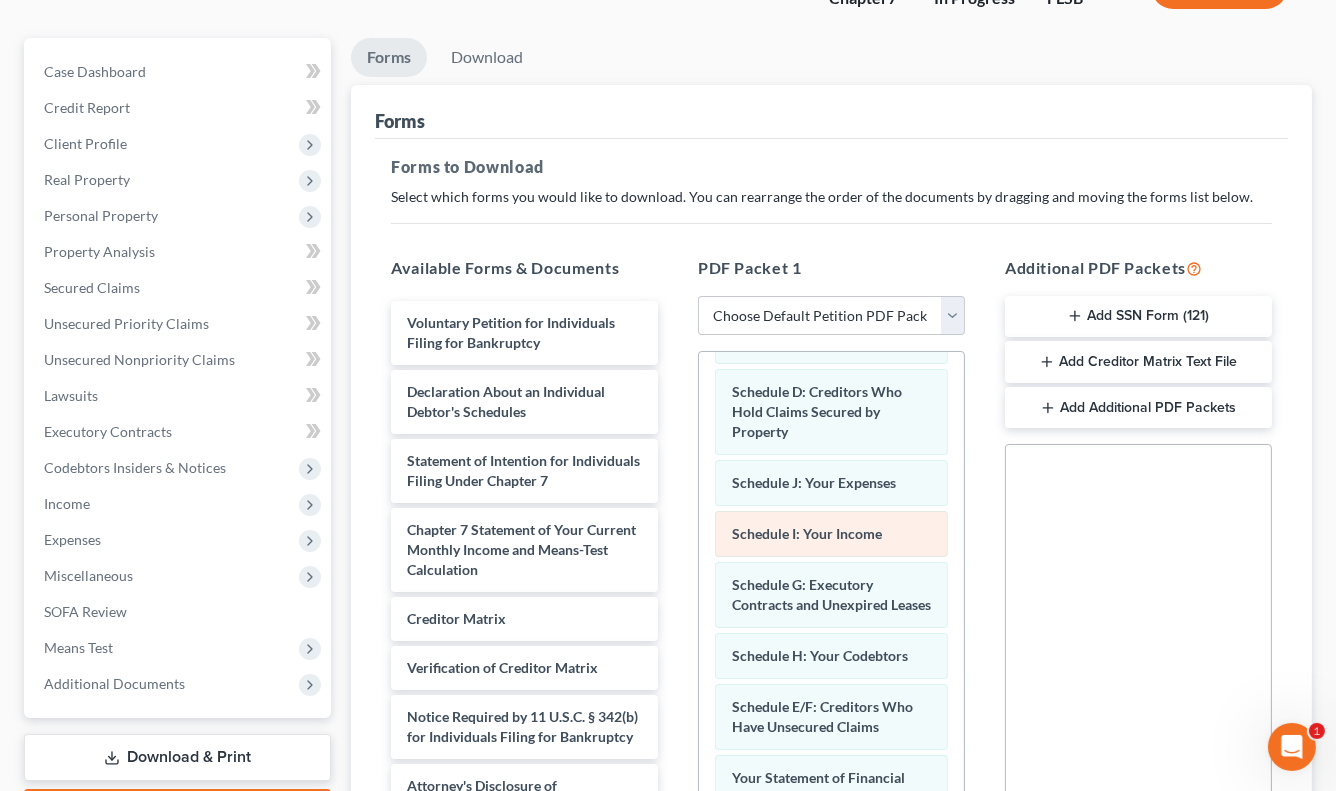 scroll, scrollTop: 189, scrollLeft: 0, axis: vertical 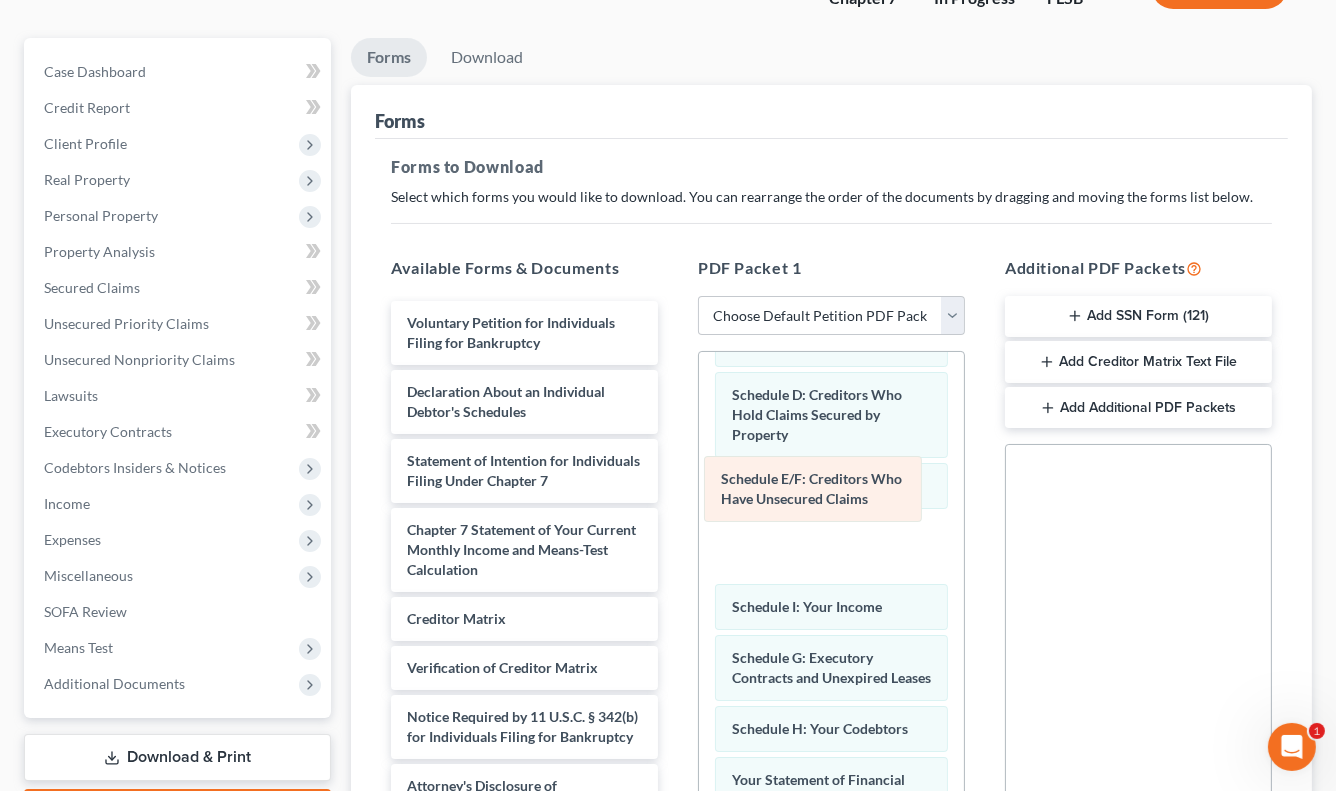 drag, startPoint x: 774, startPoint y: 733, endPoint x: 763, endPoint y: 493, distance: 240.25195 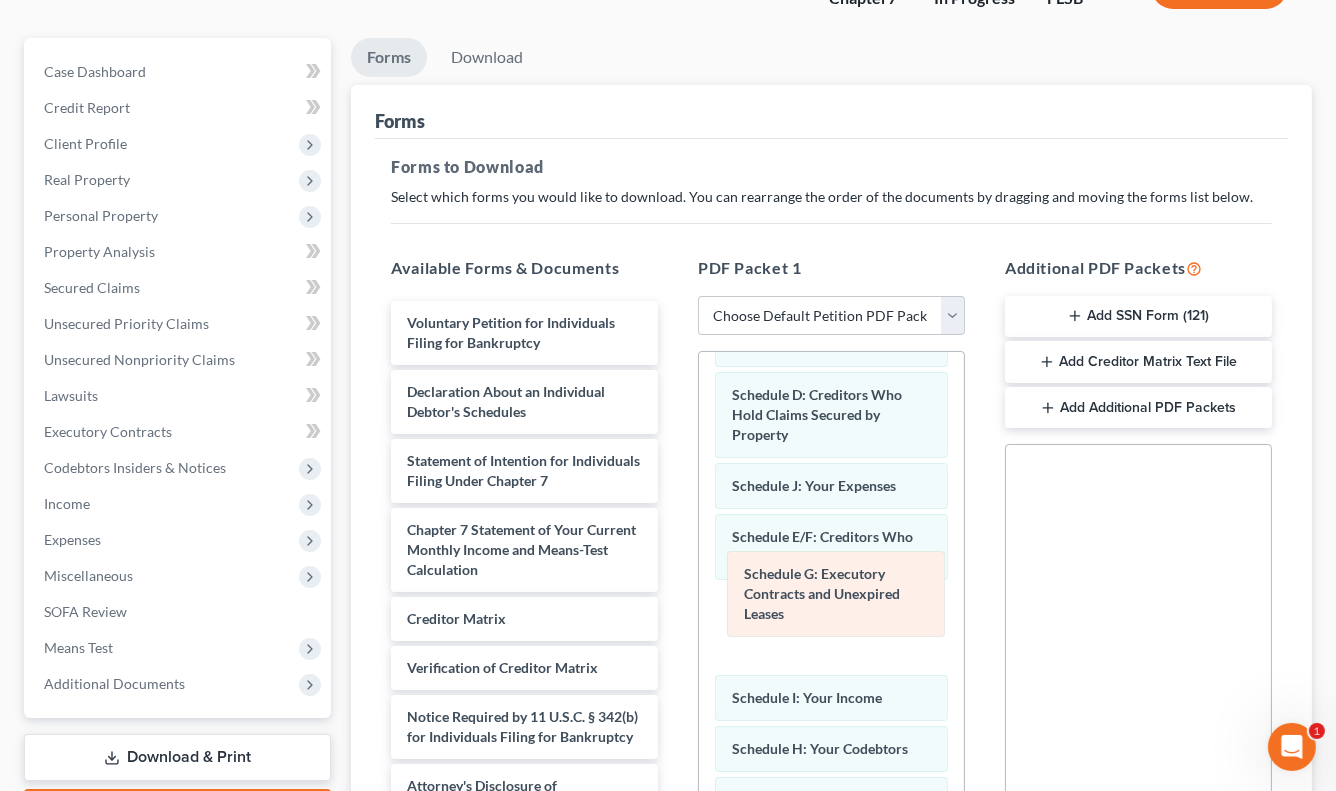 drag, startPoint x: 784, startPoint y: 672, endPoint x: 796, endPoint y: 597, distance: 75.95393 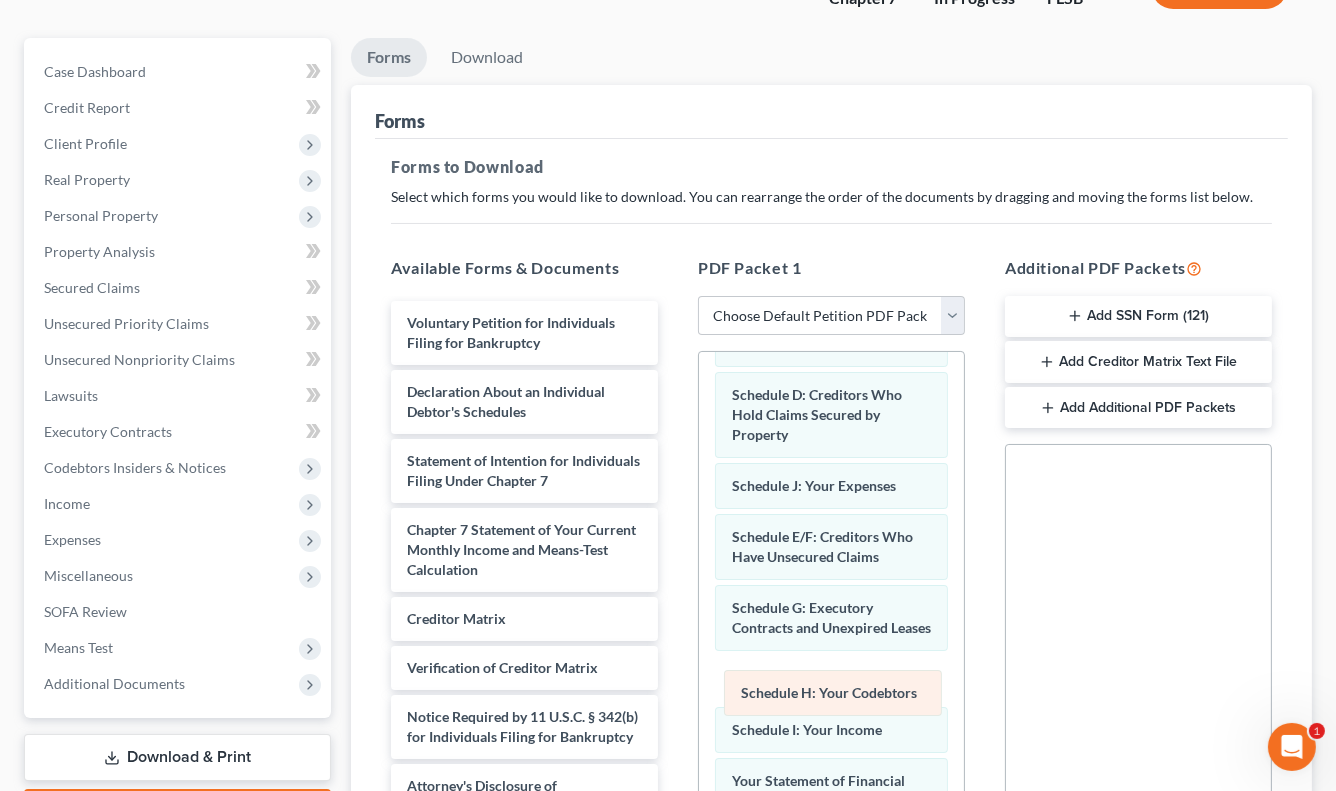 drag, startPoint x: 768, startPoint y: 734, endPoint x: 777, endPoint y: 688, distance: 46.872166 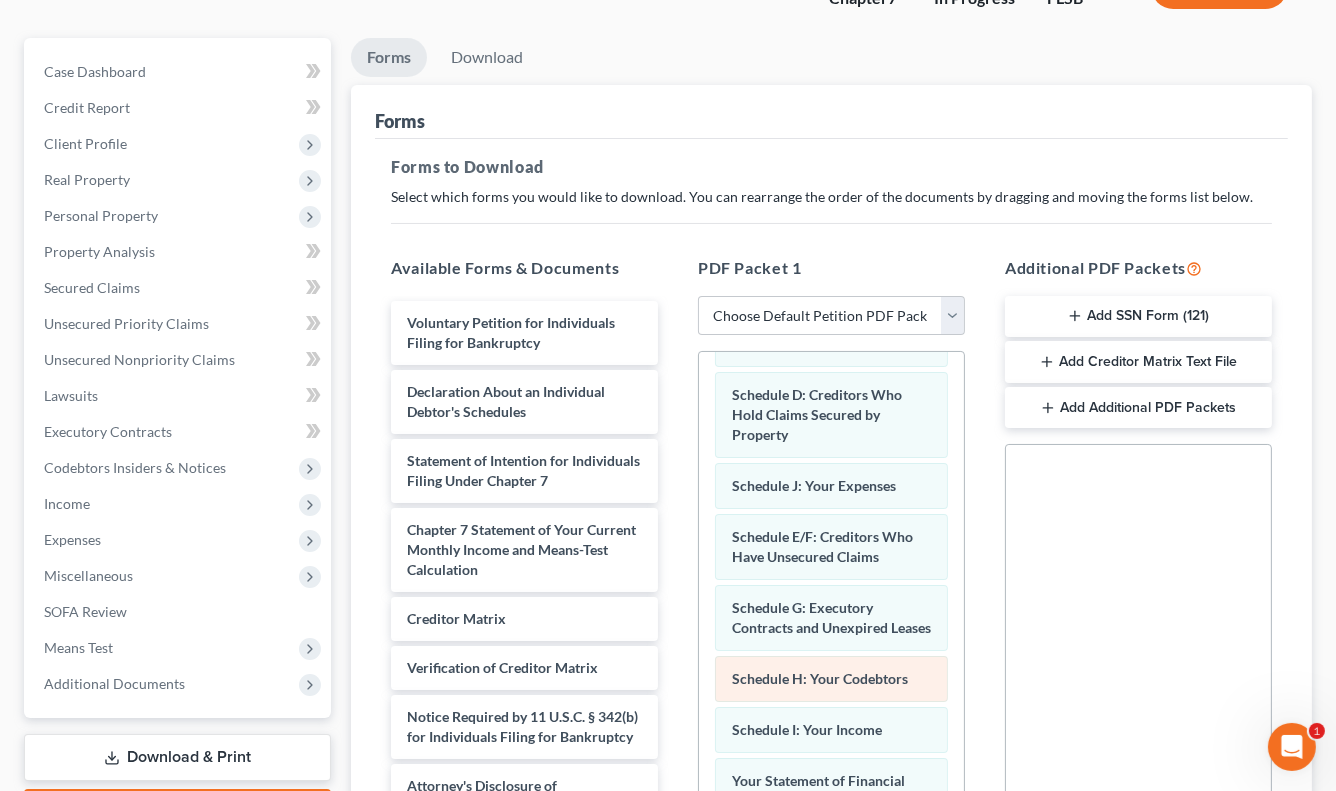 scroll, scrollTop: 272, scrollLeft: 0, axis: vertical 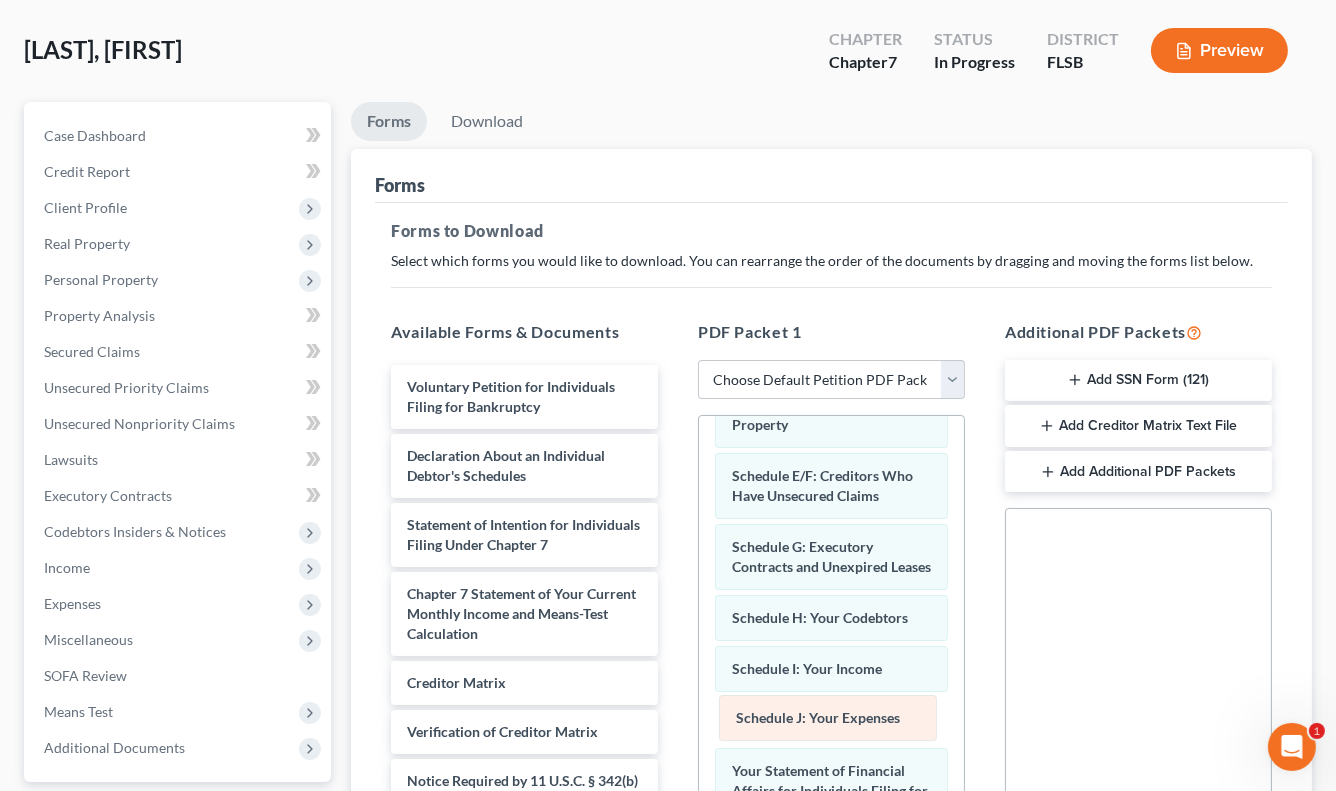 drag, startPoint x: 742, startPoint y: 459, endPoint x: 746, endPoint y: 717, distance: 258.031 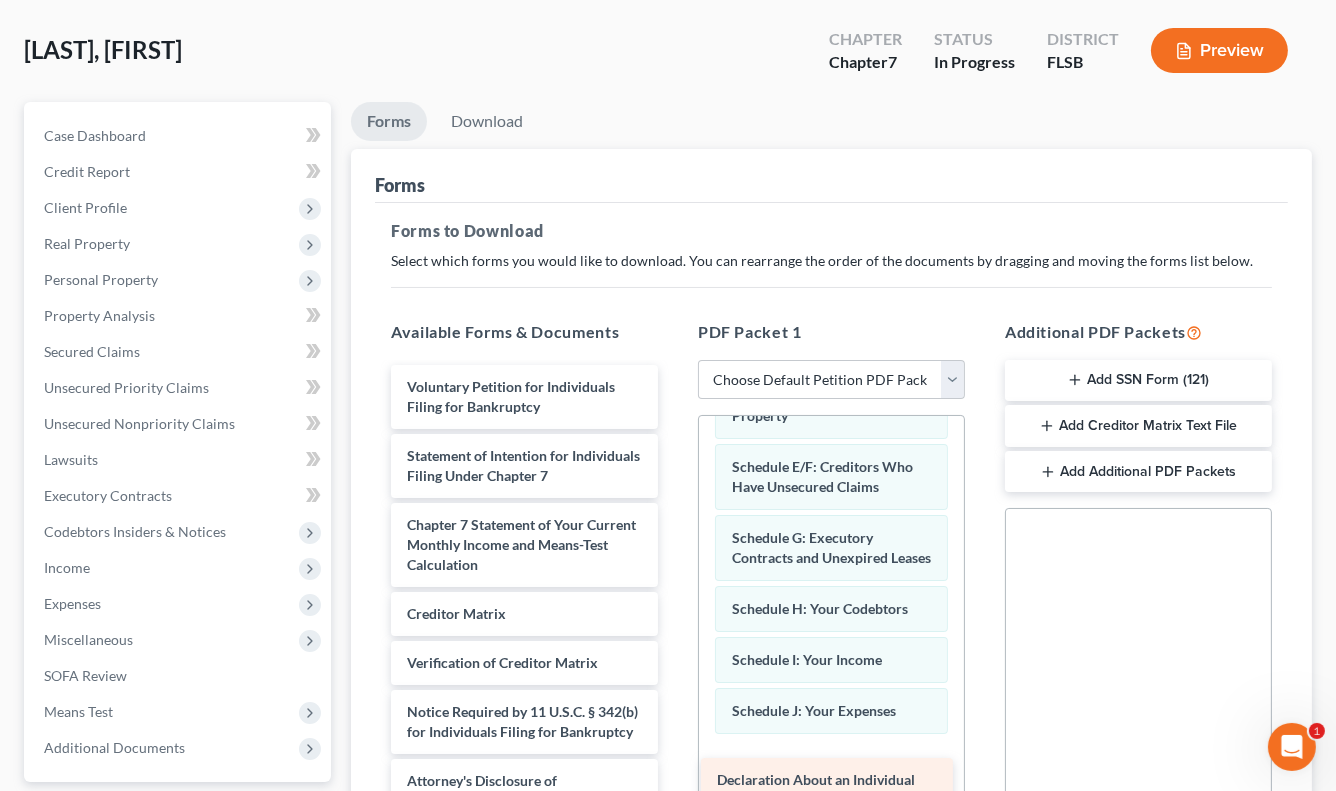 drag, startPoint x: 472, startPoint y: 452, endPoint x: 782, endPoint y: 779, distance: 450.5874 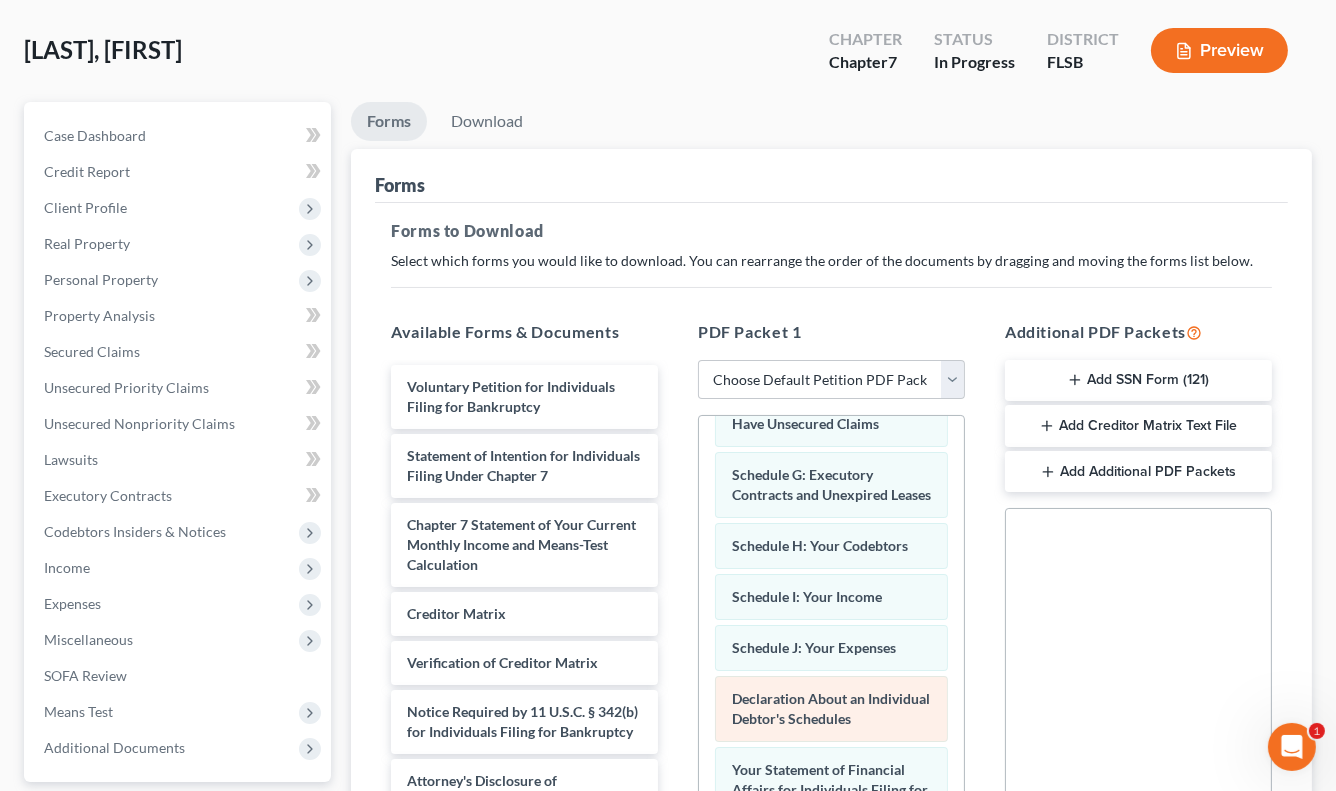 scroll, scrollTop: 338, scrollLeft: 0, axis: vertical 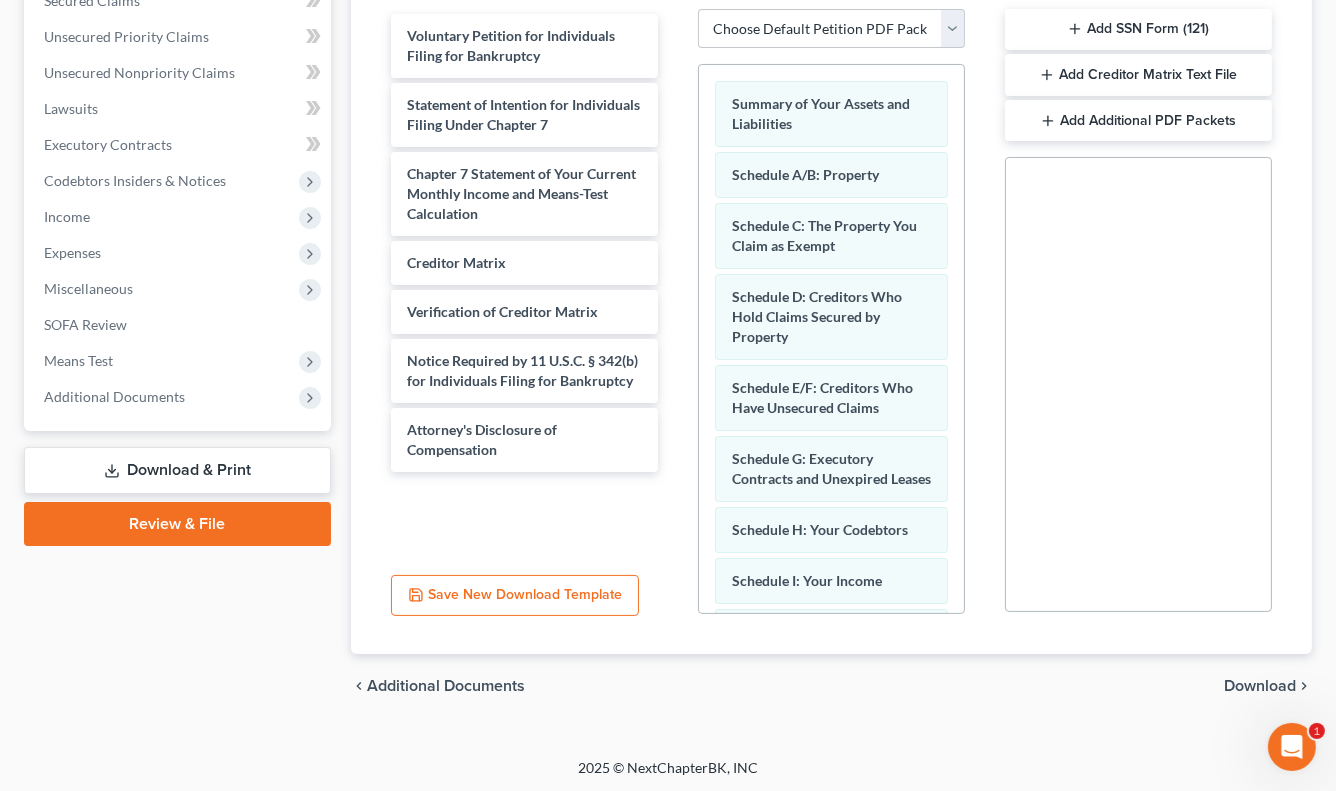 click on "Download" at bounding box center (1260, 686) 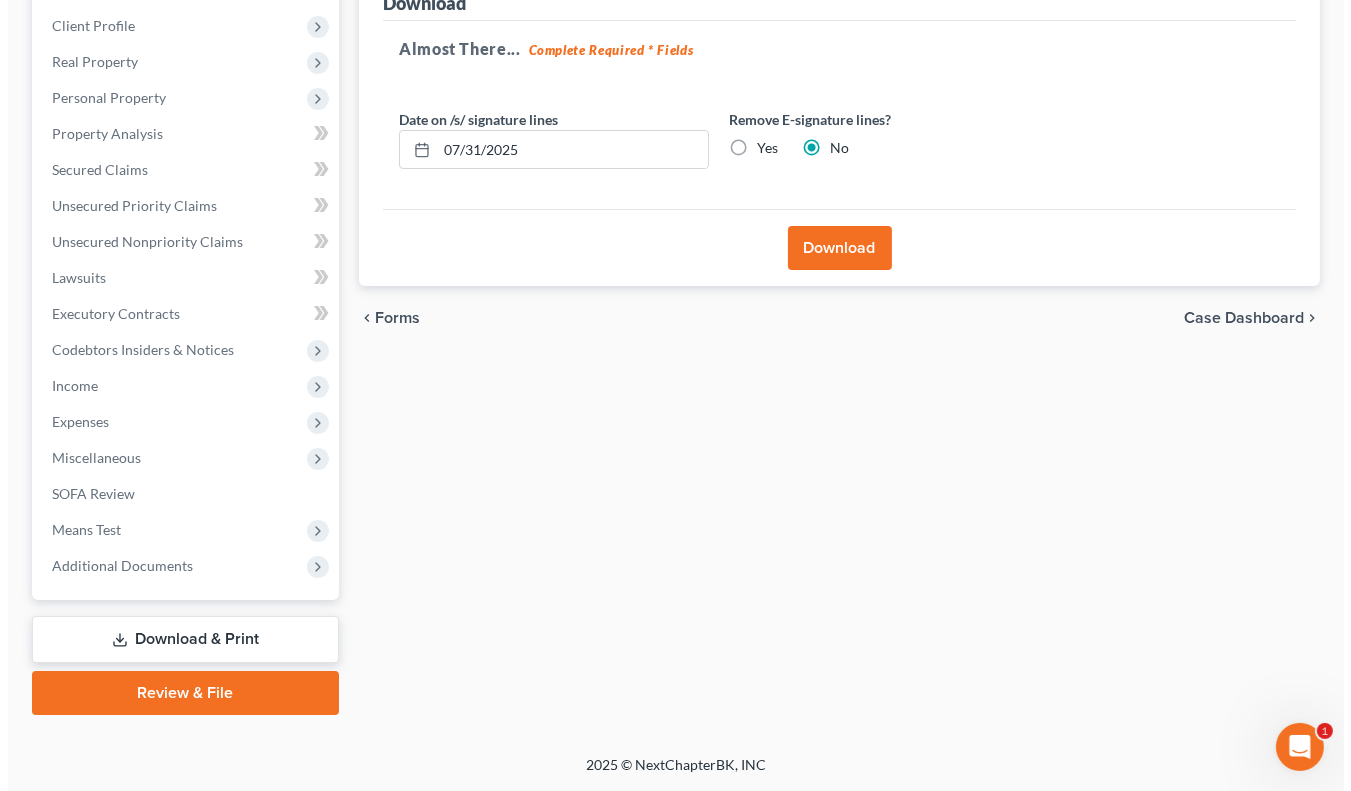 scroll, scrollTop: 268, scrollLeft: 0, axis: vertical 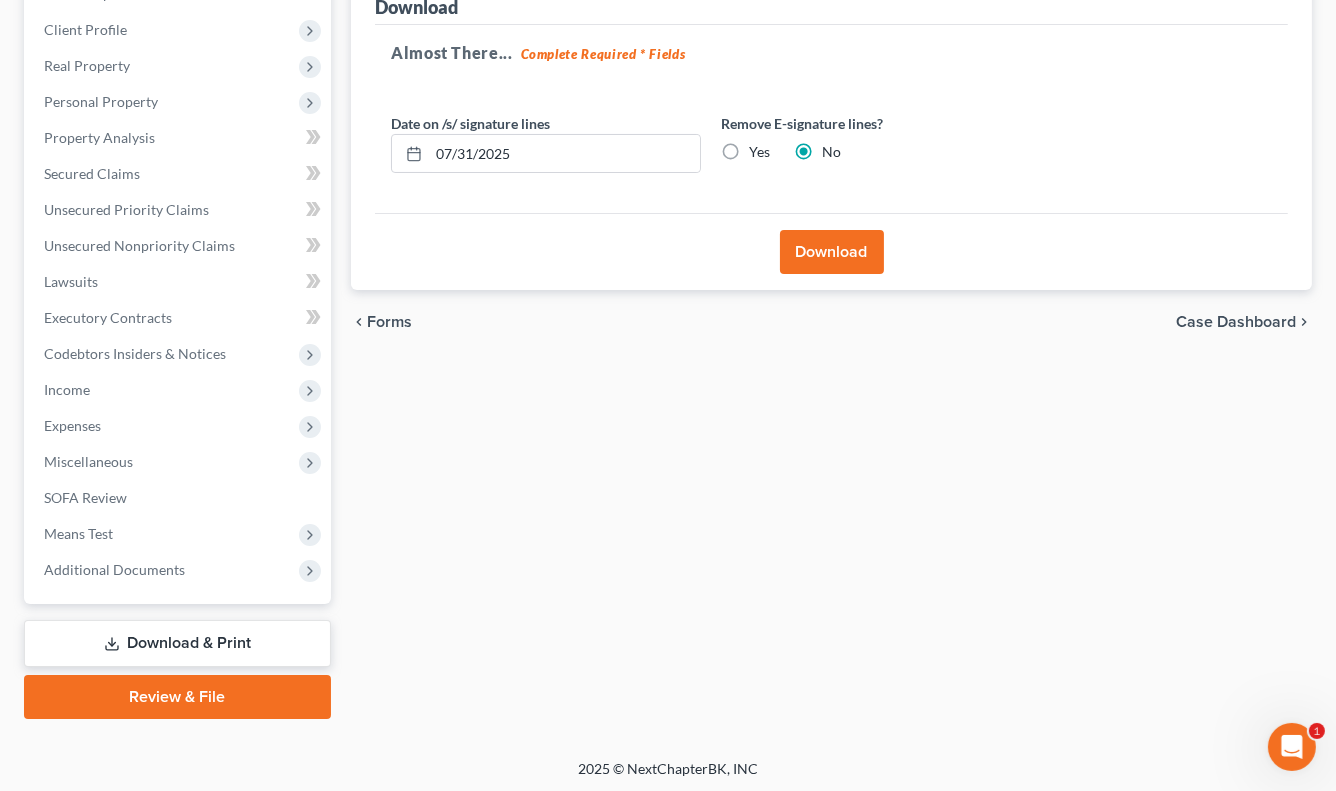 click on "Download" at bounding box center [832, 252] 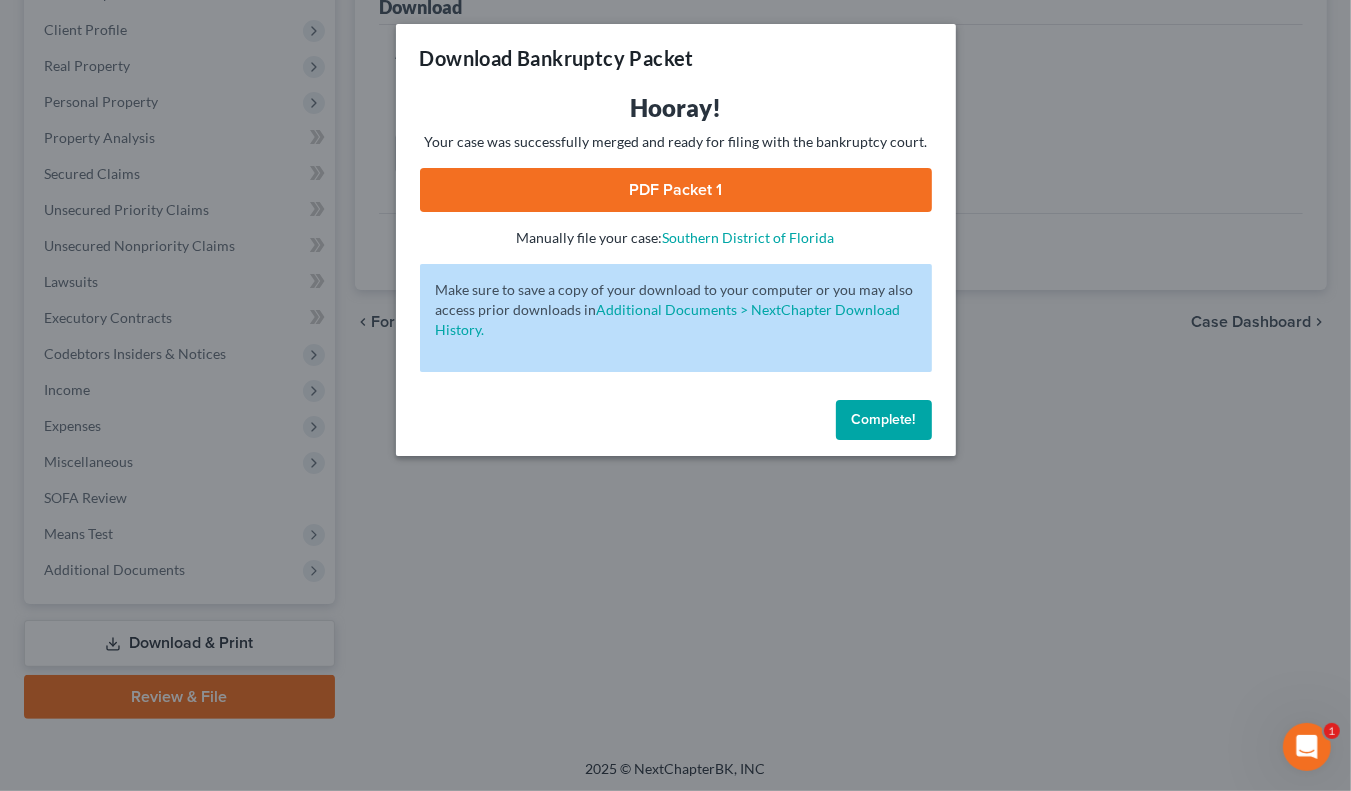 click on "PDF Packet 1" at bounding box center [676, 190] 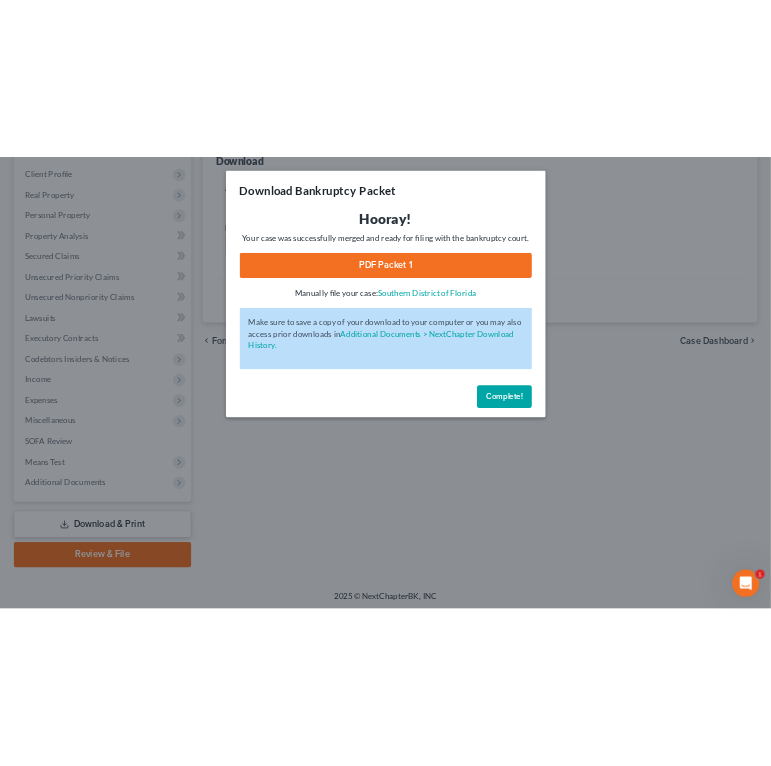 scroll, scrollTop: 0, scrollLeft: 0, axis: both 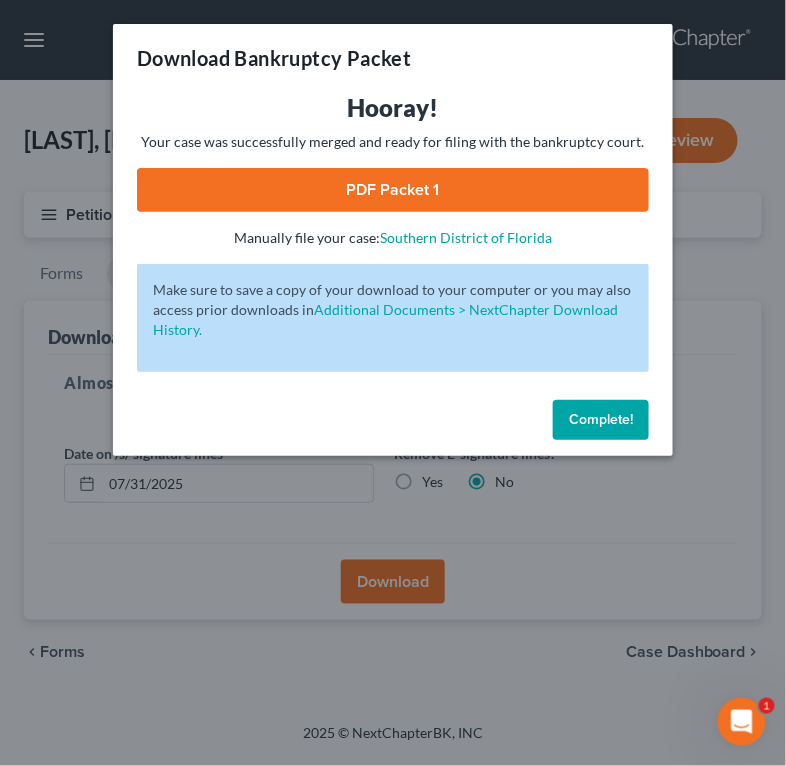click on "Complete!" at bounding box center (601, 419) 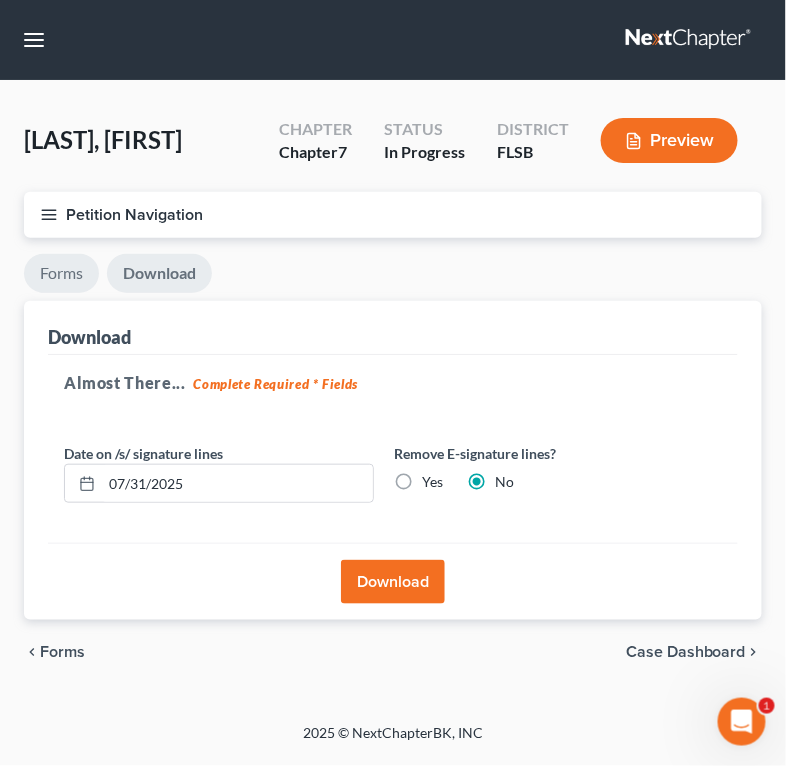 click on "Forms" at bounding box center [61, 273] 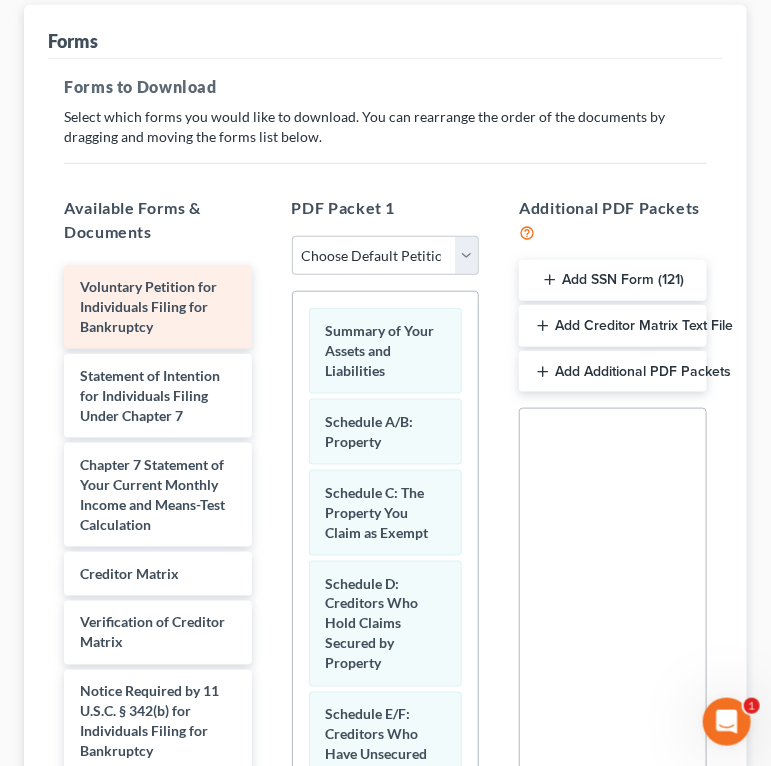 scroll, scrollTop: 299, scrollLeft: 0, axis: vertical 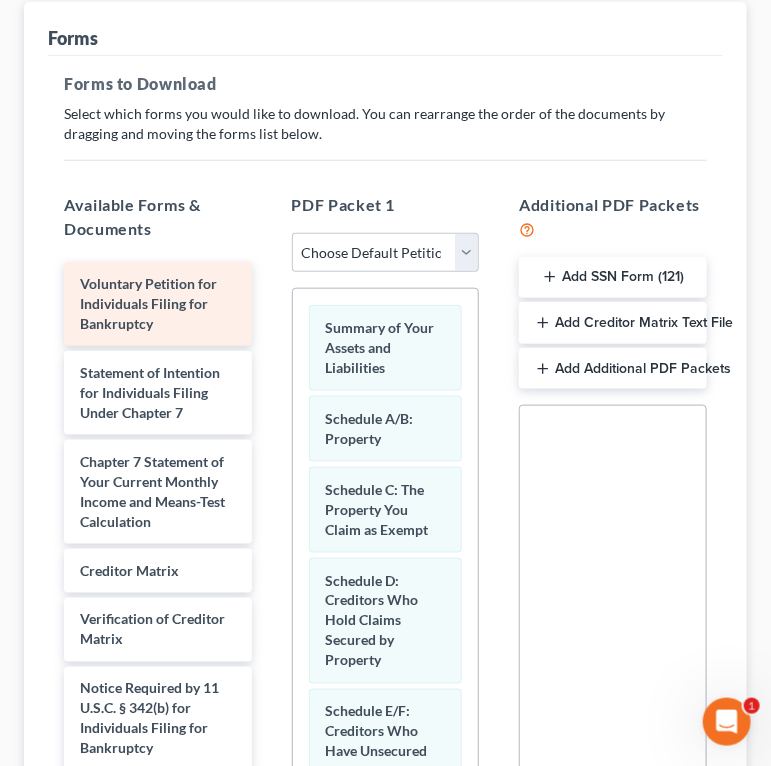 click on "Voluntary Petition for Individuals Filing for Bankruptcy" at bounding box center [158, 304] 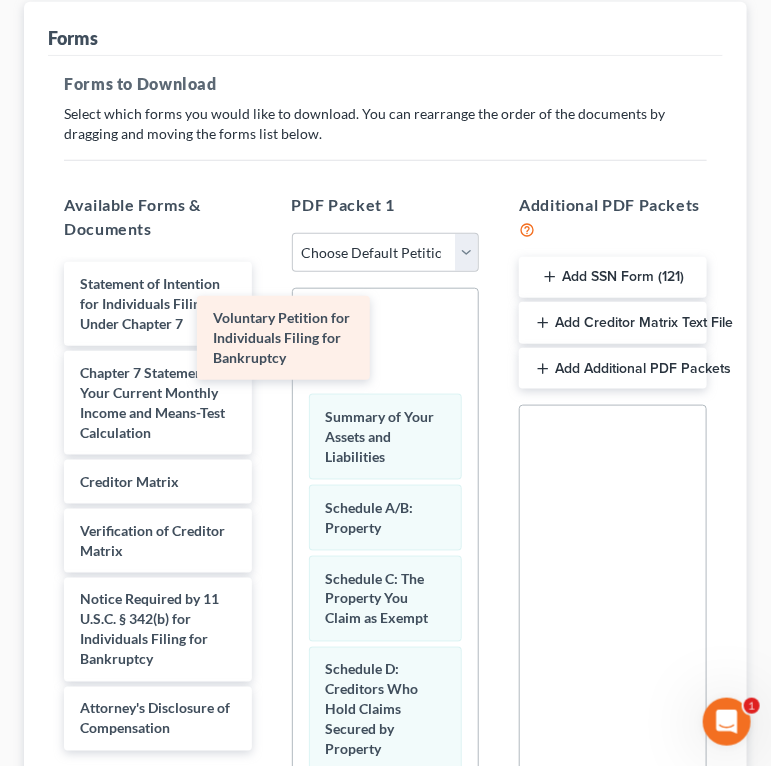 drag, startPoint x: 154, startPoint y: 311, endPoint x: 287, endPoint y: 349, distance: 138.32208 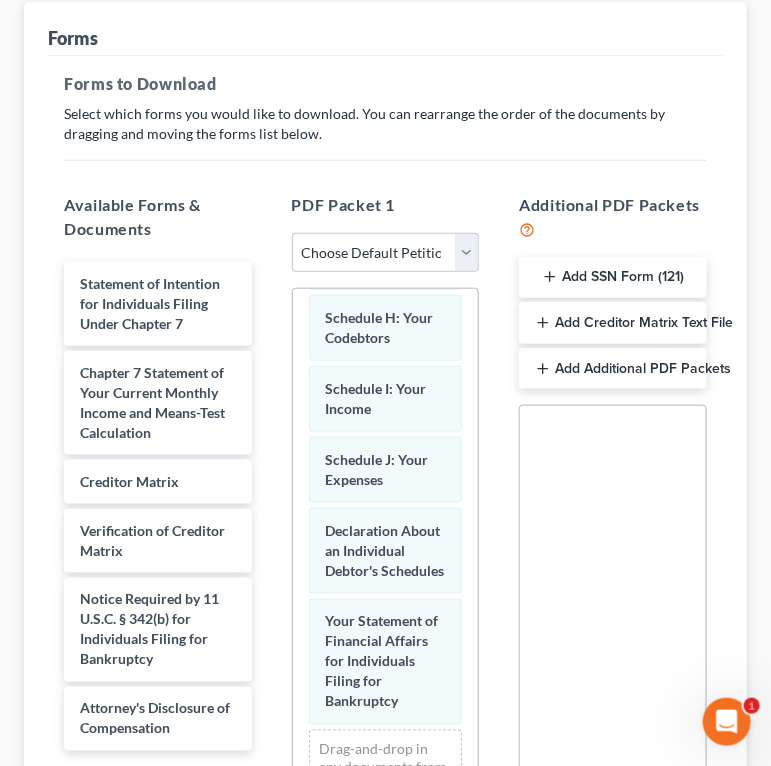 scroll, scrollTop: 880, scrollLeft: 0, axis: vertical 